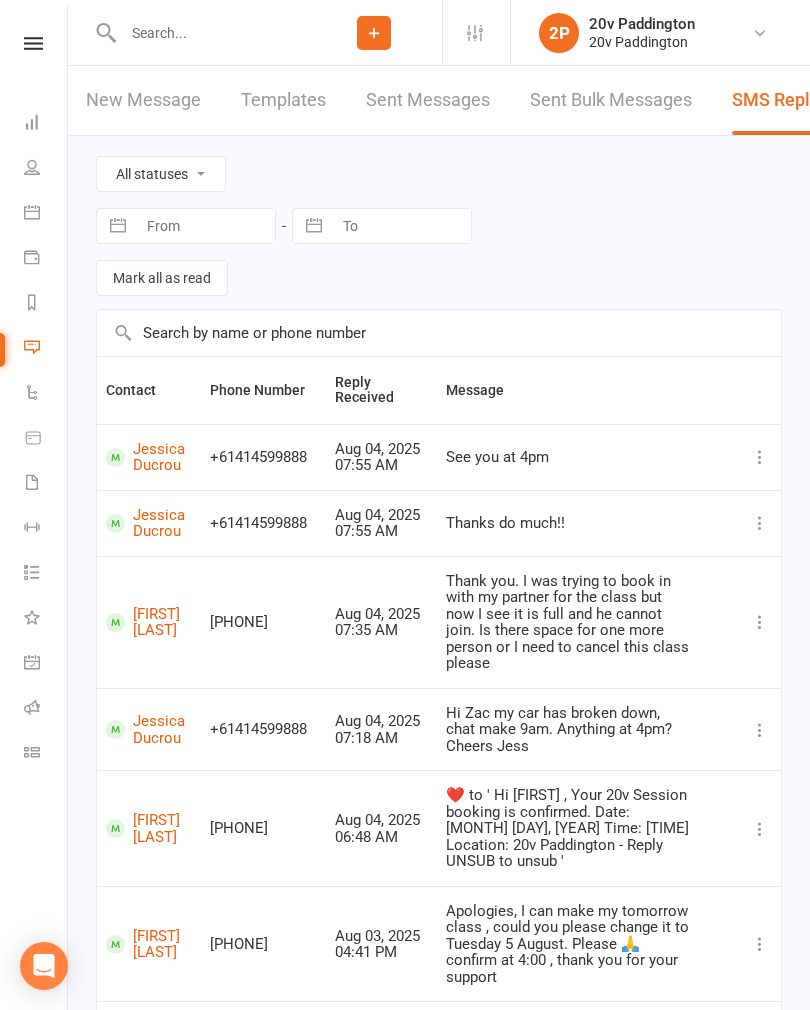 scroll, scrollTop: 0, scrollLeft: 0, axis: both 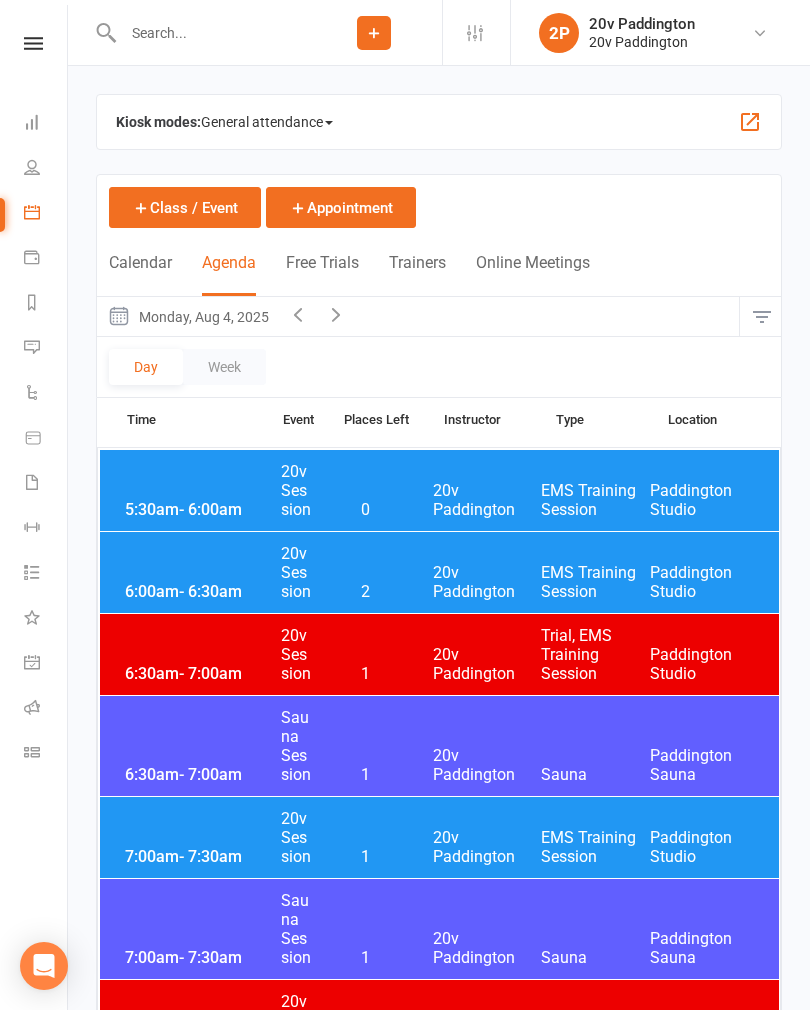 click on "Monday, Aug 4, 2025" at bounding box center (188, 316) 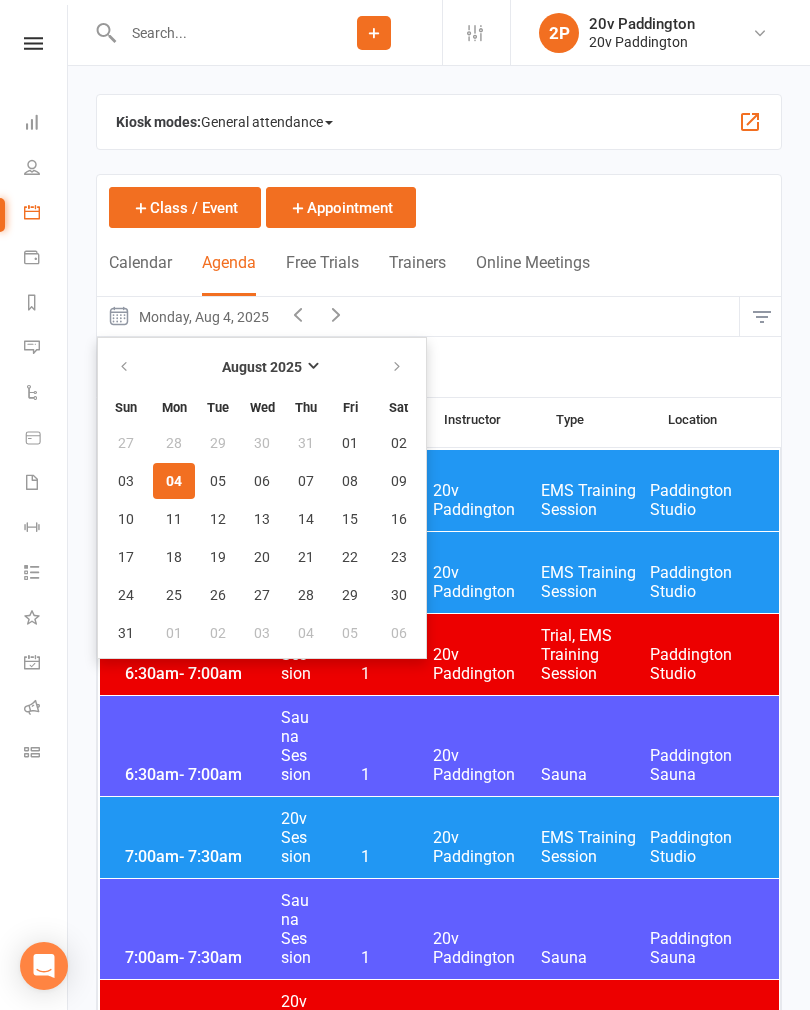 click on "04" at bounding box center [174, 481] 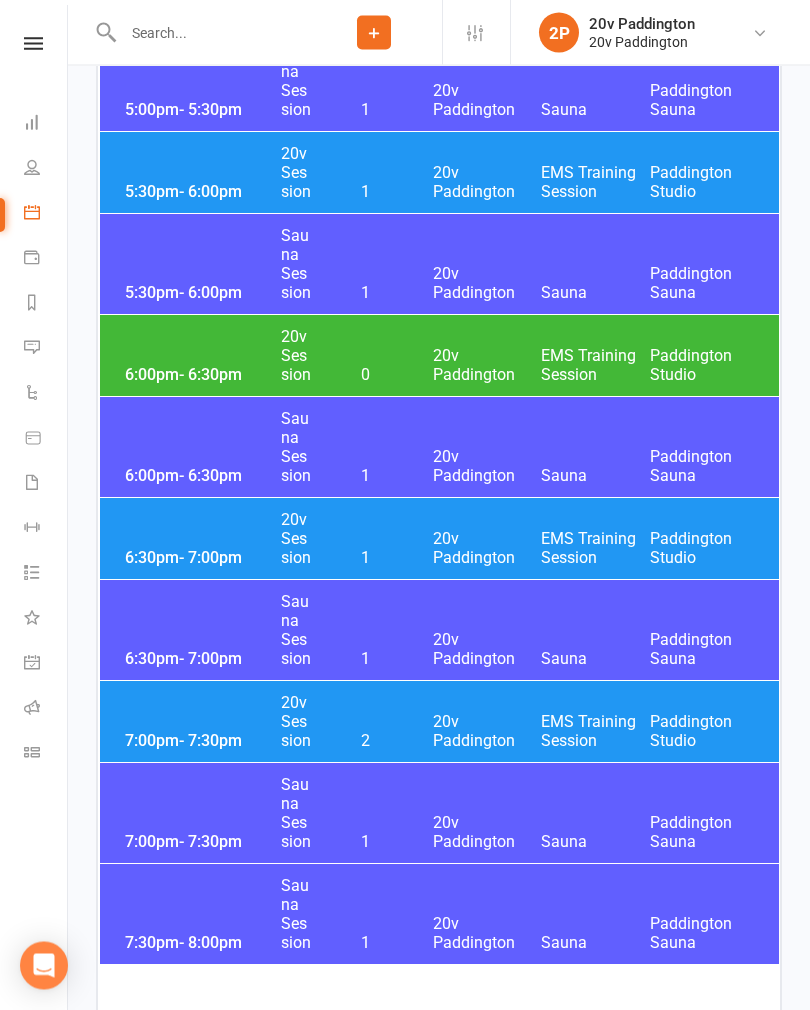 click on "[TIME] - [TIME] [EVENT] [NUMBER] [LOCATION] [EVENT] [LOCATION]" at bounding box center [439, 539] 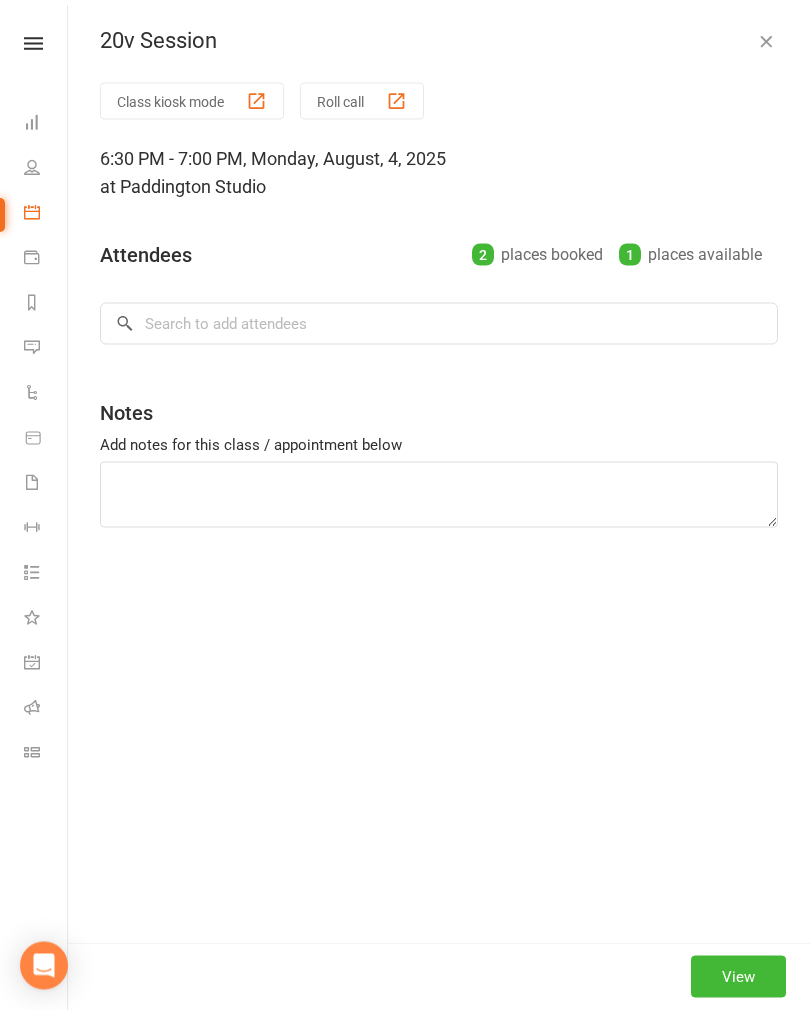 scroll, scrollTop: 3801, scrollLeft: 0, axis: vertical 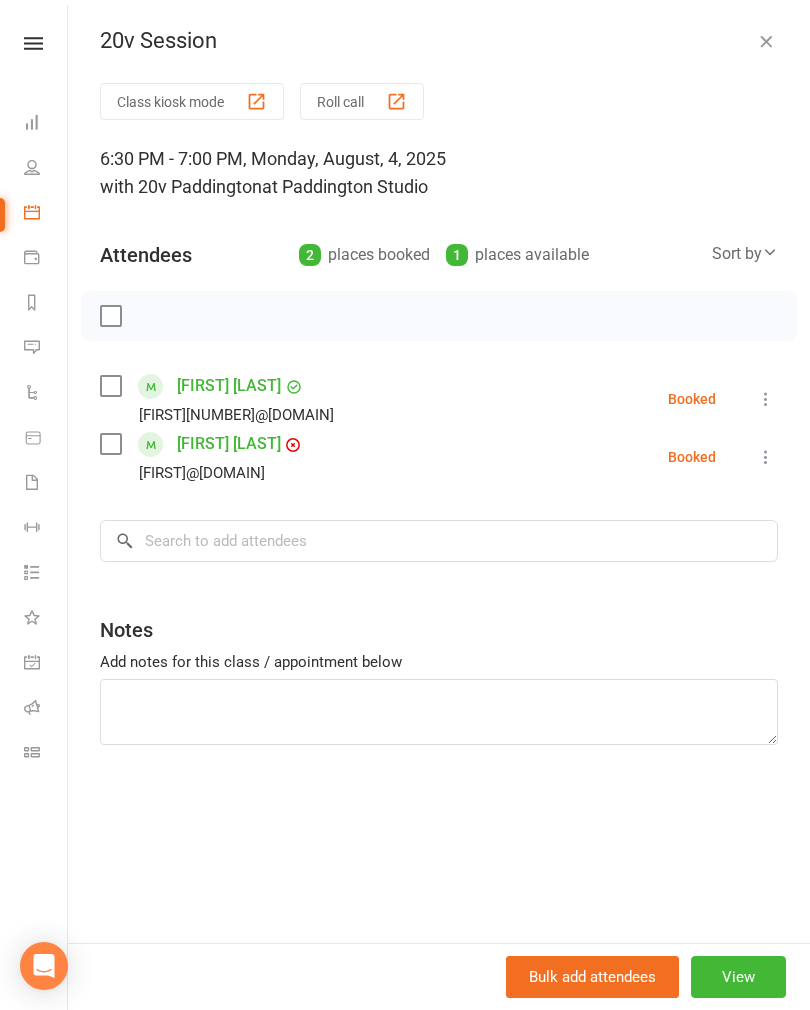click at bounding box center [766, 41] 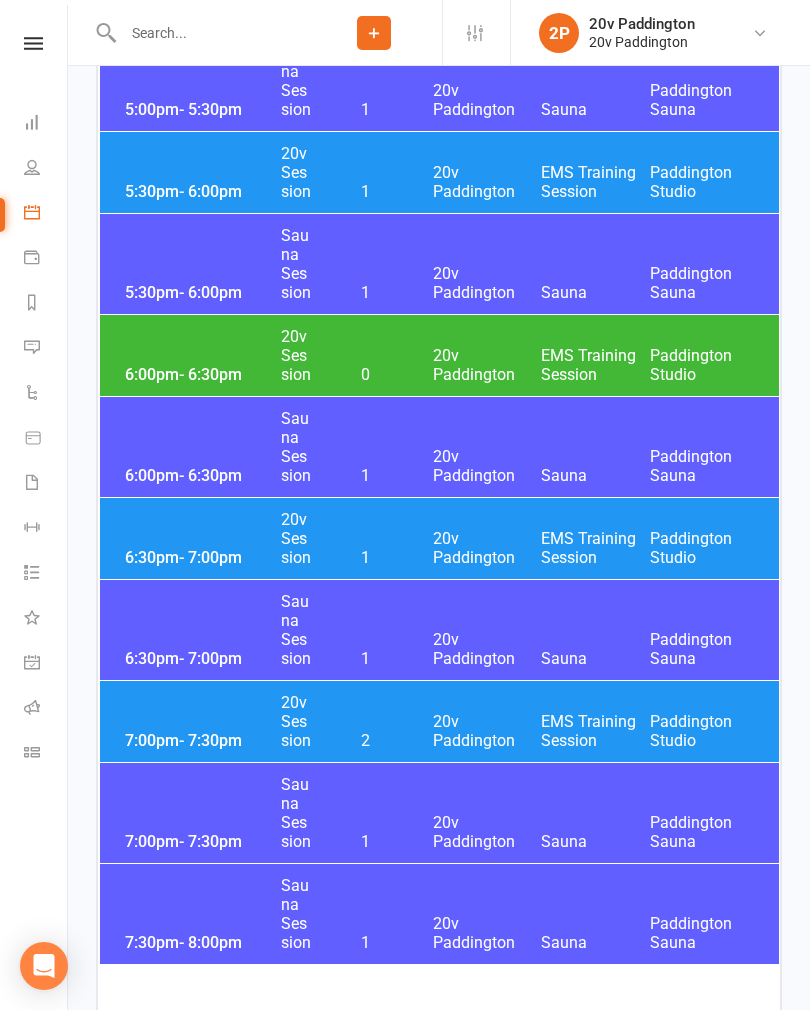 click on "[TIME] - [TIME] [EVENT] [NUMBER] [LOCATION] [EVENT] [LOCATION]" at bounding box center (439, 355) 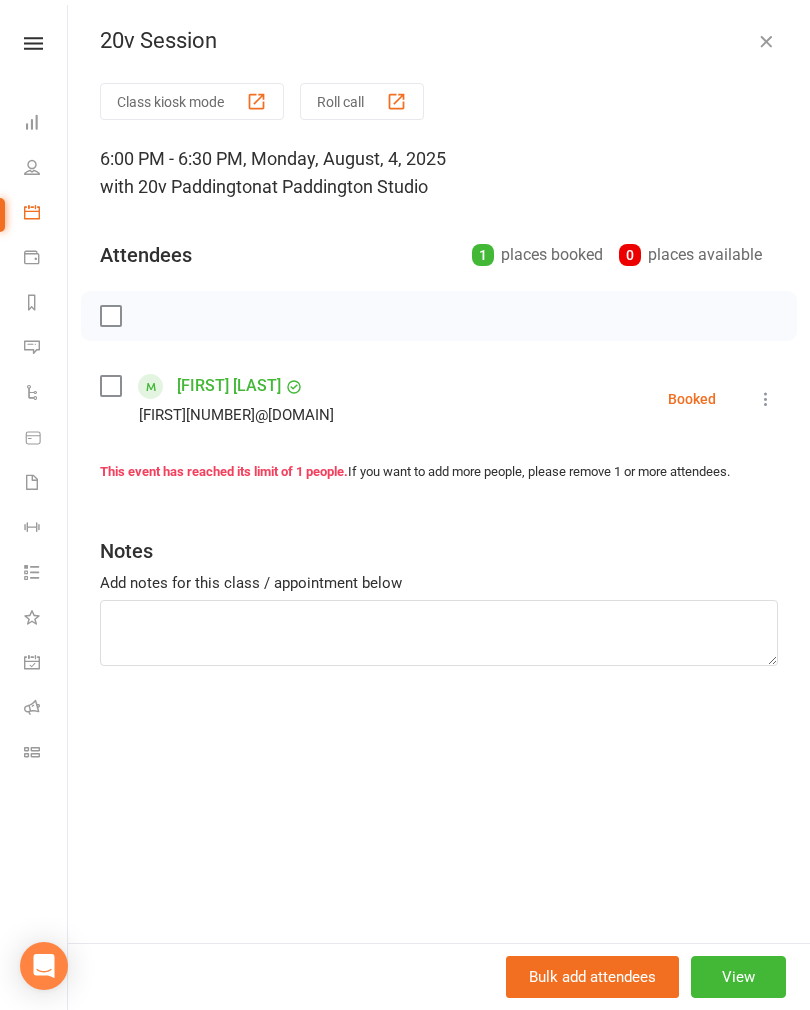 click at bounding box center (766, 41) 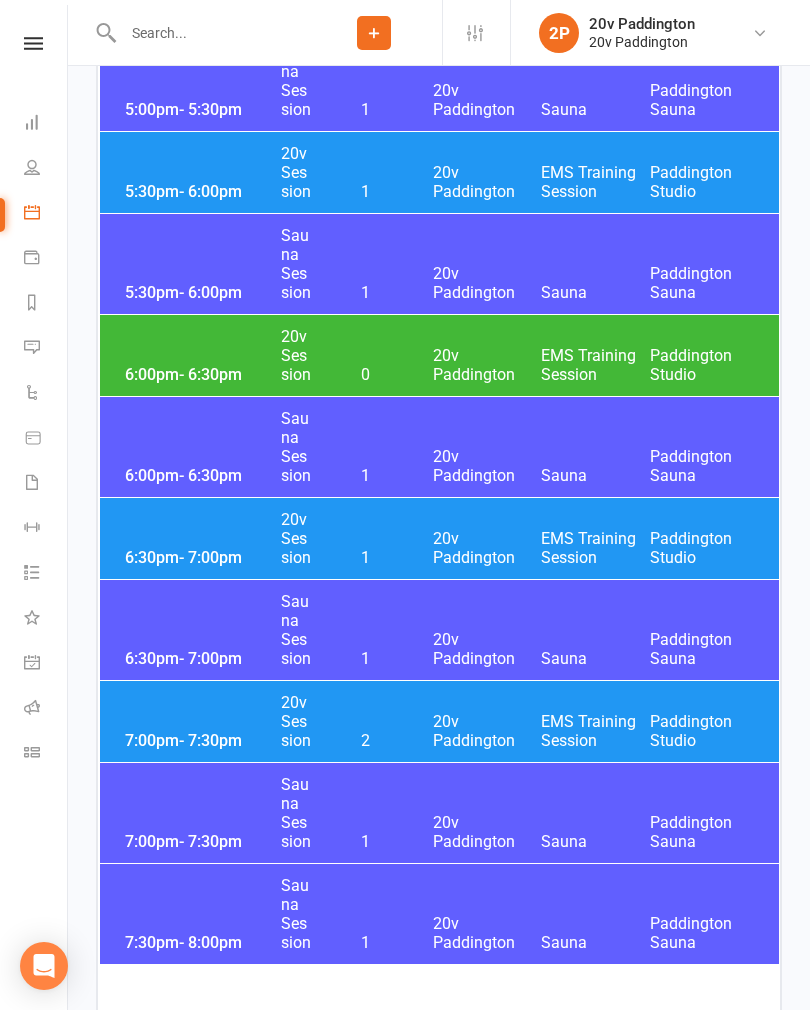 click on "[TIME] - [TIME] [YEAR] [MONTH] [DAY] [TIME] [EVENT] [LOCATION] [EVENT] [LOCATION]" at bounding box center [439, 172] 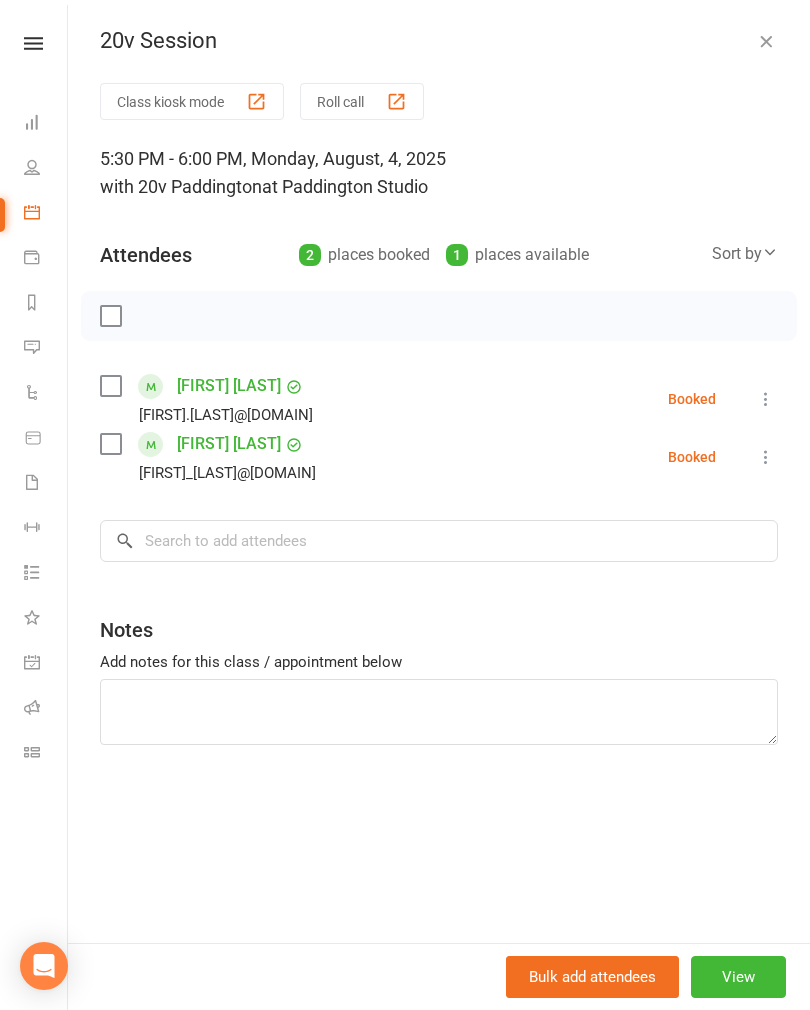click at bounding box center [766, 41] 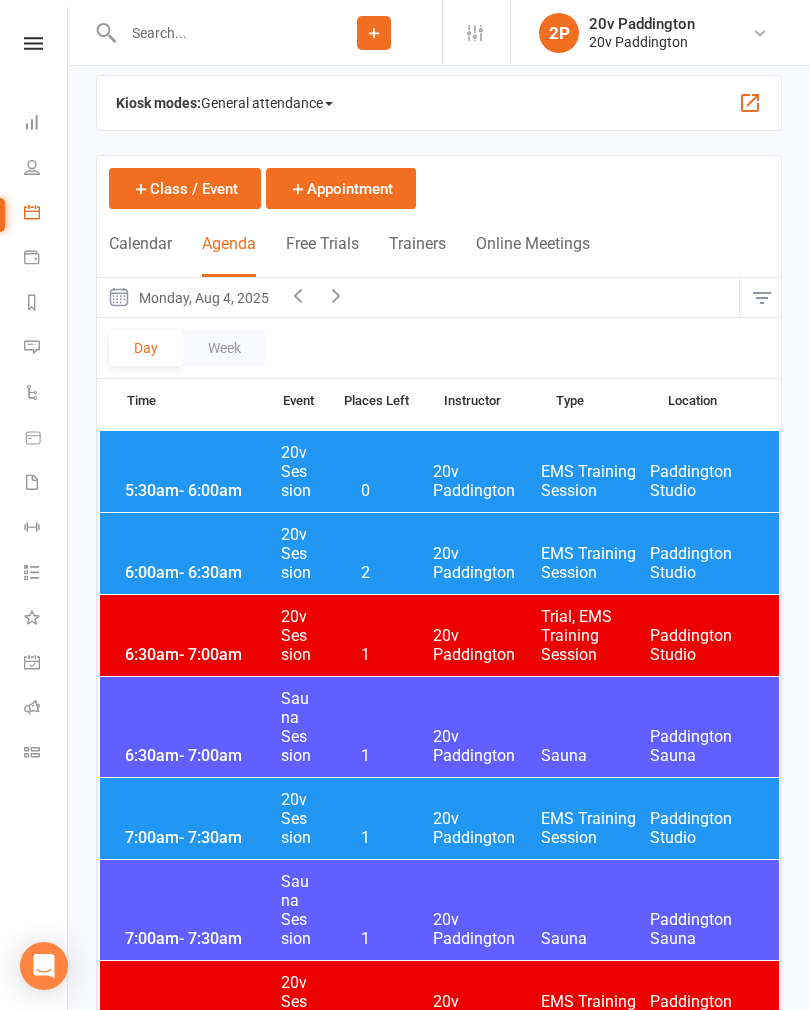 scroll, scrollTop: 0, scrollLeft: 0, axis: both 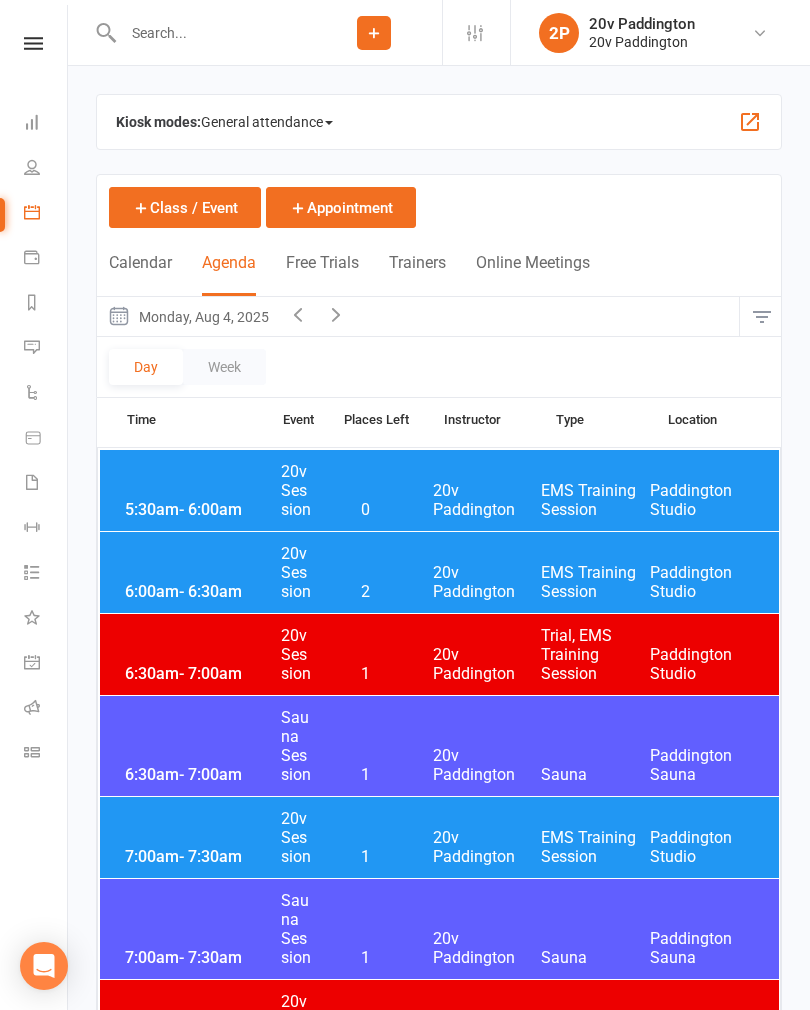 click on "Monday, Aug 4, 2025" at bounding box center [188, 316] 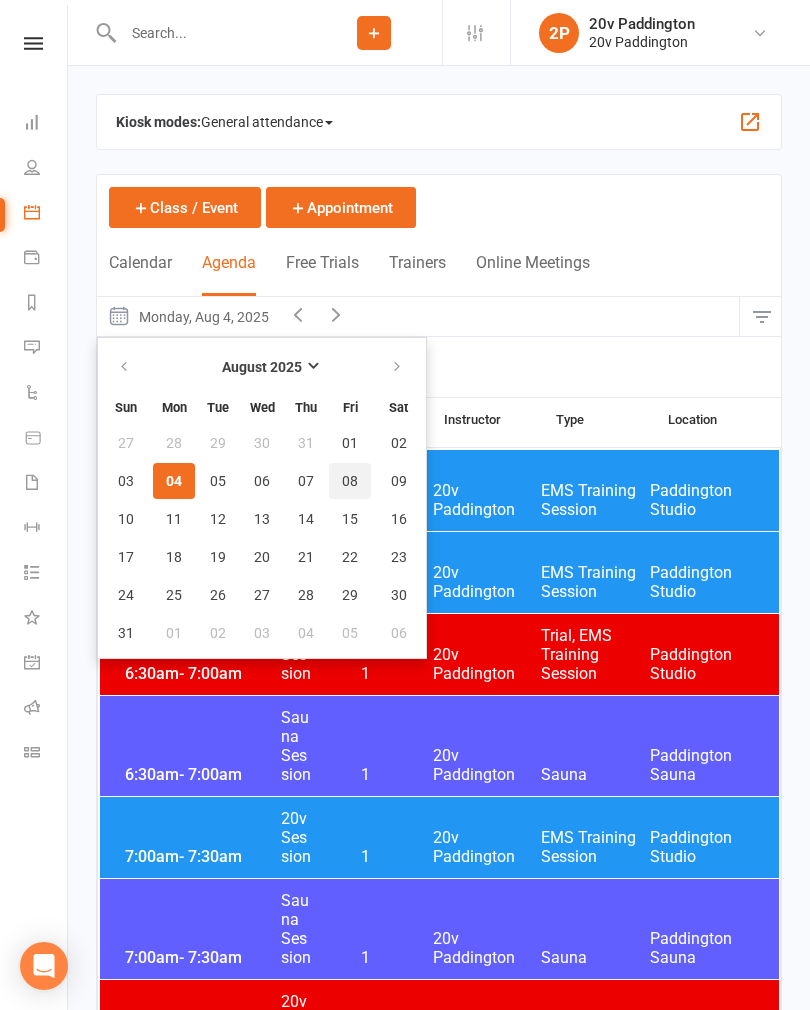 click on "08" at bounding box center [350, 481] 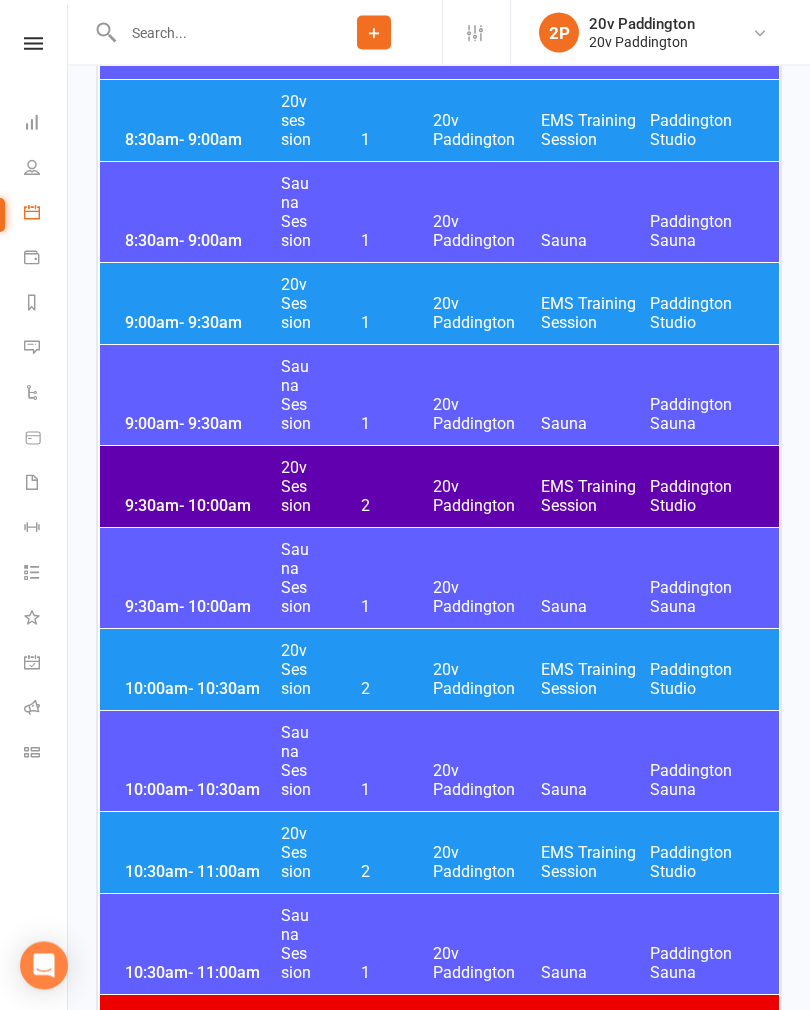 click on "[TIME] - [TIME] [YEAR] [MONTH] [DAY] [TIME] [EVENT] [LOCATION] [EVENT] [LOCATION]" at bounding box center (439, 304) 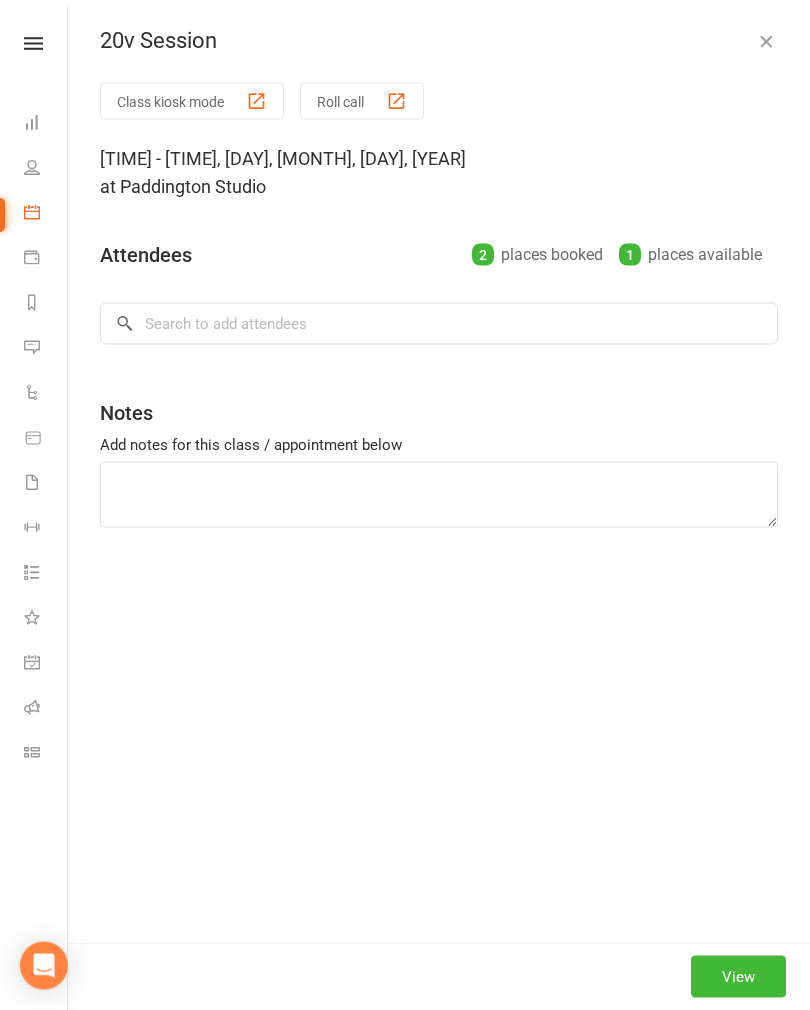 scroll, scrollTop: 1266, scrollLeft: 0, axis: vertical 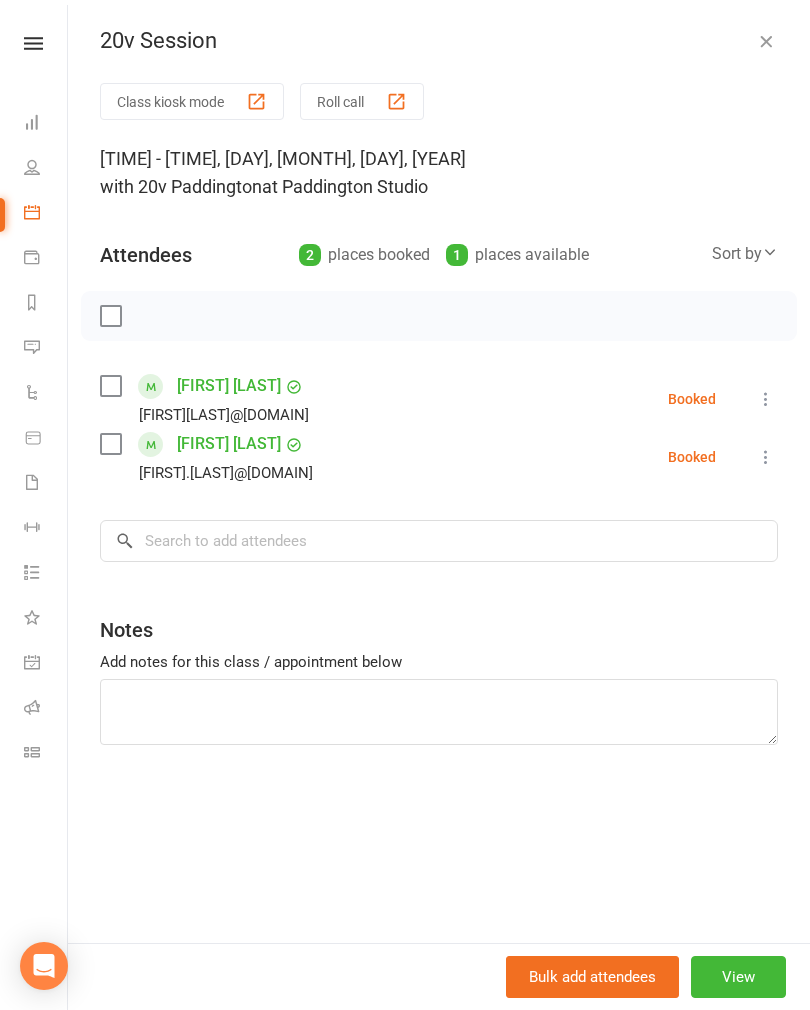 click at bounding box center (766, 41) 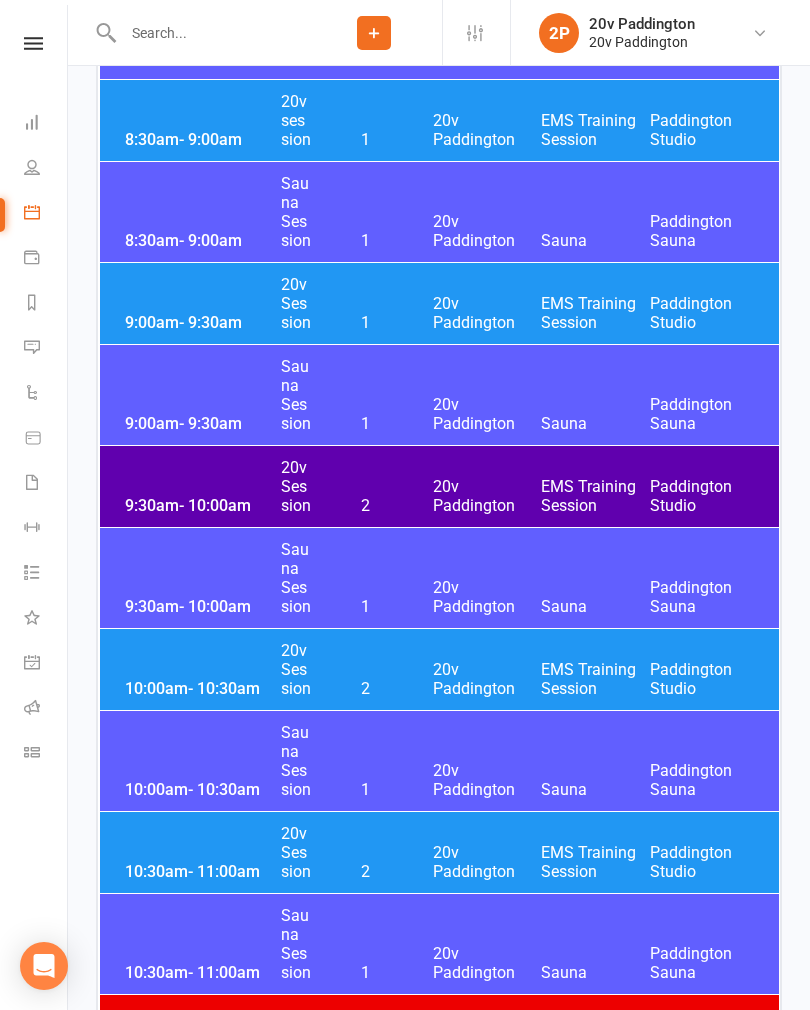 click at bounding box center [32, 347] 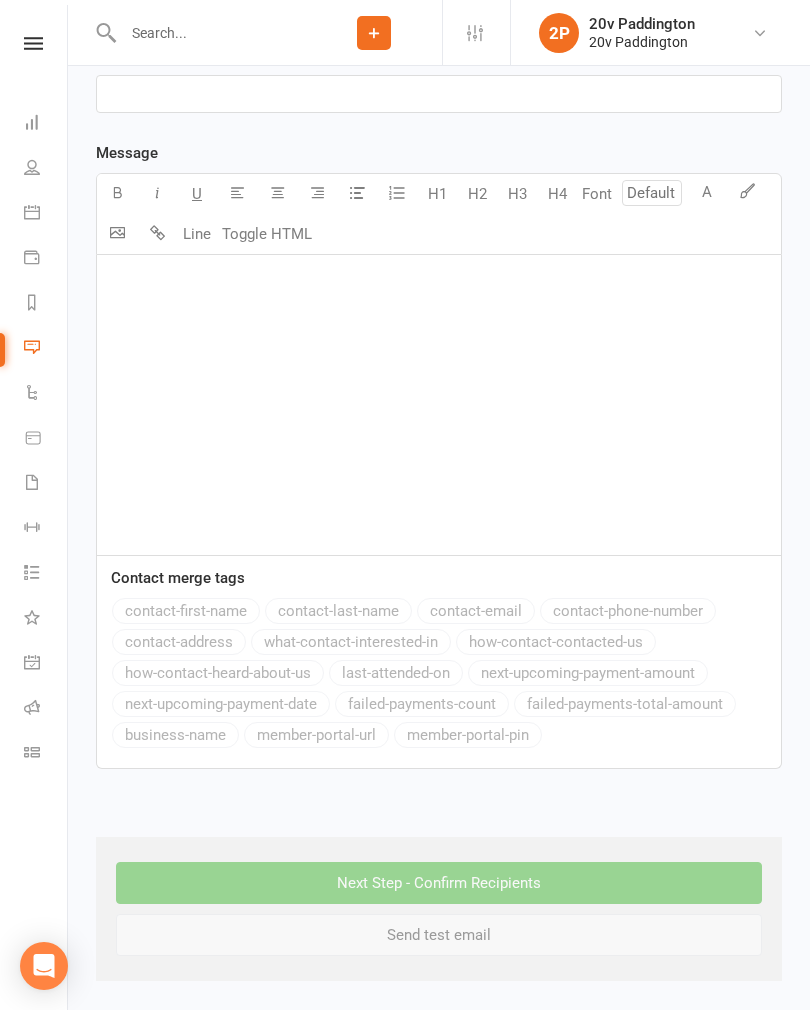scroll, scrollTop: 0, scrollLeft: 0, axis: both 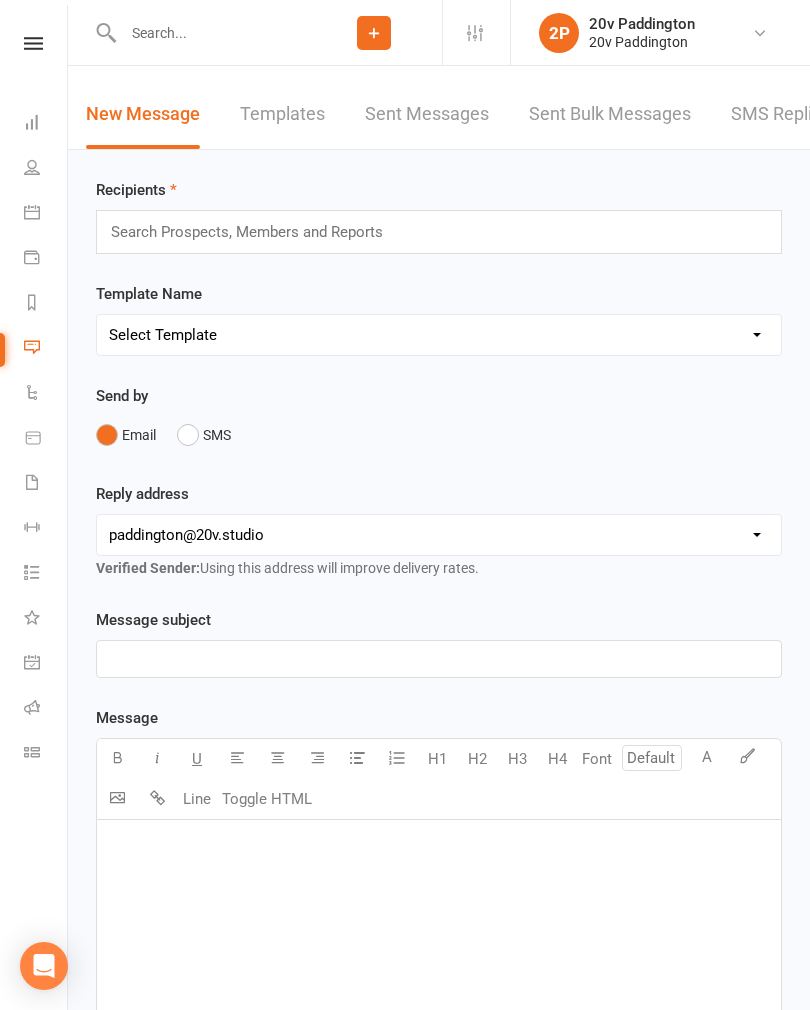 click on "SMS Replies  1" at bounding box center (791, 114) 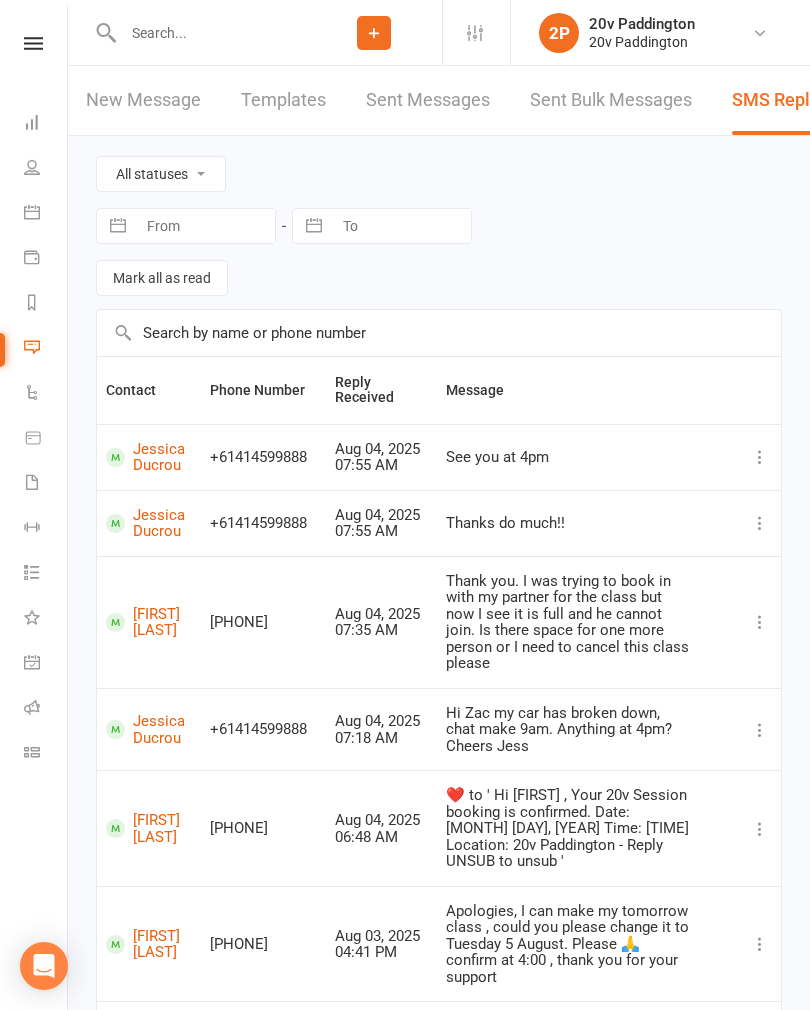 click at bounding box center [32, 212] 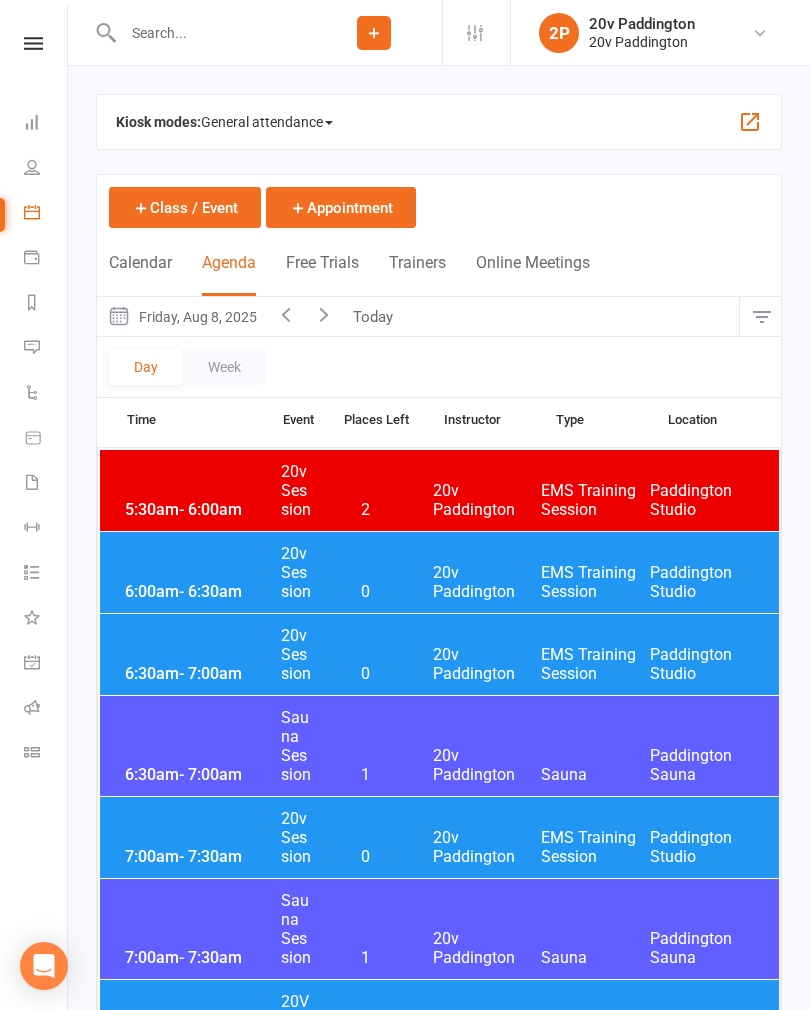 click on "Today" at bounding box center [375, 316] 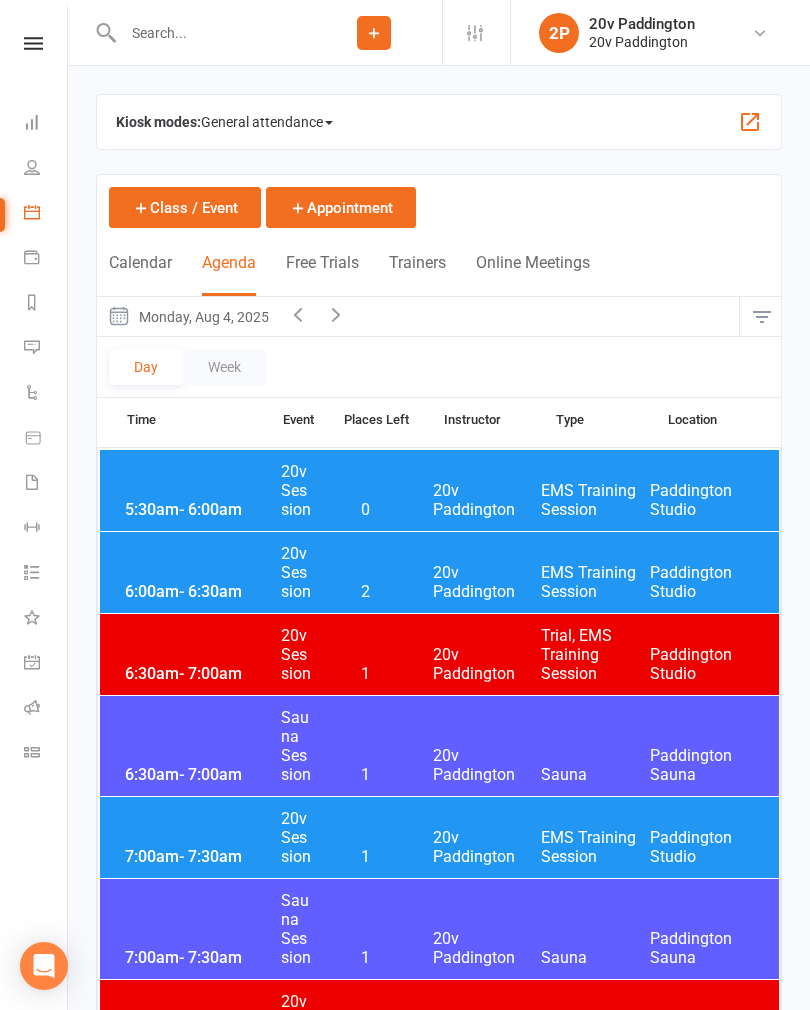 click at bounding box center (211, 33) 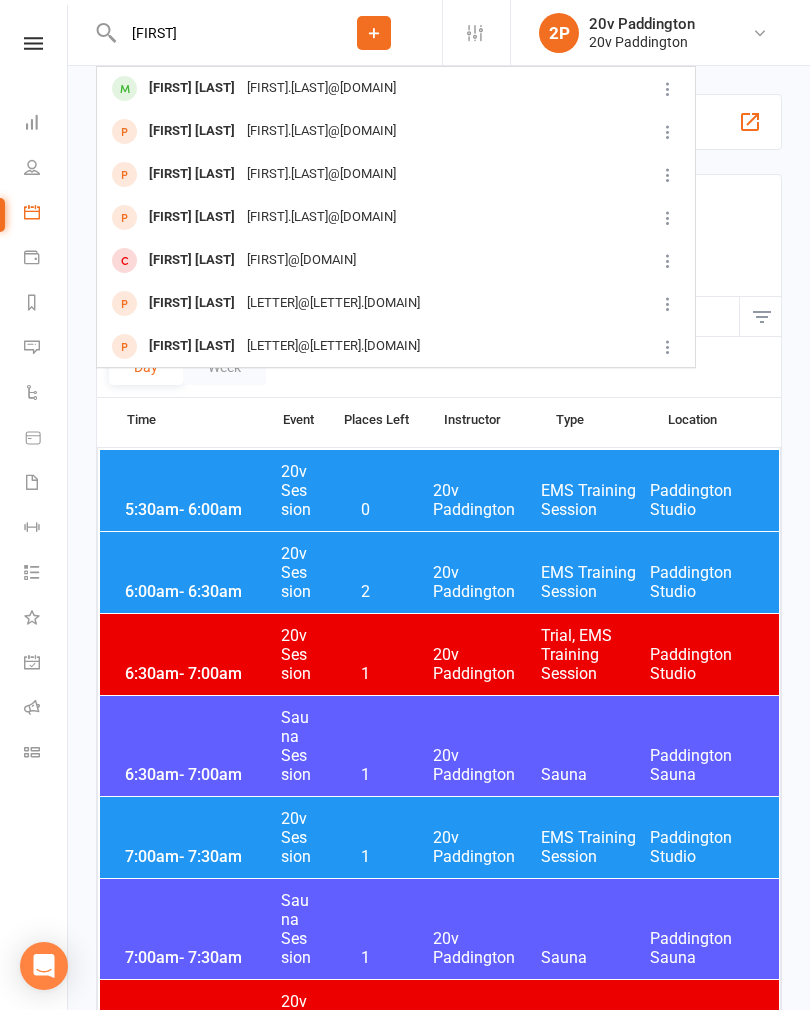 type on "[FIRST]" 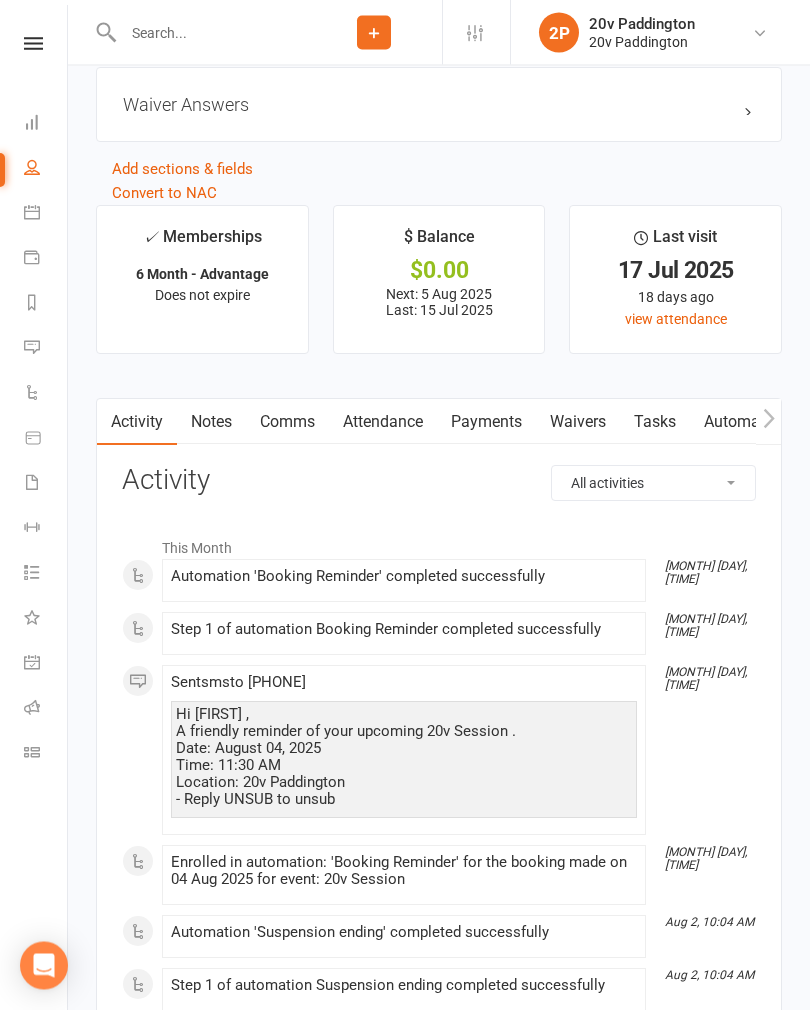 click on "Attendance" at bounding box center [383, 423] 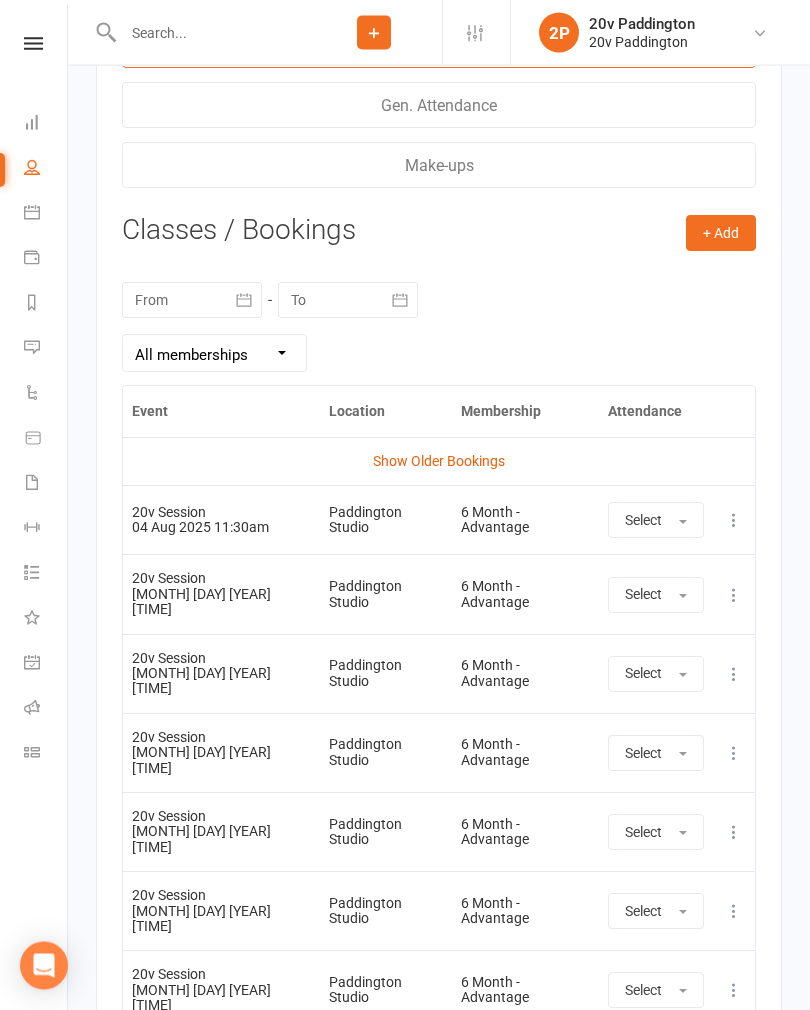 scroll, scrollTop: 3325, scrollLeft: 0, axis: vertical 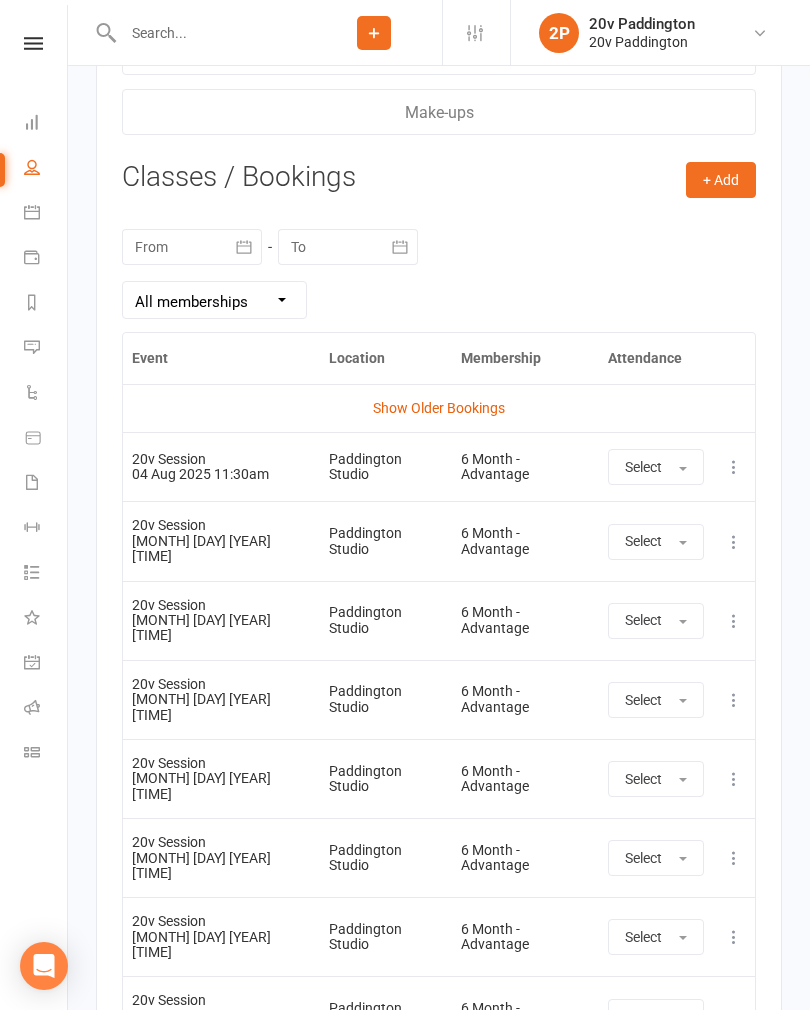 click on "Calendar" at bounding box center [46, 214] 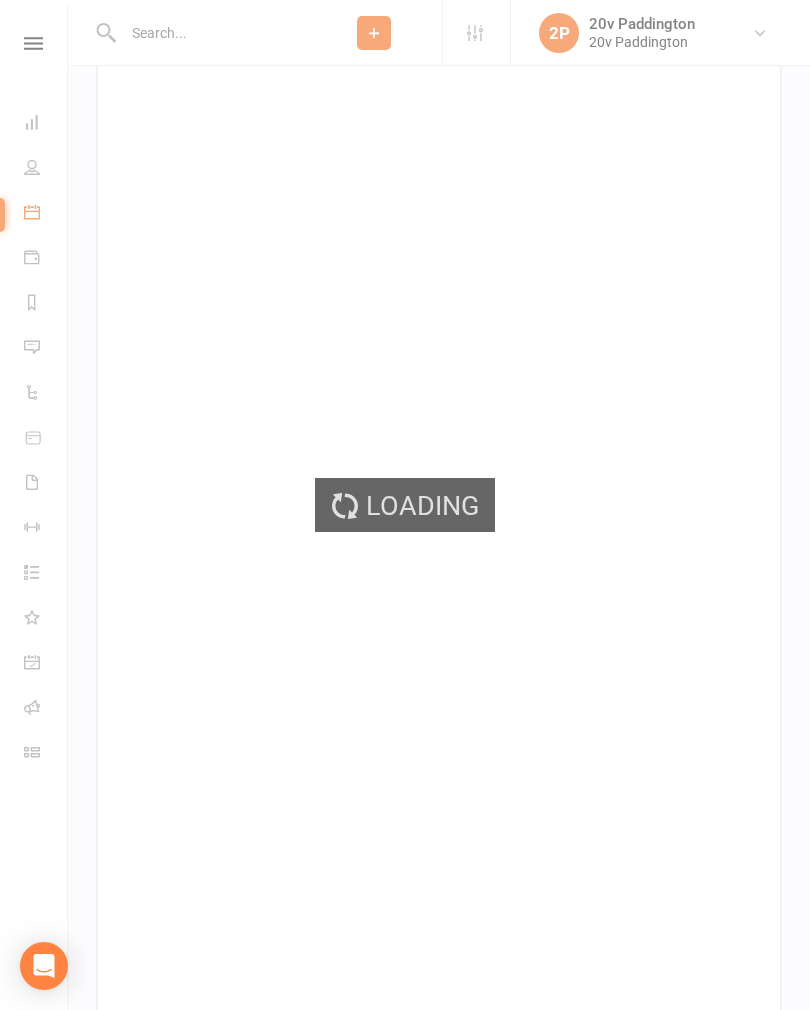 scroll, scrollTop: 0, scrollLeft: 0, axis: both 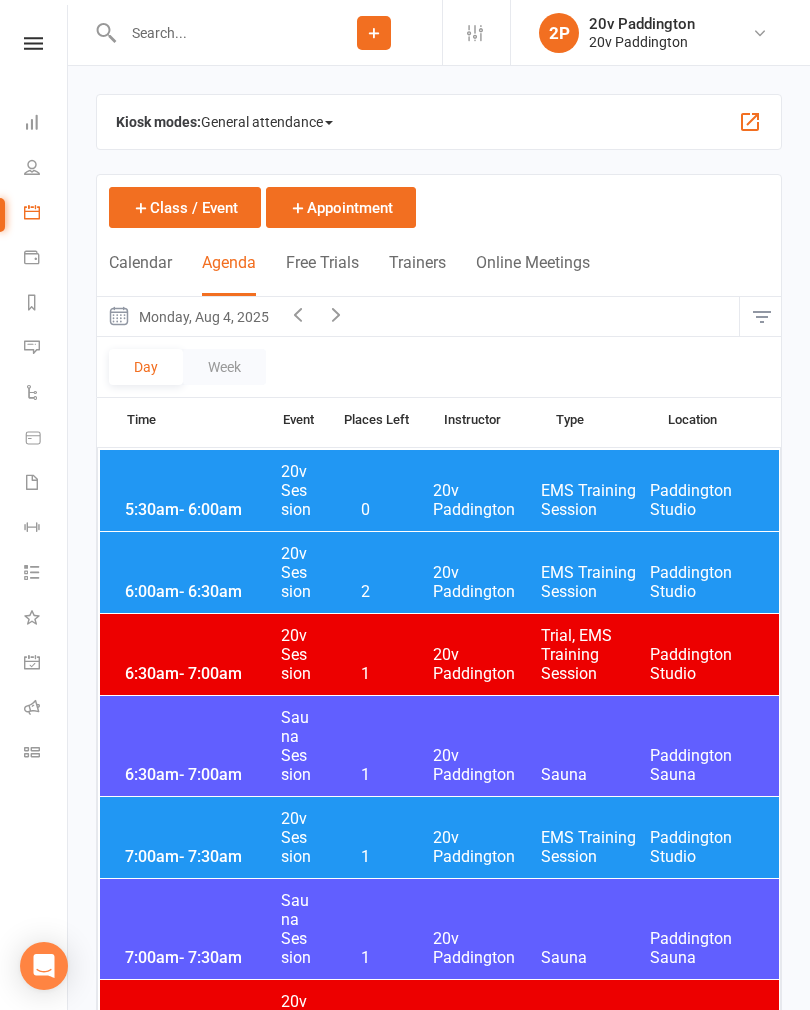 click on "Monday, Aug 4, 2025" at bounding box center [188, 316] 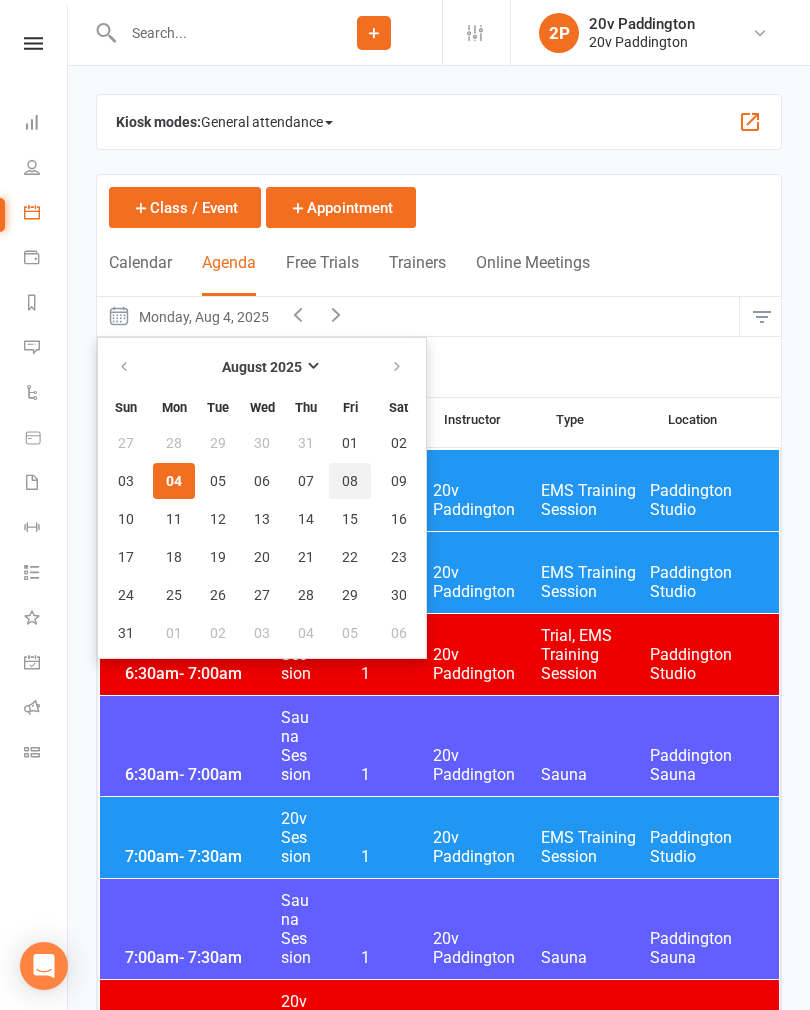 click on "08" at bounding box center [350, 481] 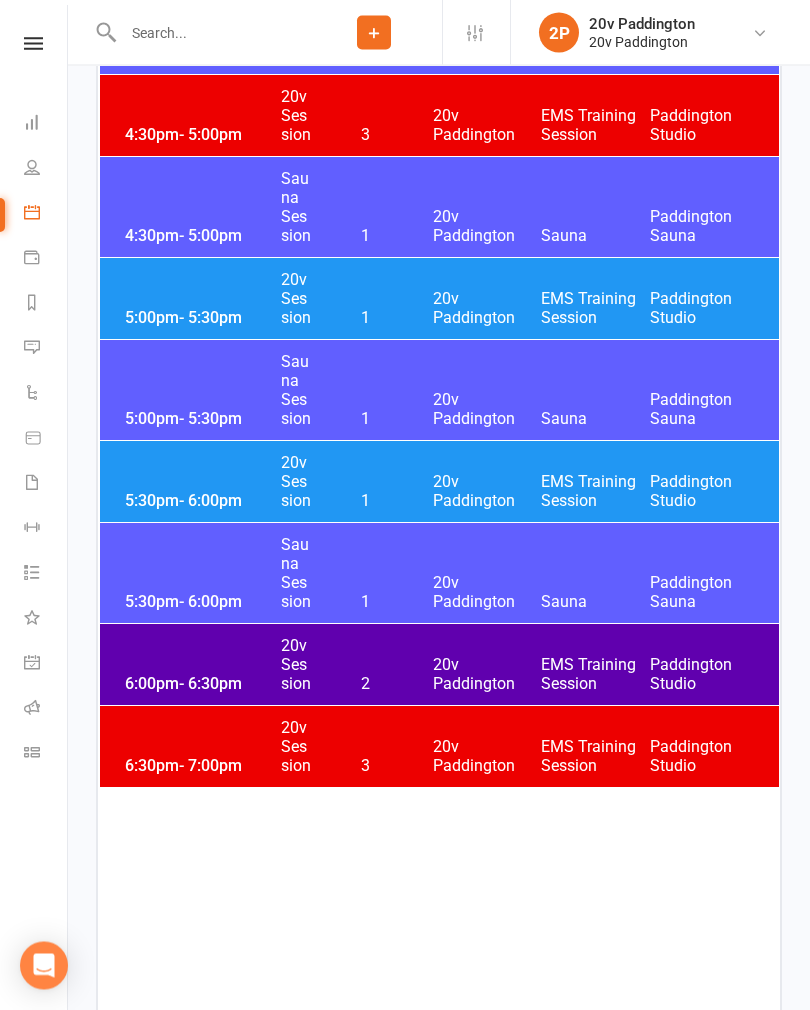 scroll, scrollTop: 3955, scrollLeft: 0, axis: vertical 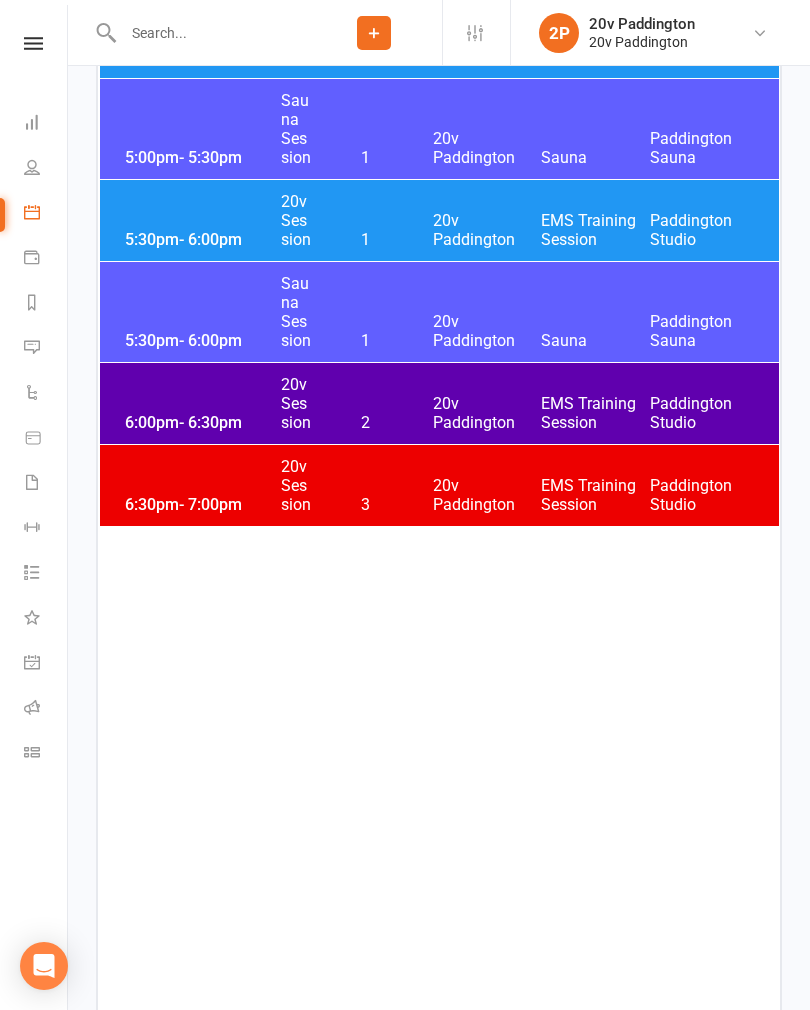 click on "20v Paddington" at bounding box center [487, 413] 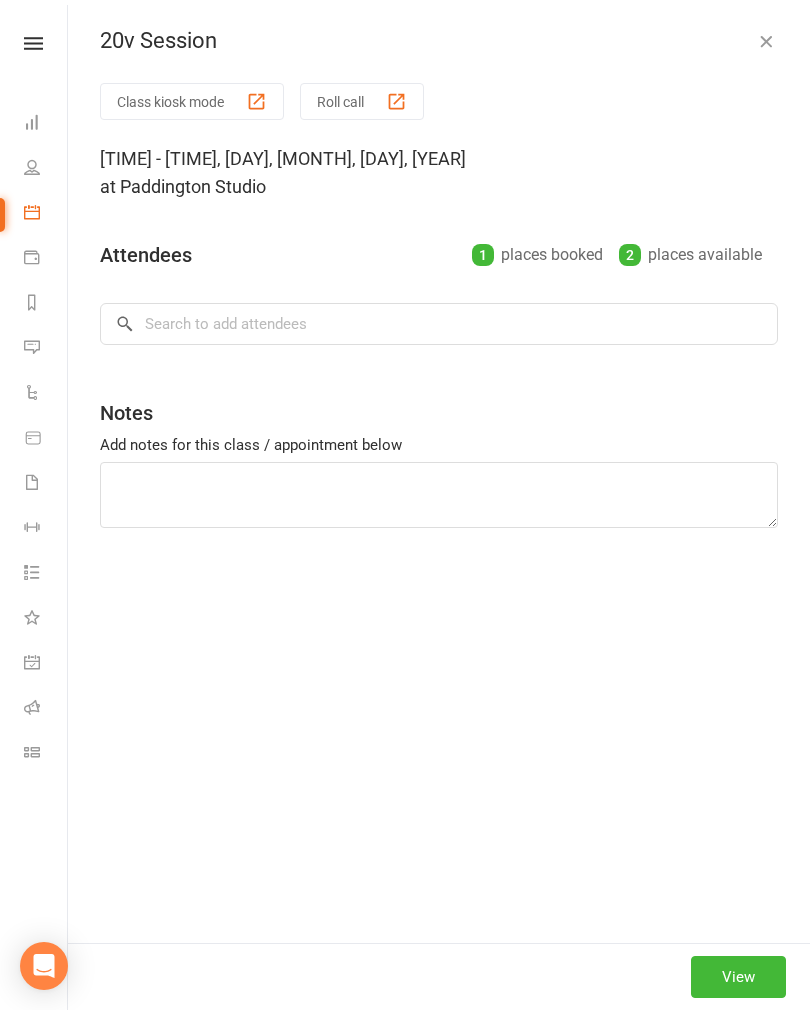 click at bounding box center [766, 41] 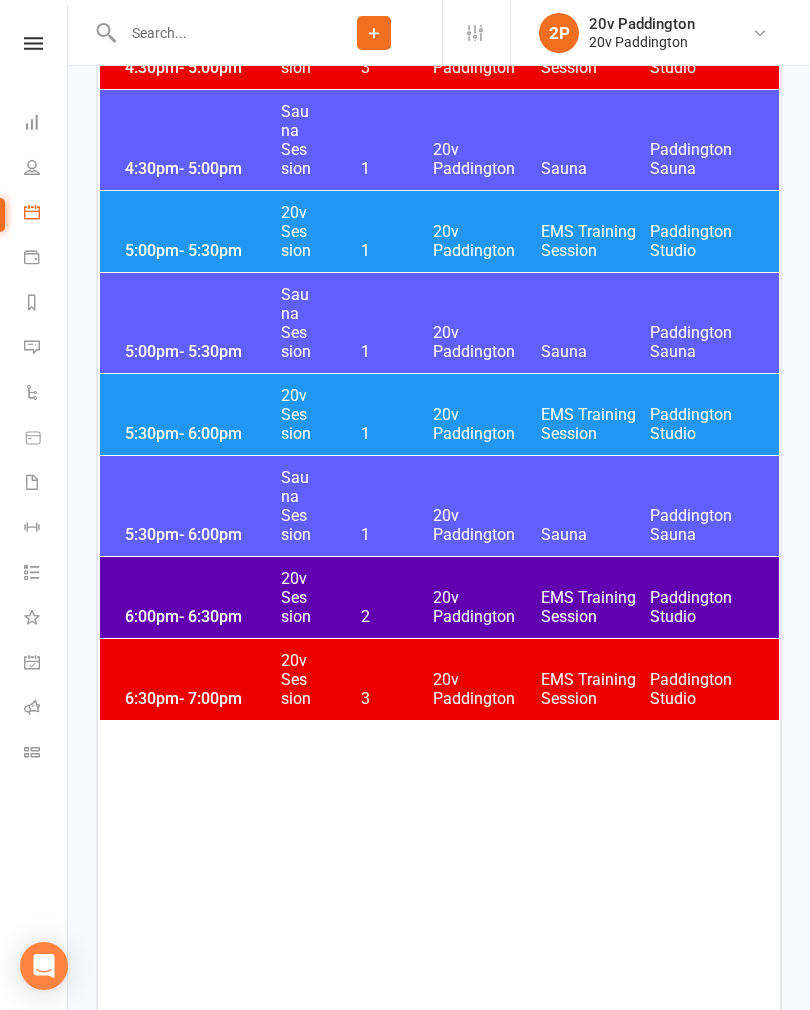 scroll, scrollTop: 3740, scrollLeft: 0, axis: vertical 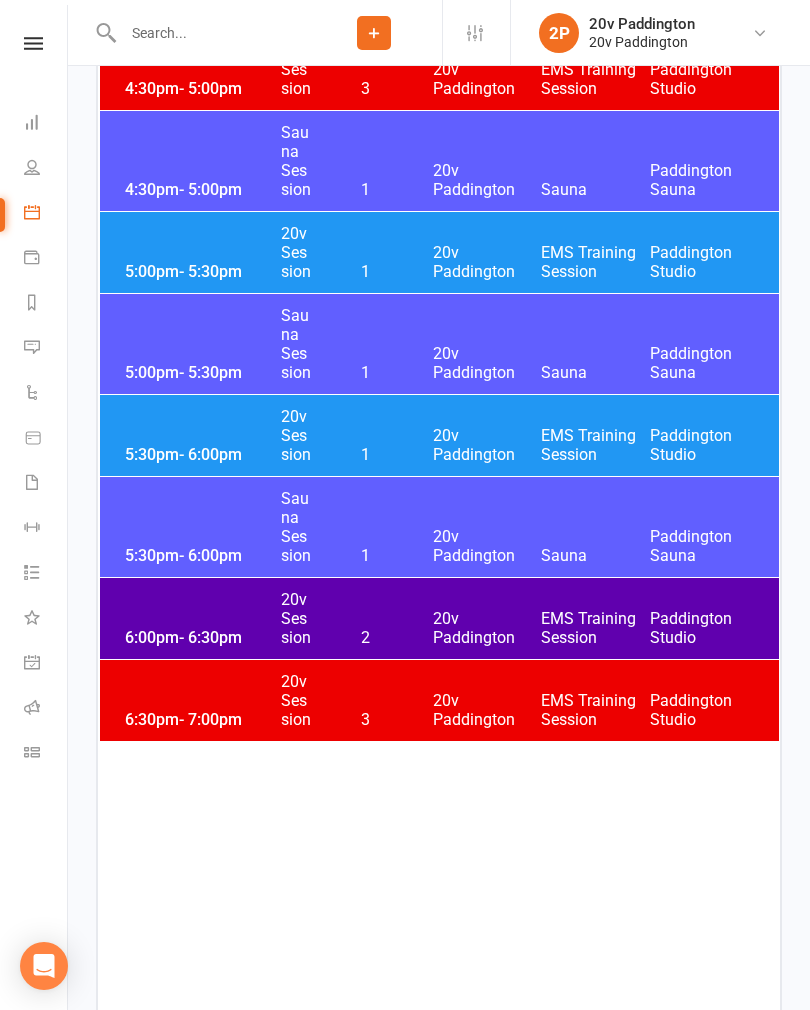 click on "[TIME] - [TIME] [YEAR] [MONTH] [DAY] [TIME] [EVENT] [LOCATION] [EVENT] [LOCATION]" at bounding box center [439, 435] 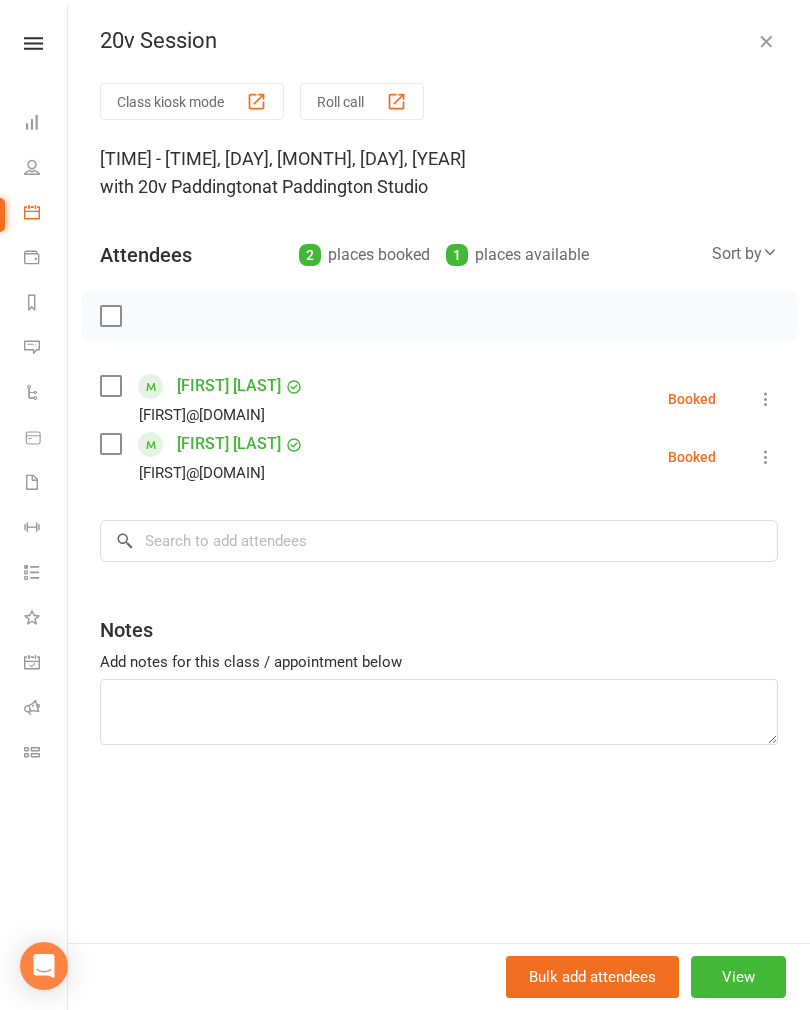 click at bounding box center (766, 41) 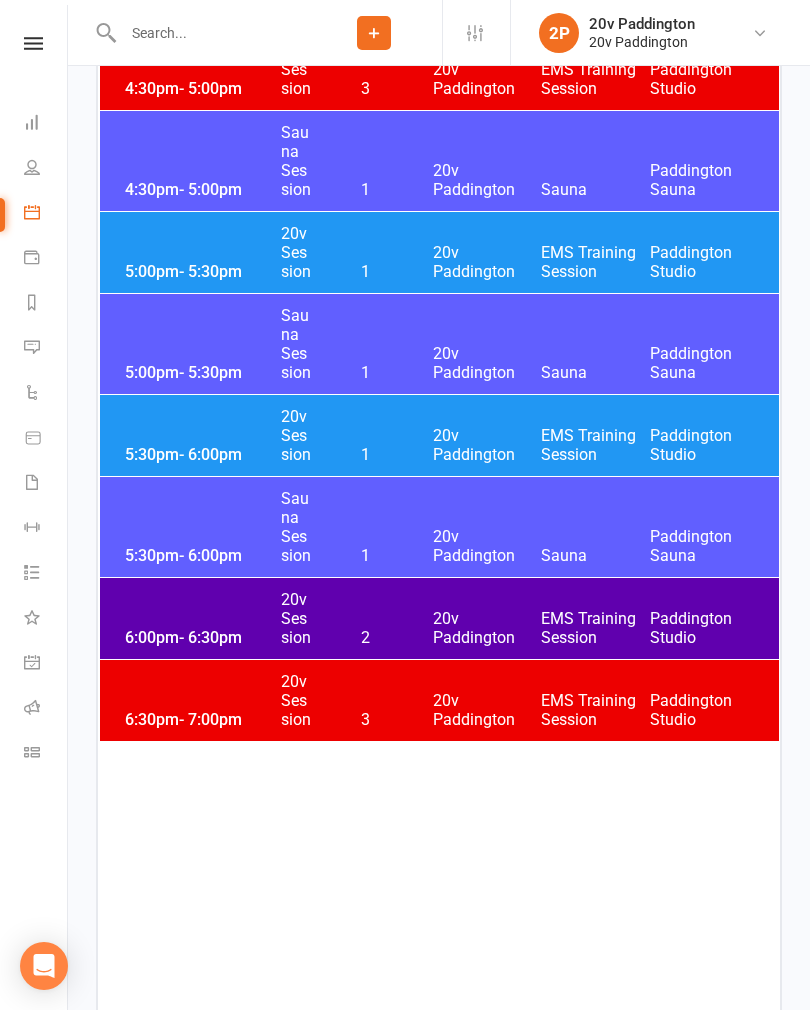 click on "Messages   1" at bounding box center [33, 349] 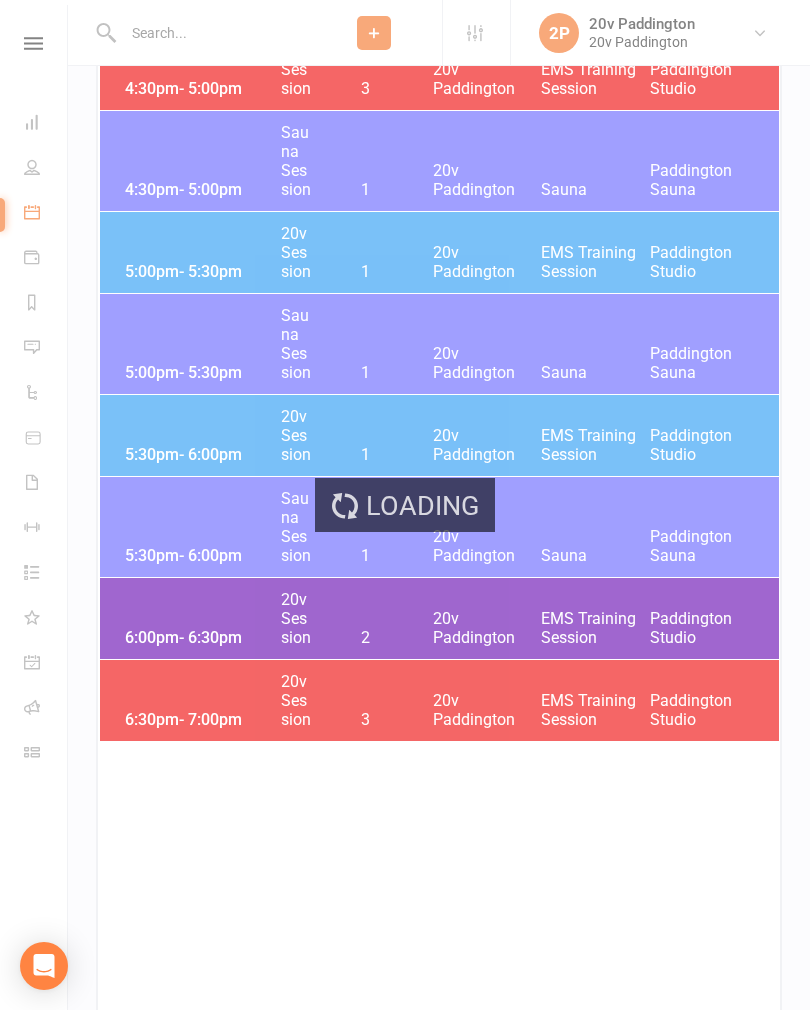 scroll, scrollTop: 0, scrollLeft: 0, axis: both 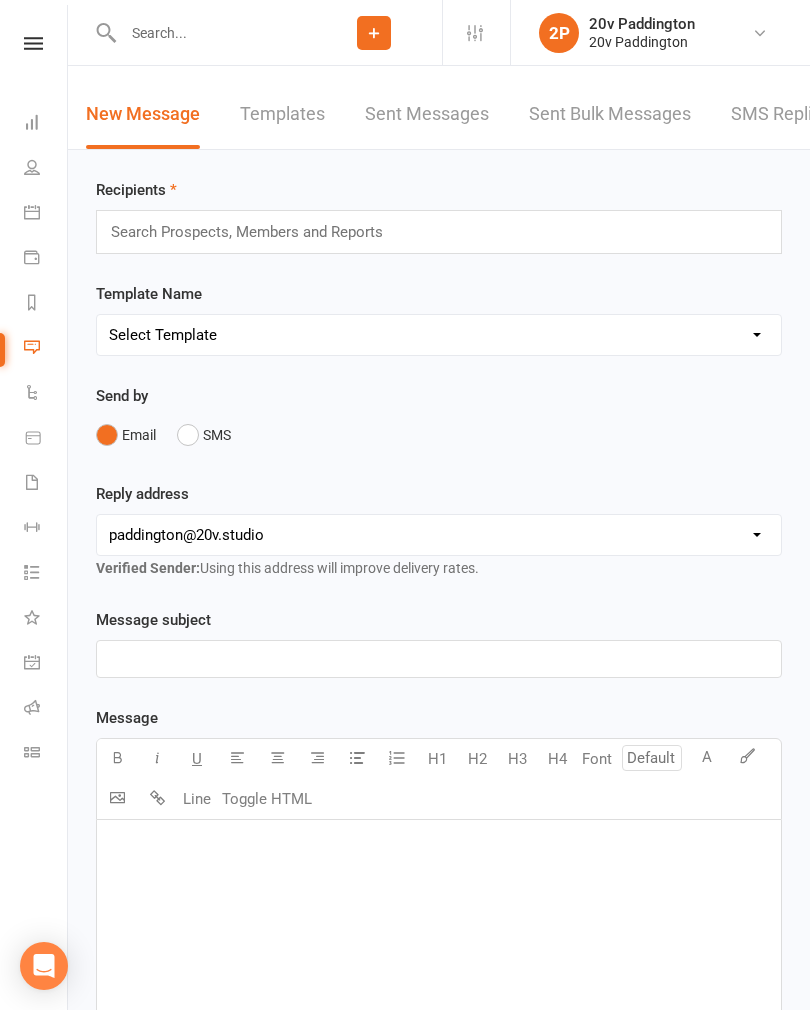 click on "SMS Replies  1" at bounding box center [791, 114] 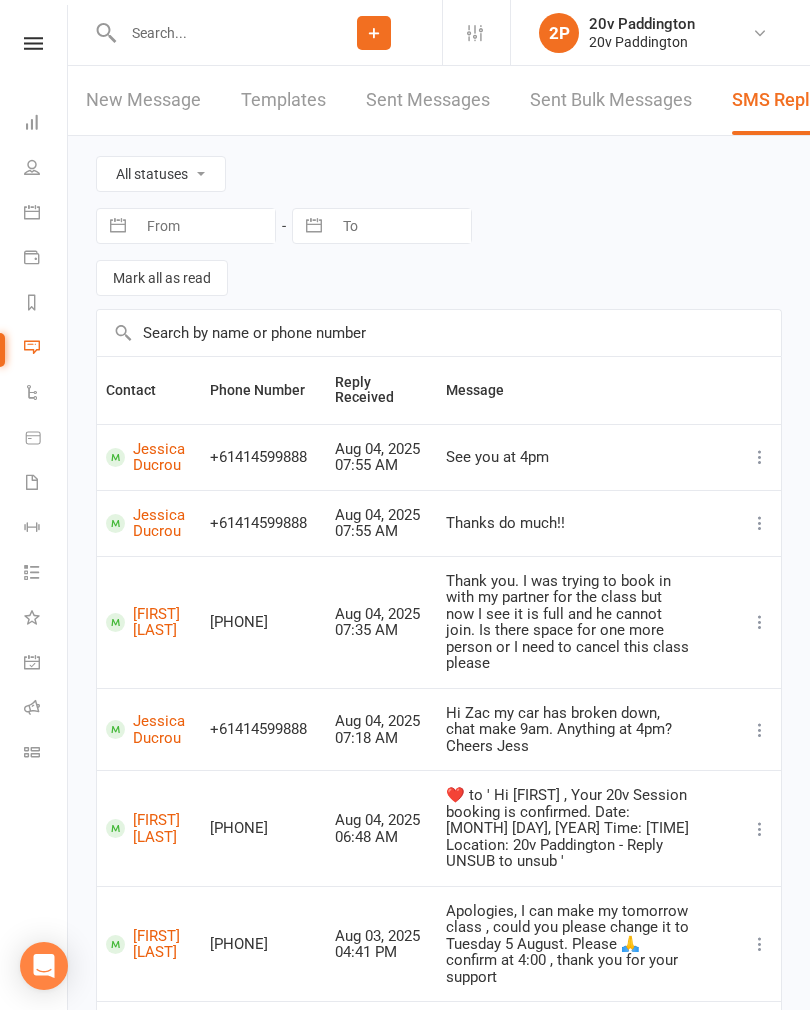 click at bounding box center (32, 212) 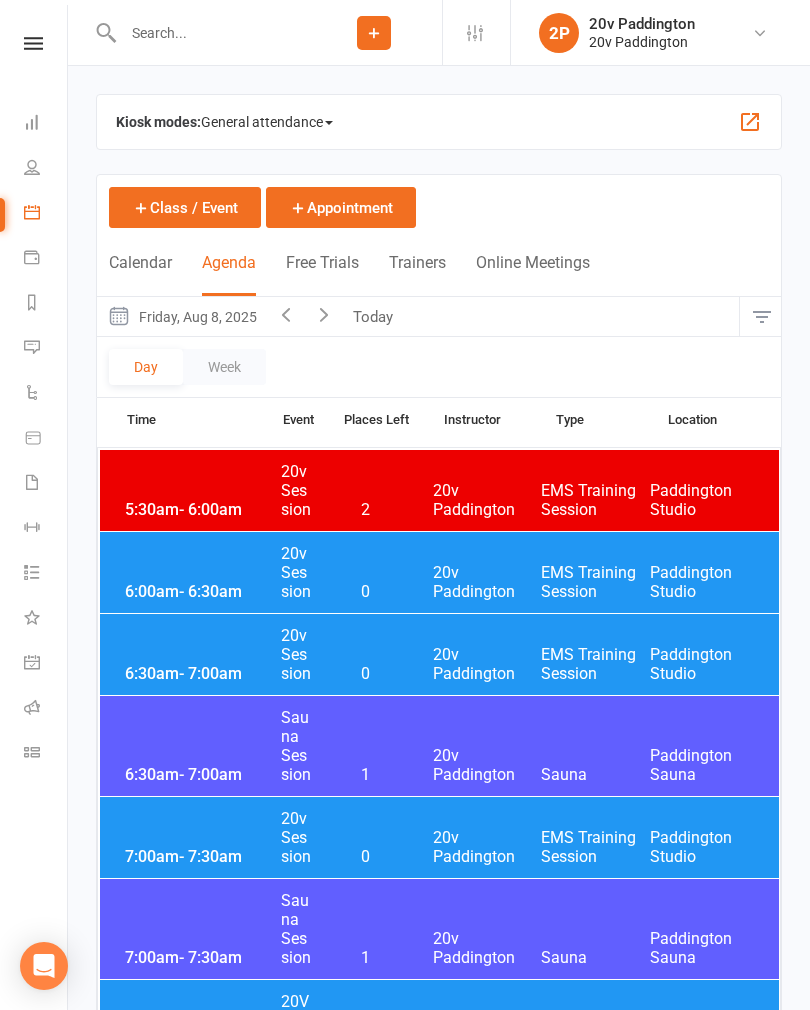 click on "Friday, Aug 8, 2025" at bounding box center [182, 316] 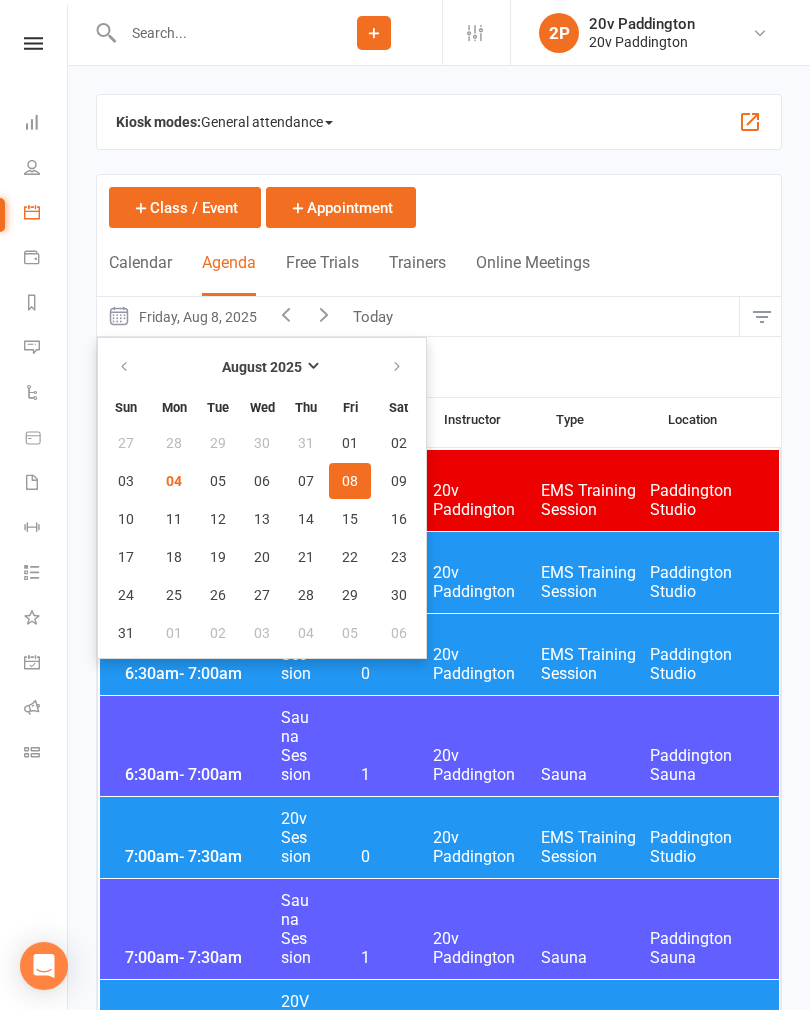 click at bounding box center [211, 33] 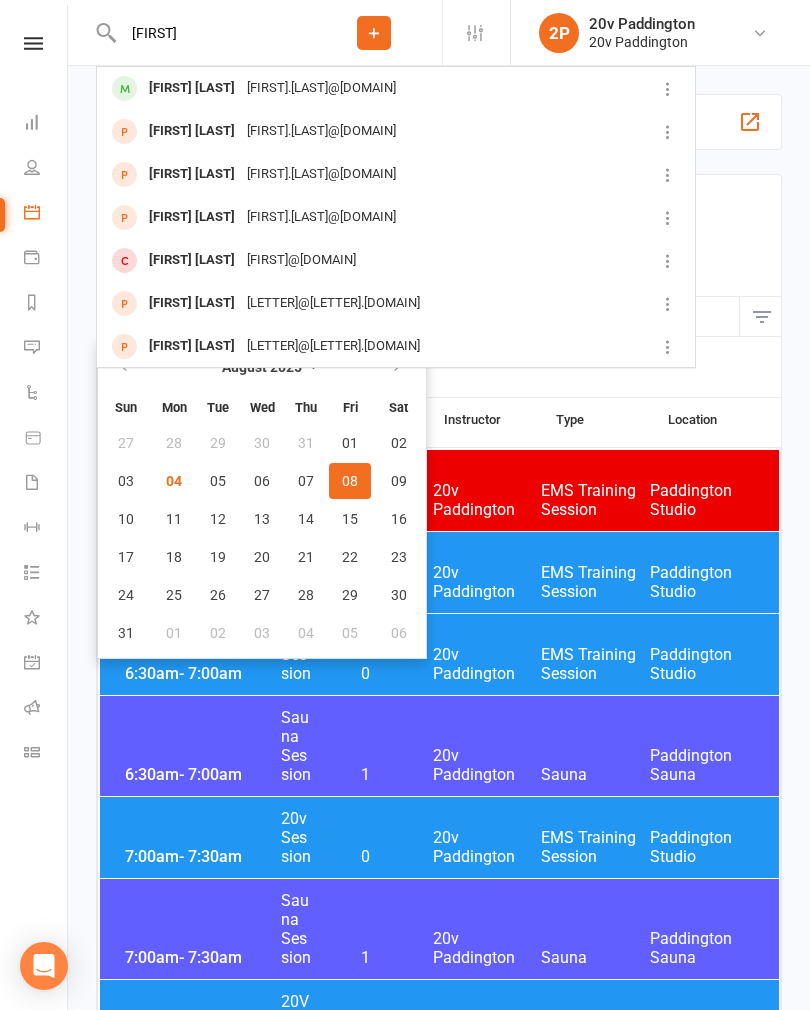 type on "[FIRST]" 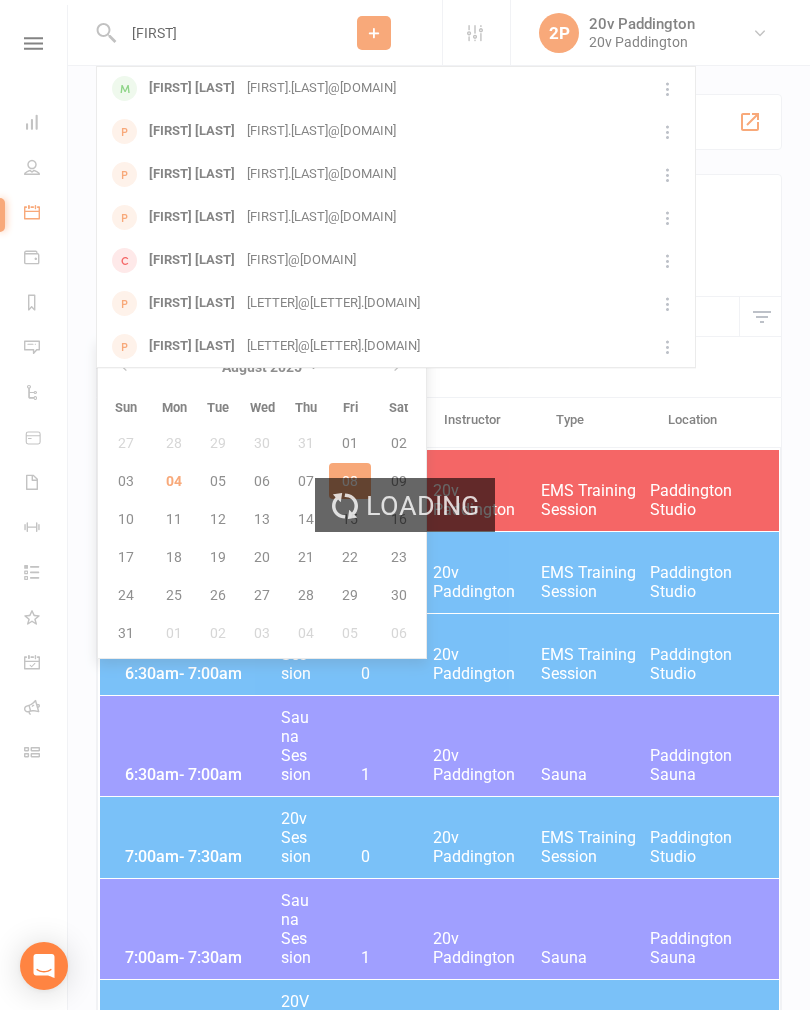type 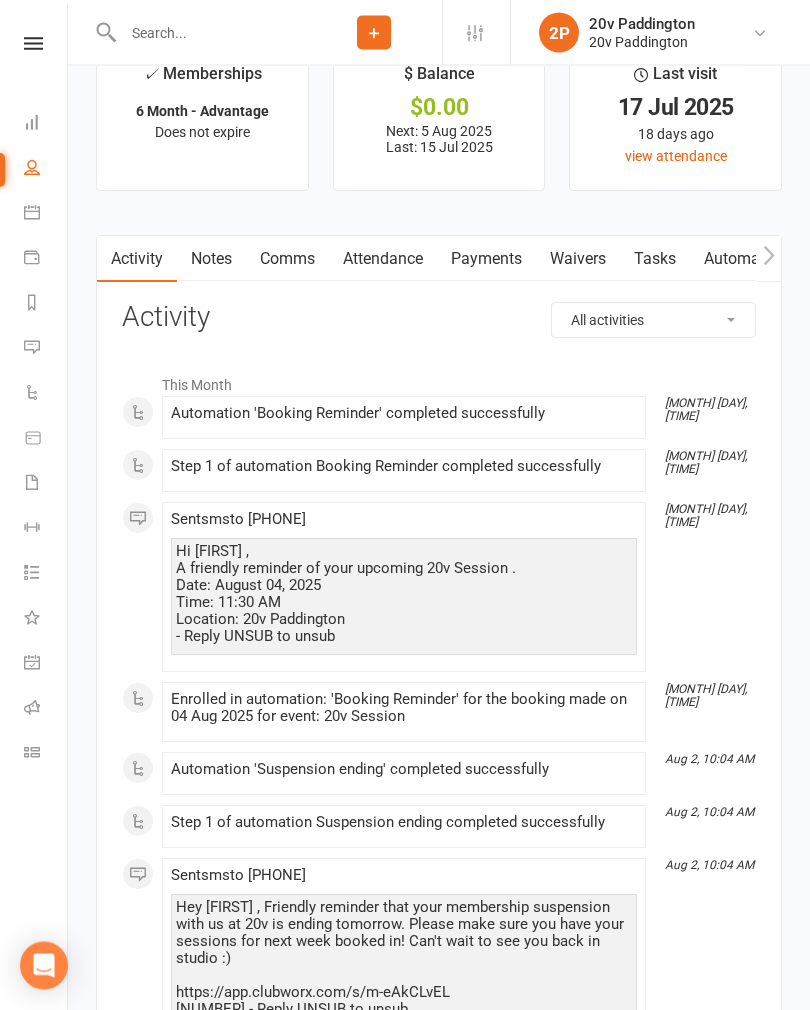 click on "Attendance" at bounding box center (383, 260) 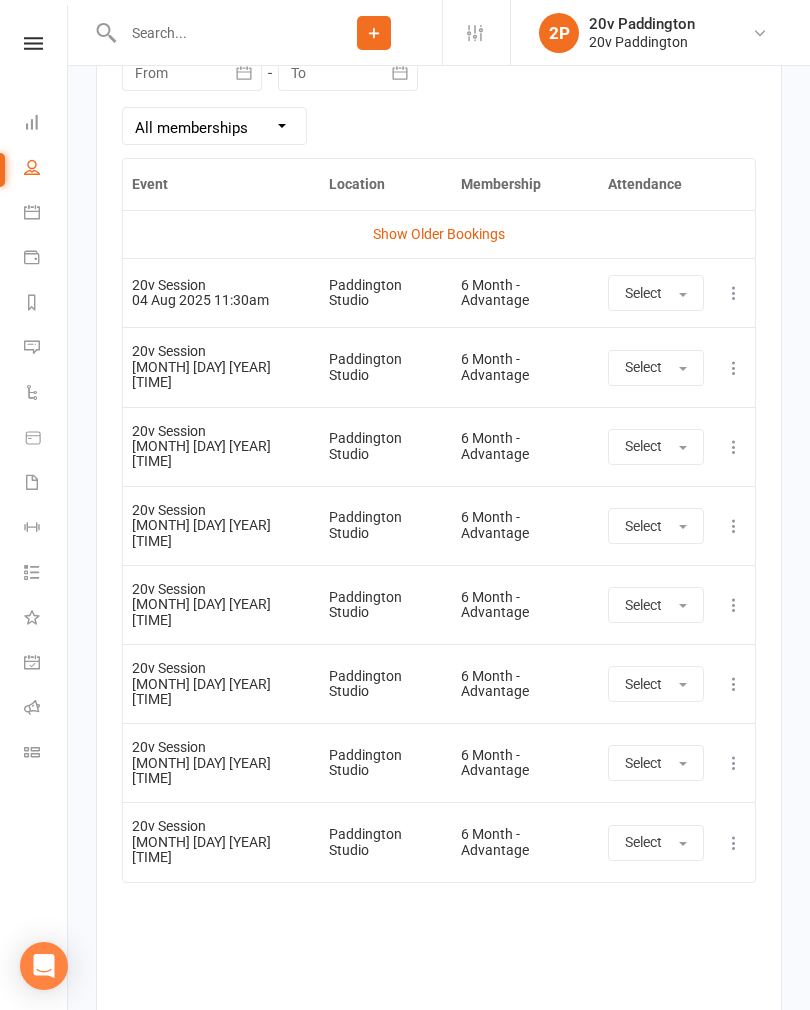 scroll, scrollTop: 3508, scrollLeft: 0, axis: vertical 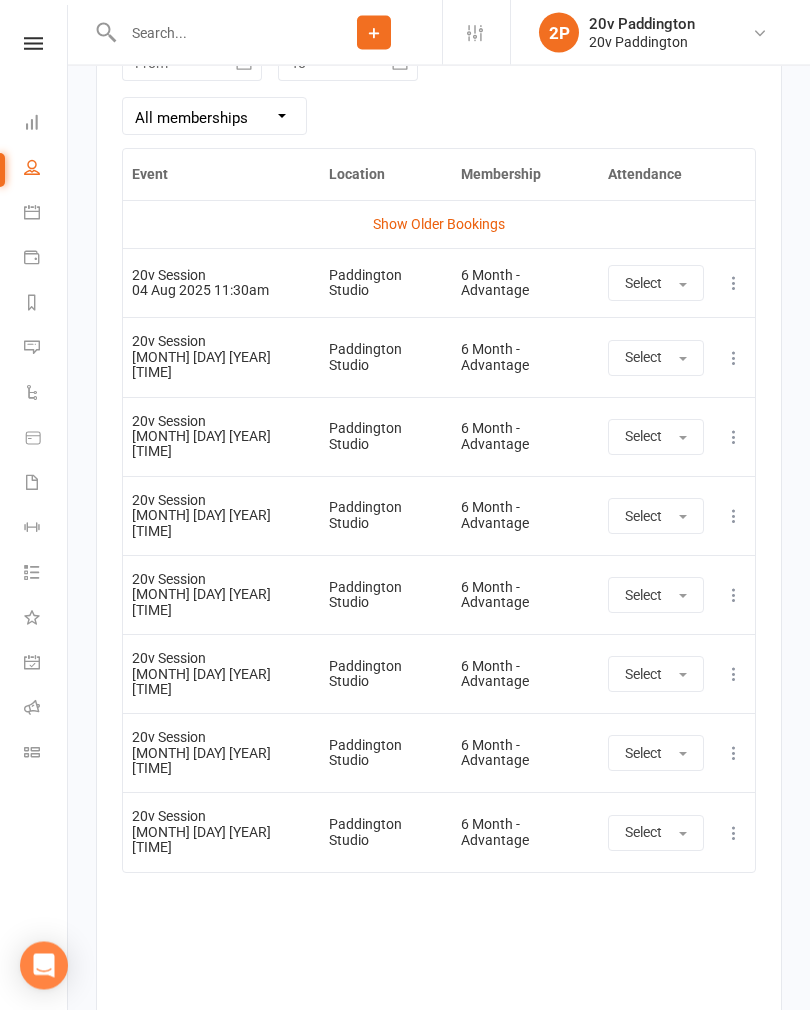click at bounding box center (734, 359) 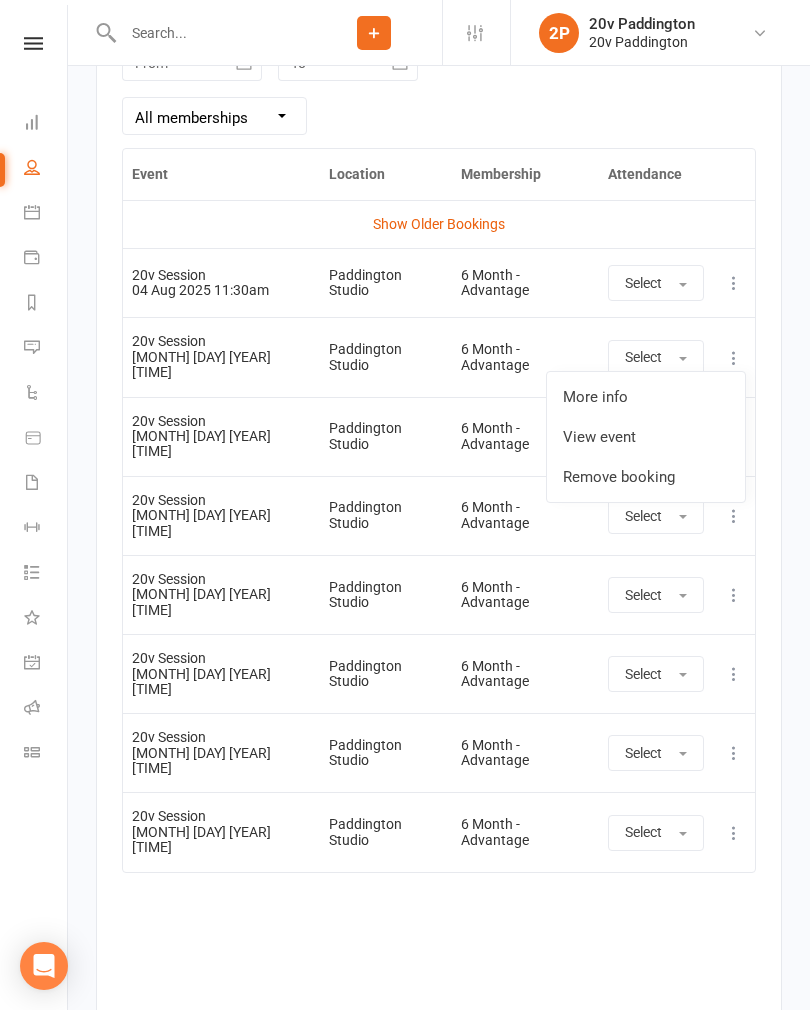 click on "Remove booking" at bounding box center (646, 477) 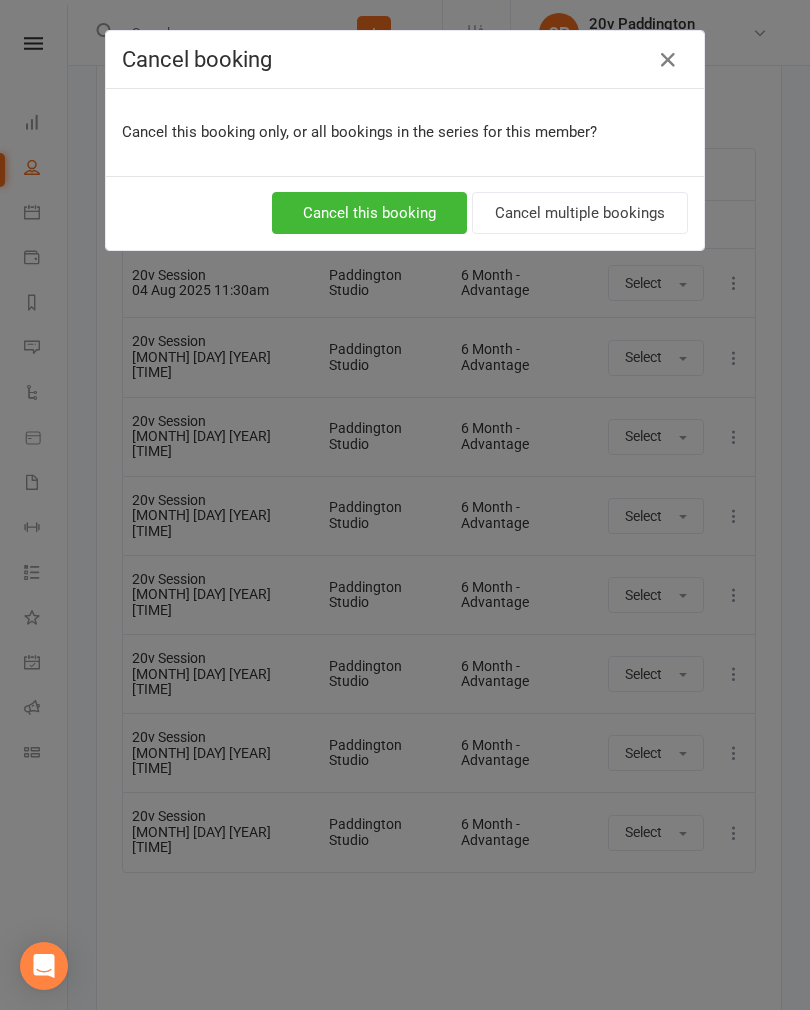 click on "Cancel this booking" at bounding box center (369, 213) 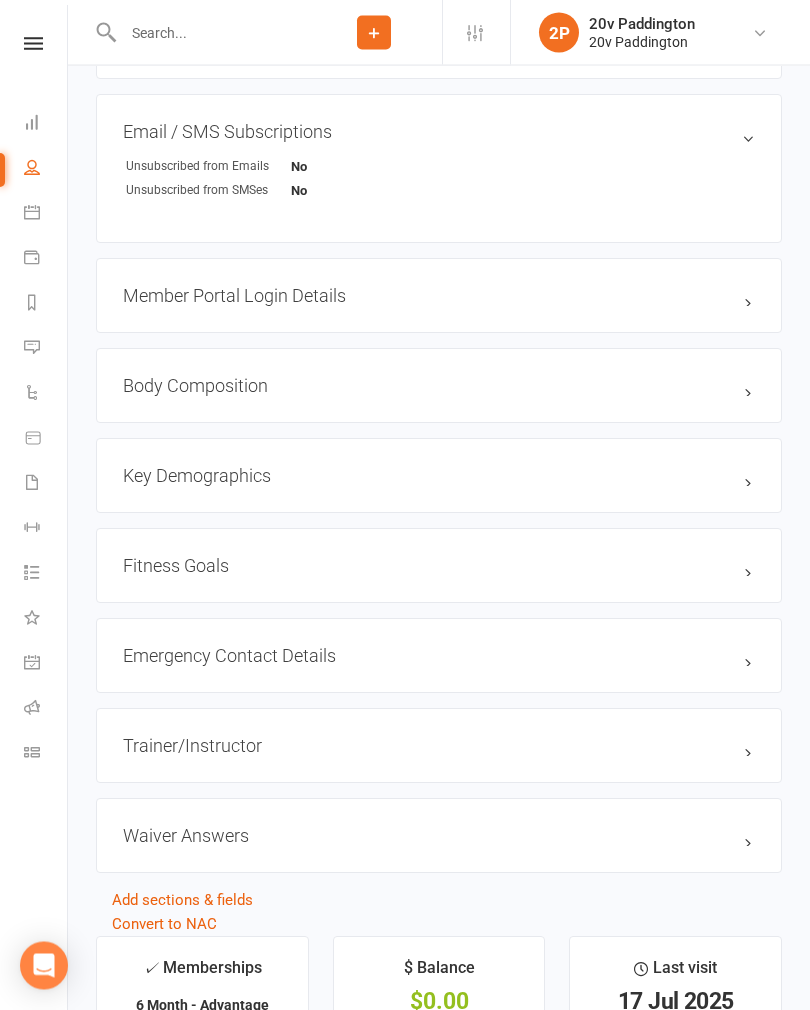 scroll, scrollTop: 1593, scrollLeft: 0, axis: vertical 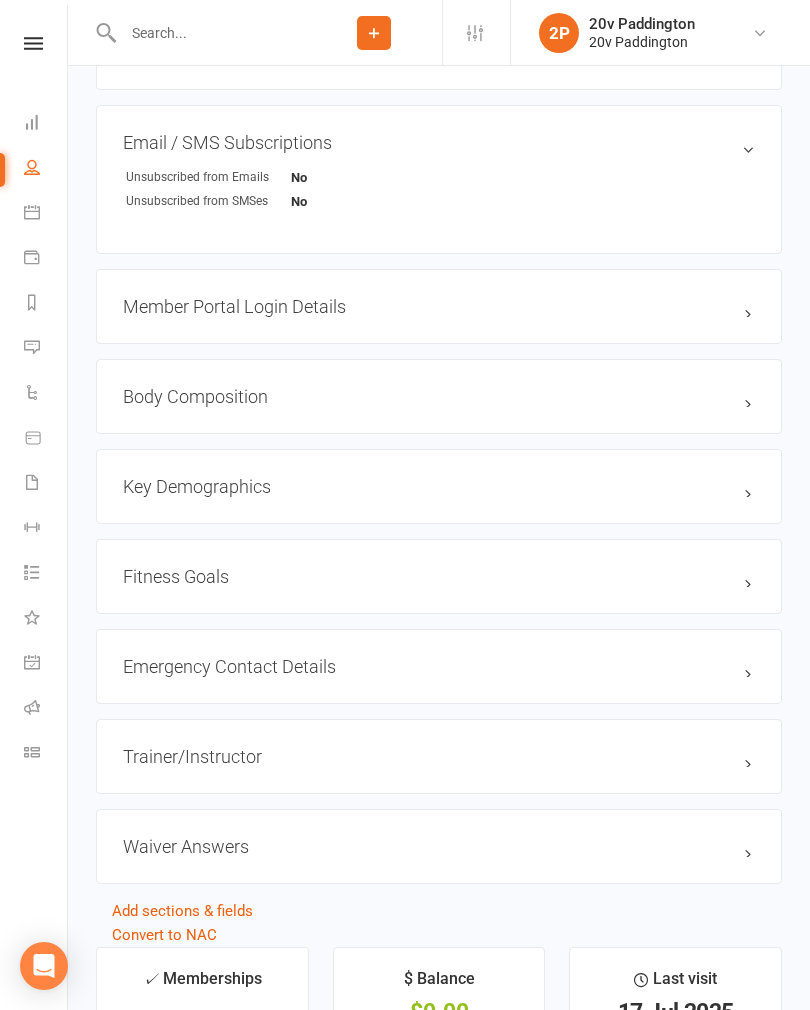click at bounding box center (32, 212) 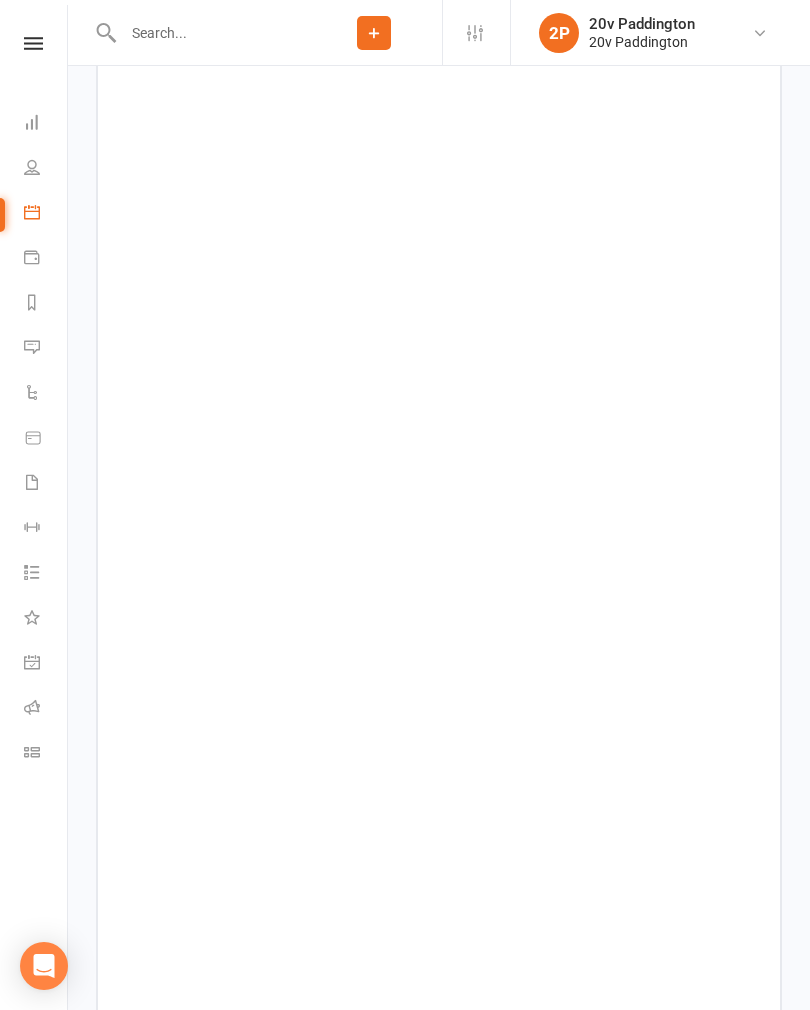 scroll, scrollTop: 0, scrollLeft: 0, axis: both 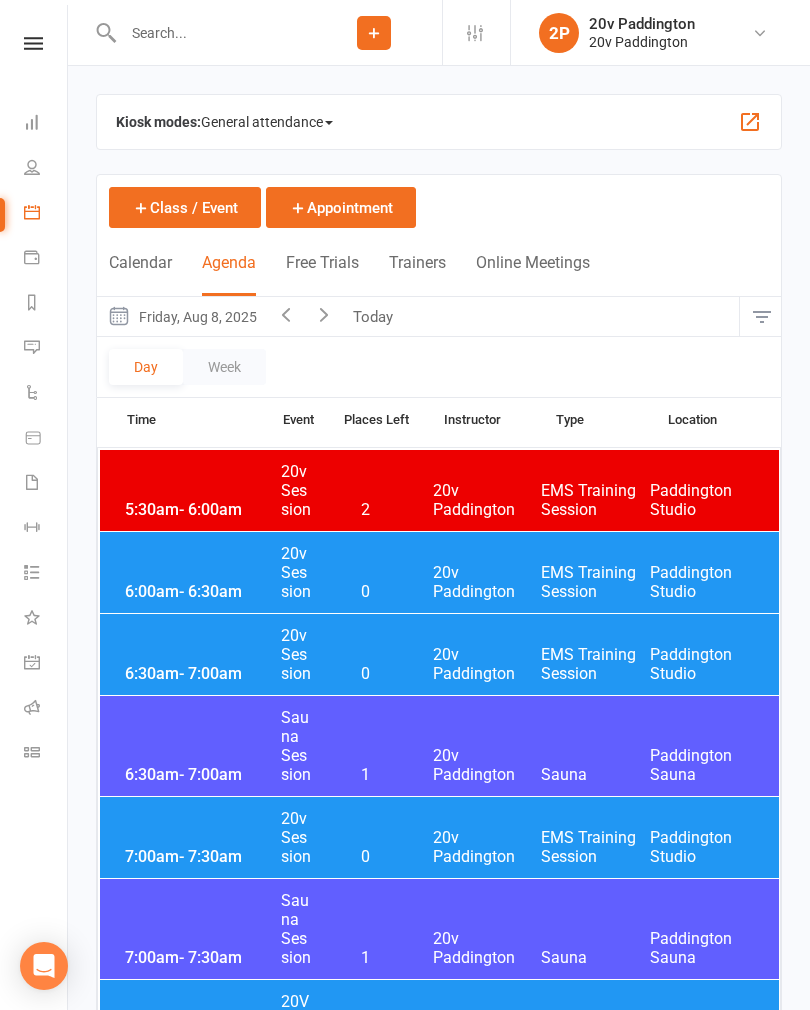 click on "Friday, Aug 8, 2025" at bounding box center (182, 316) 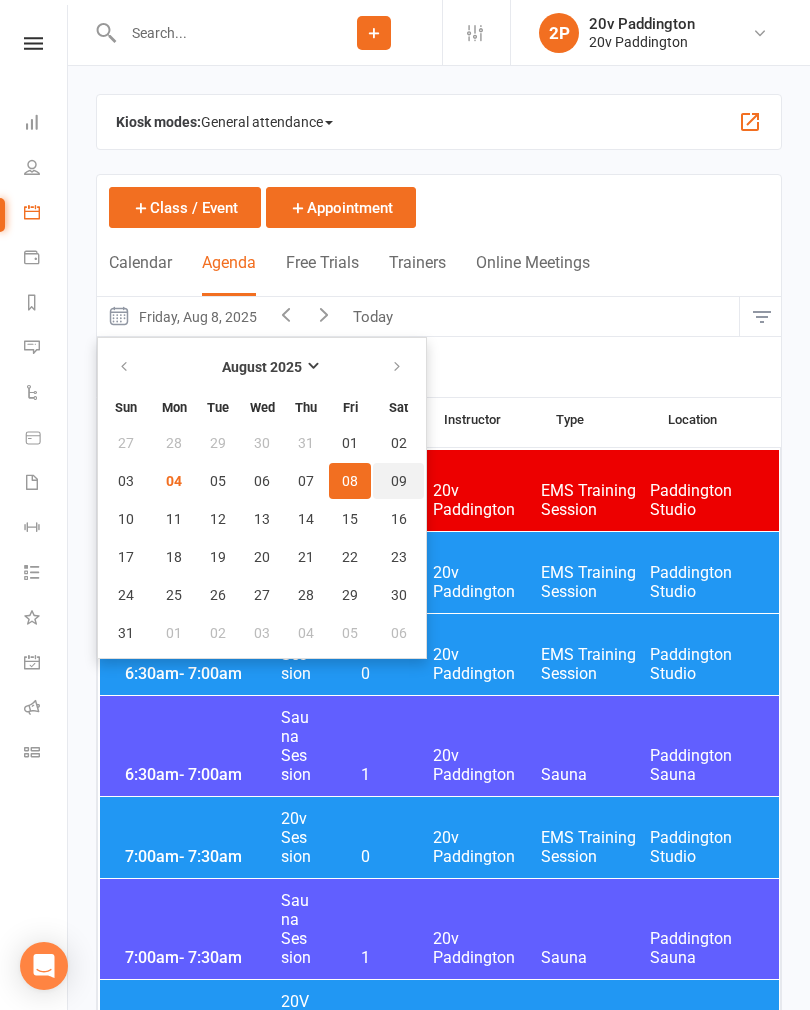 click on "09" at bounding box center (399, 481) 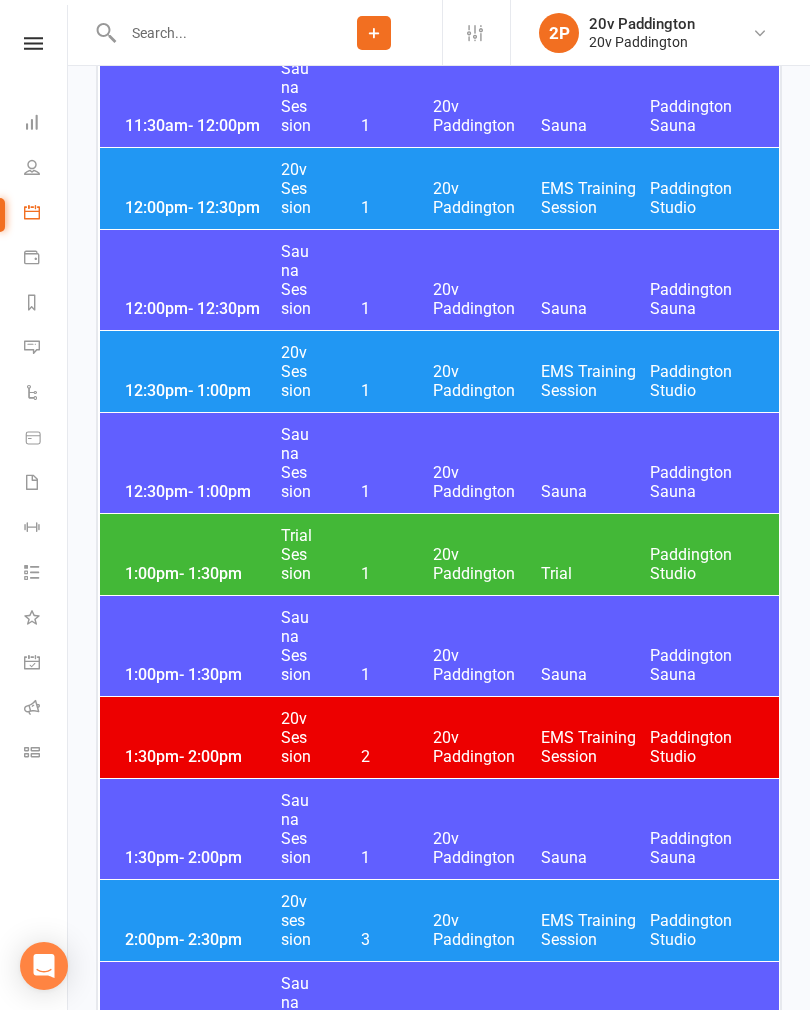 scroll, scrollTop: 2193, scrollLeft: 0, axis: vertical 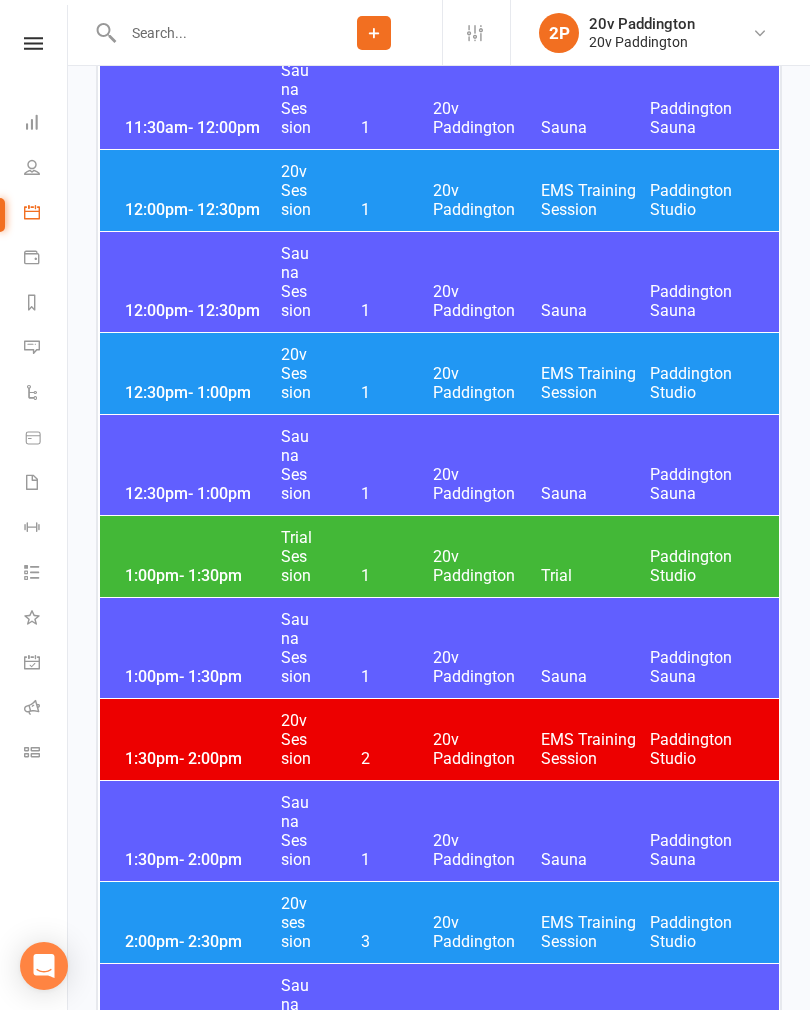 click on "20v Paddington" at bounding box center (487, 383) 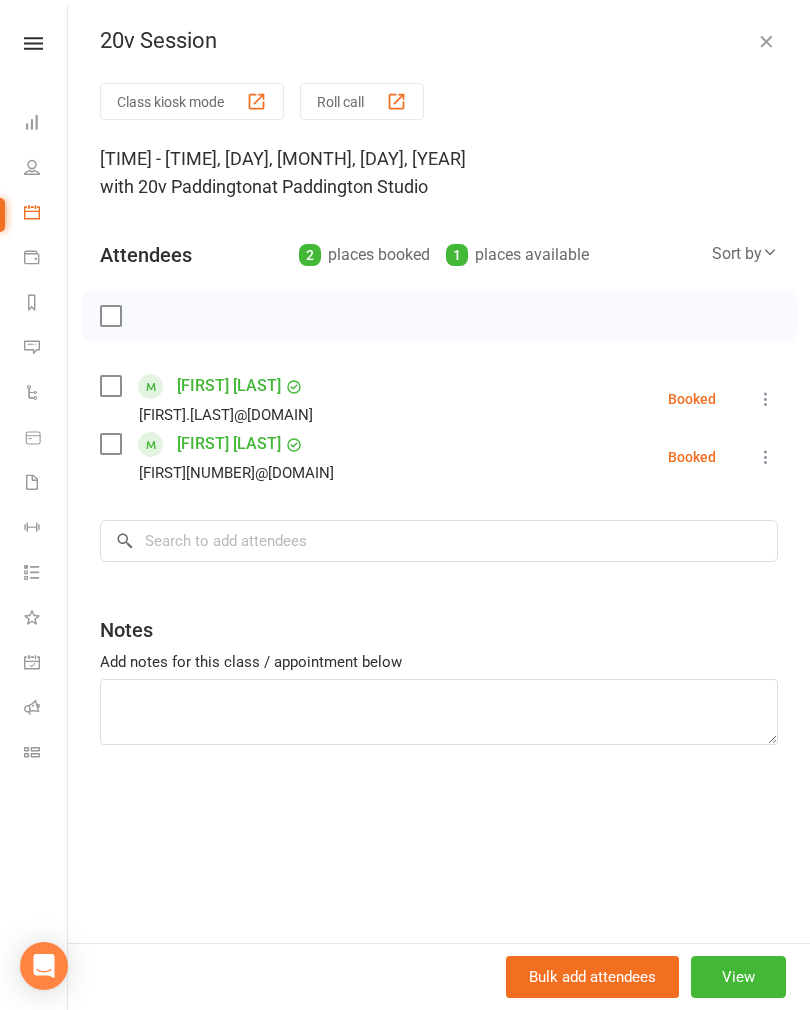click at bounding box center [766, 41] 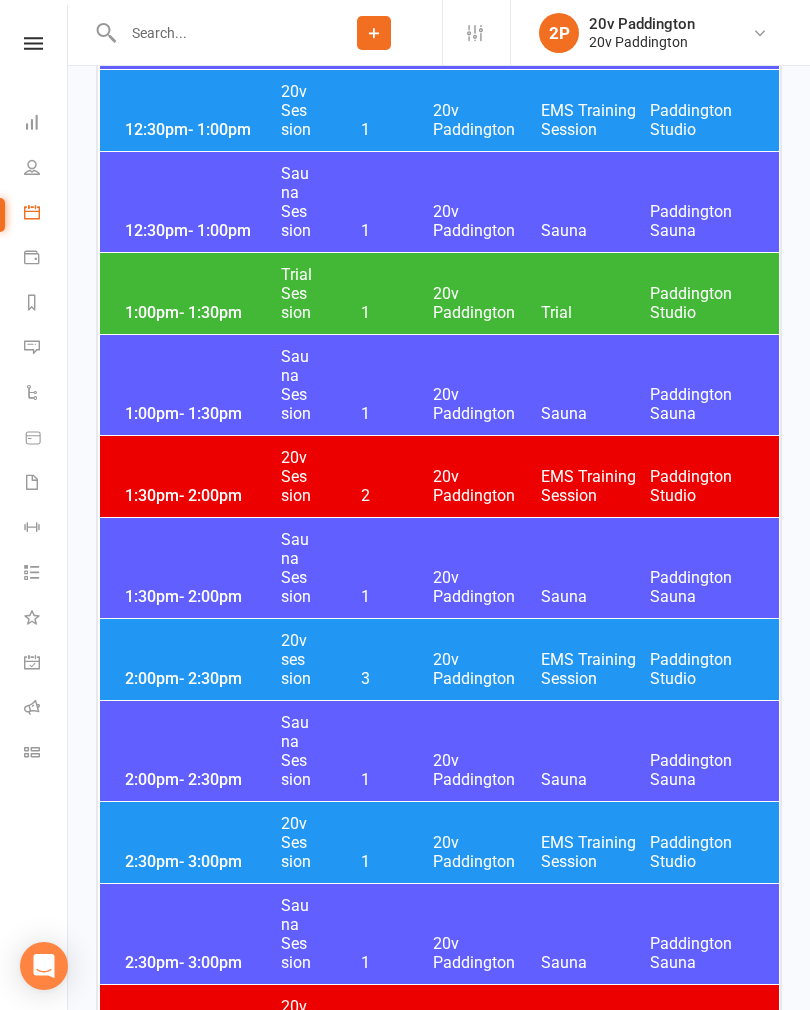 scroll, scrollTop: 2461, scrollLeft: 0, axis: vertical 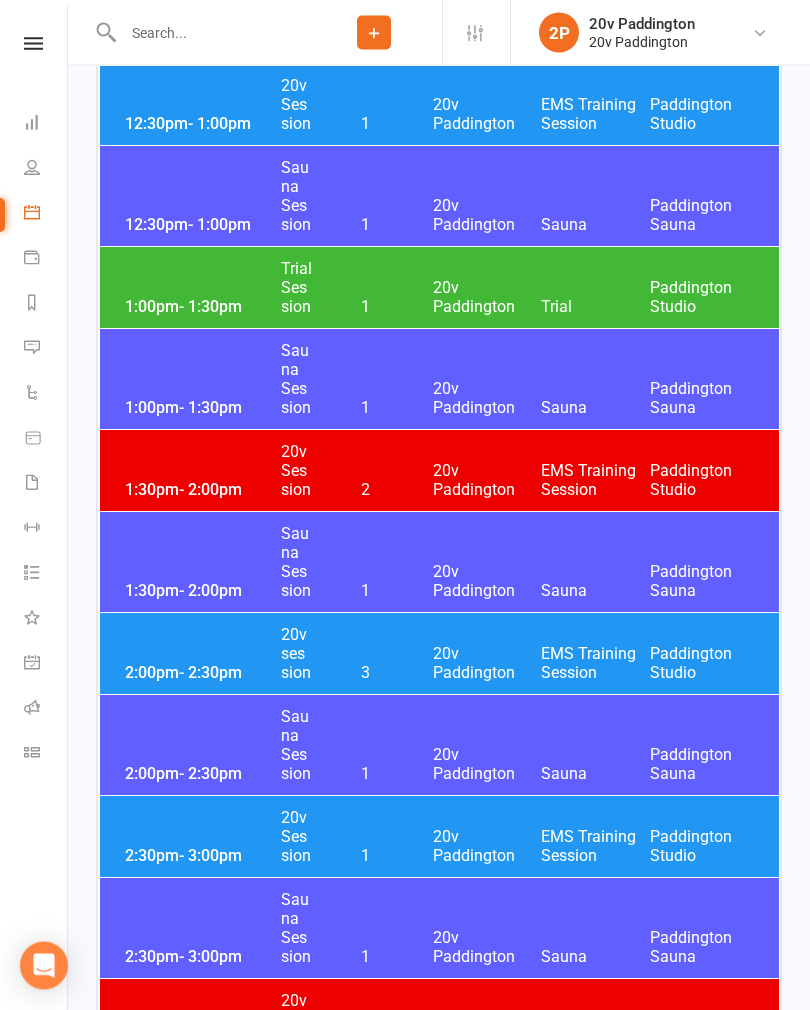 click on "[TIME] - [TIME] [EVENT] [NUMBER] [LOCATION] [EVENT] [LOCATION]" at bounding box center (439, 654) 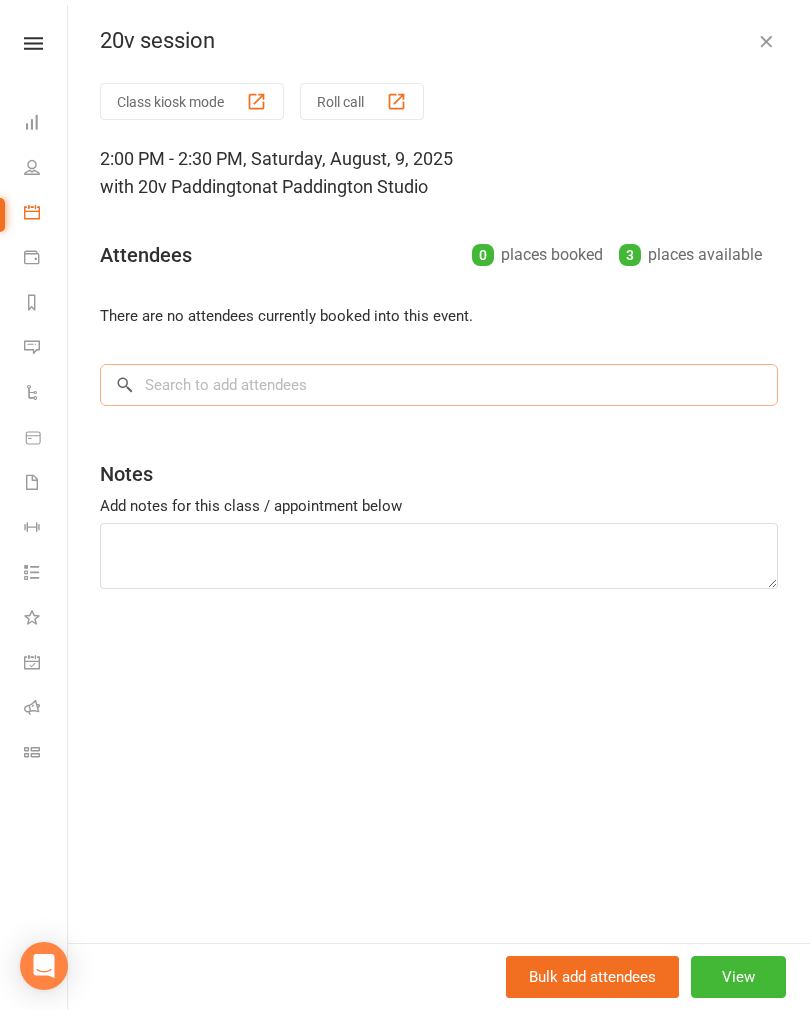 click at bounding box center (439, 385) 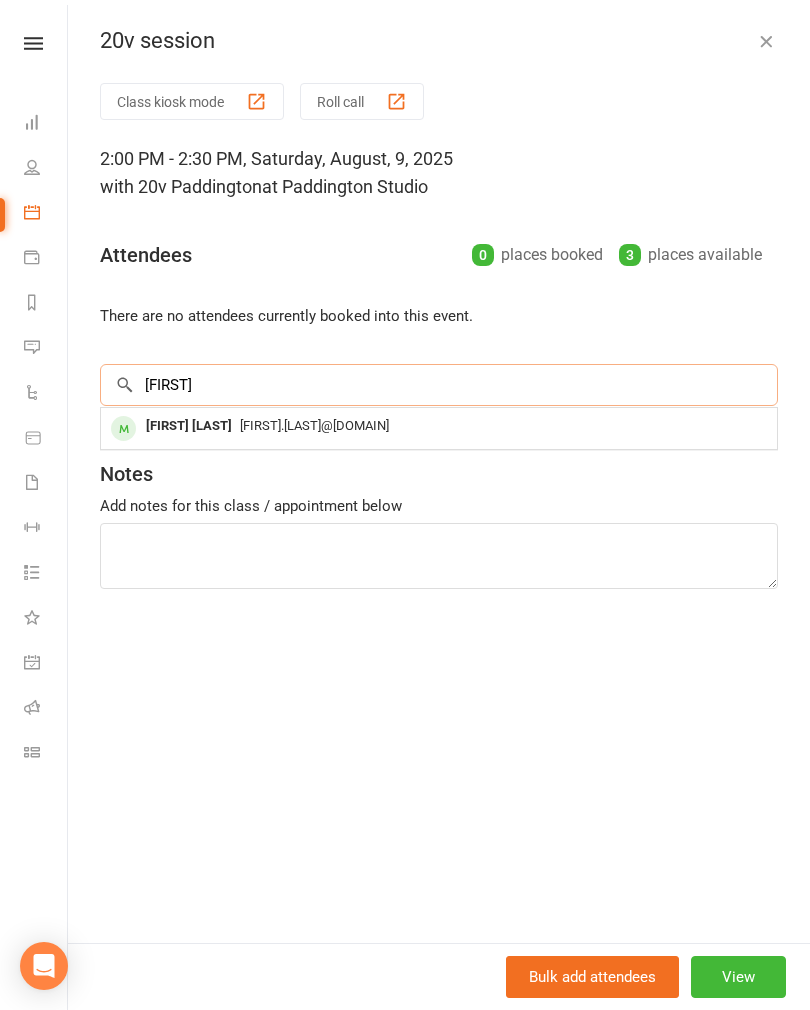 type on "[FIRST]" 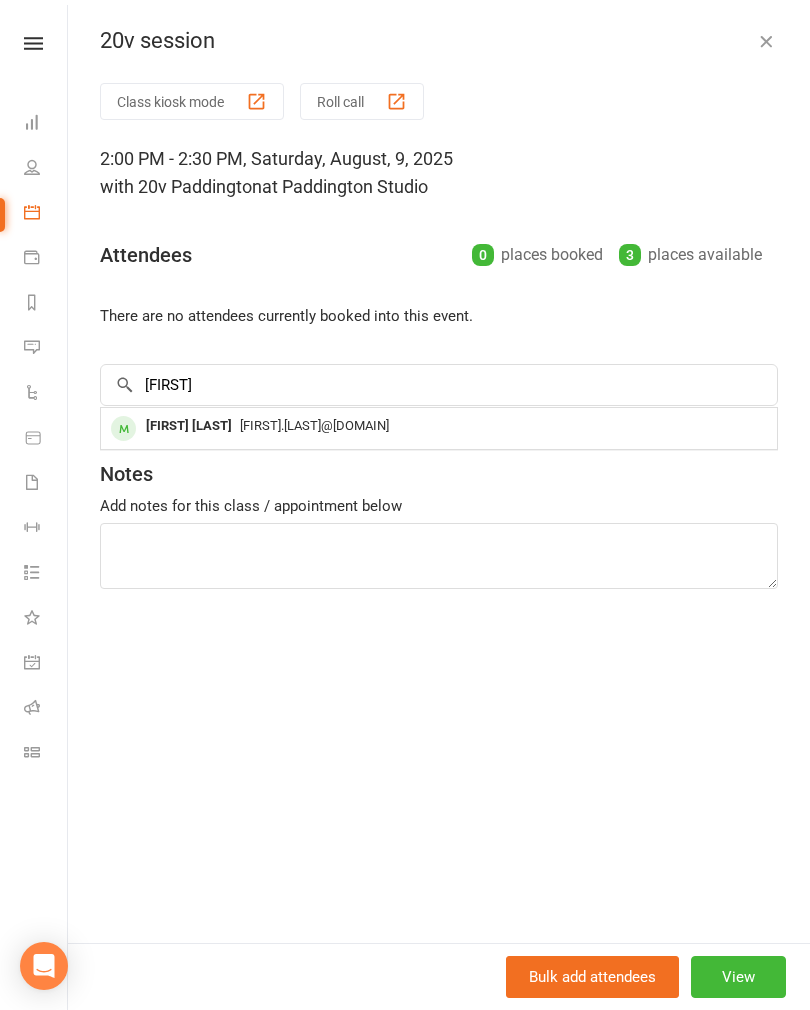 click on "[FIRST].[LAST]@[DOMAIN]" at bounding box center (314, 425) 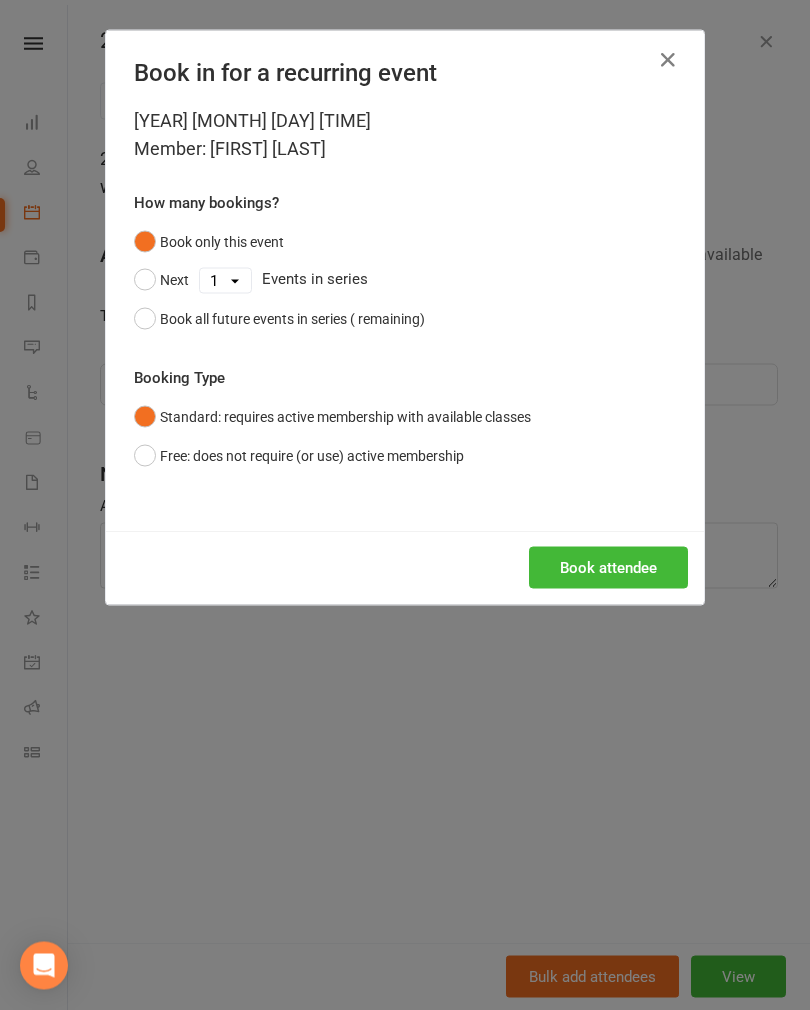 scroll, scrollTop: 2462, scrollLeft: 0, axis: vertical 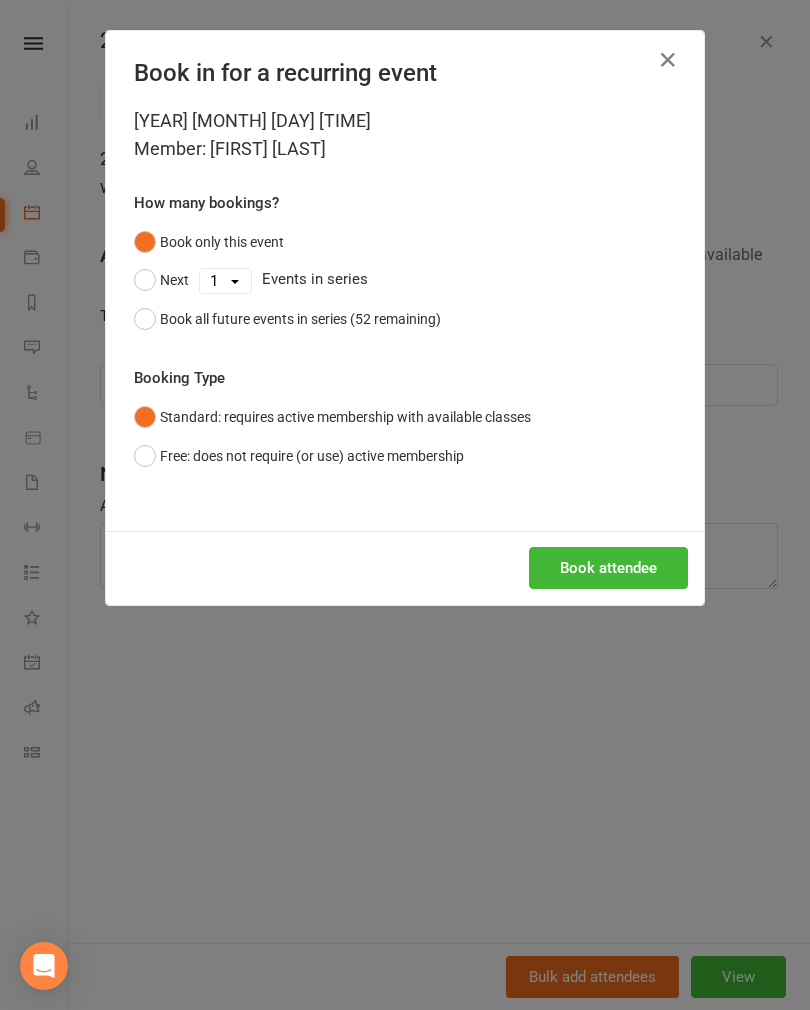 click on "Book attendee" at bounding box center [608, 568] 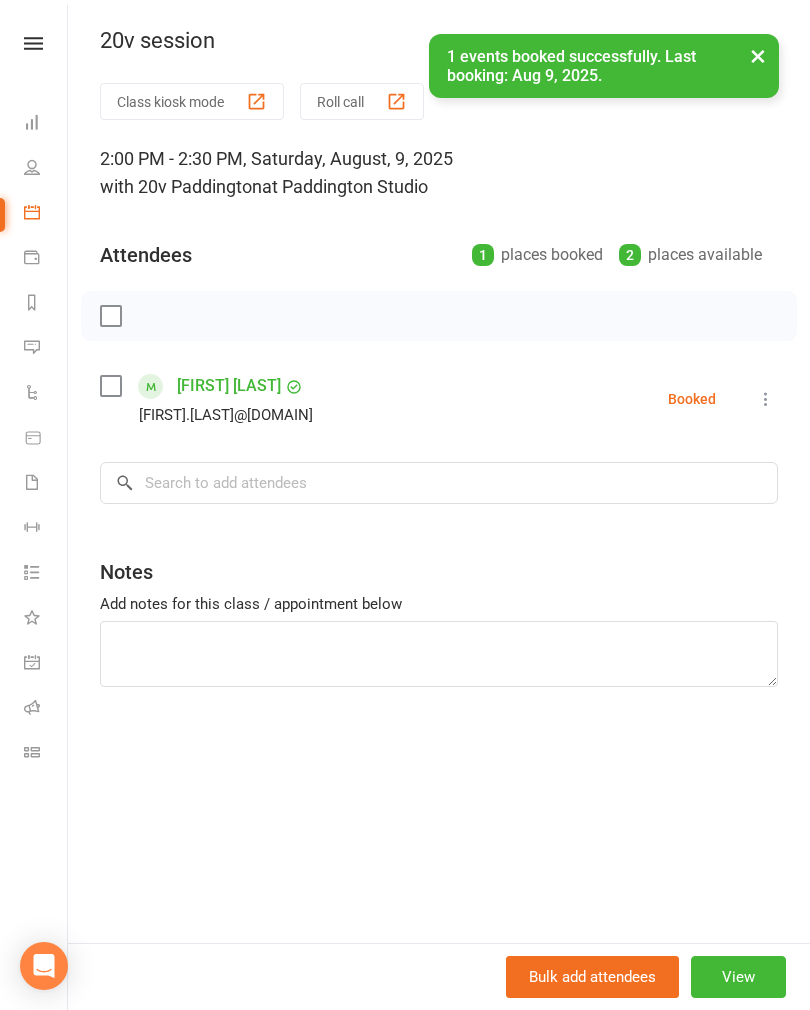 click on "View" at bounding box center (738, 977) 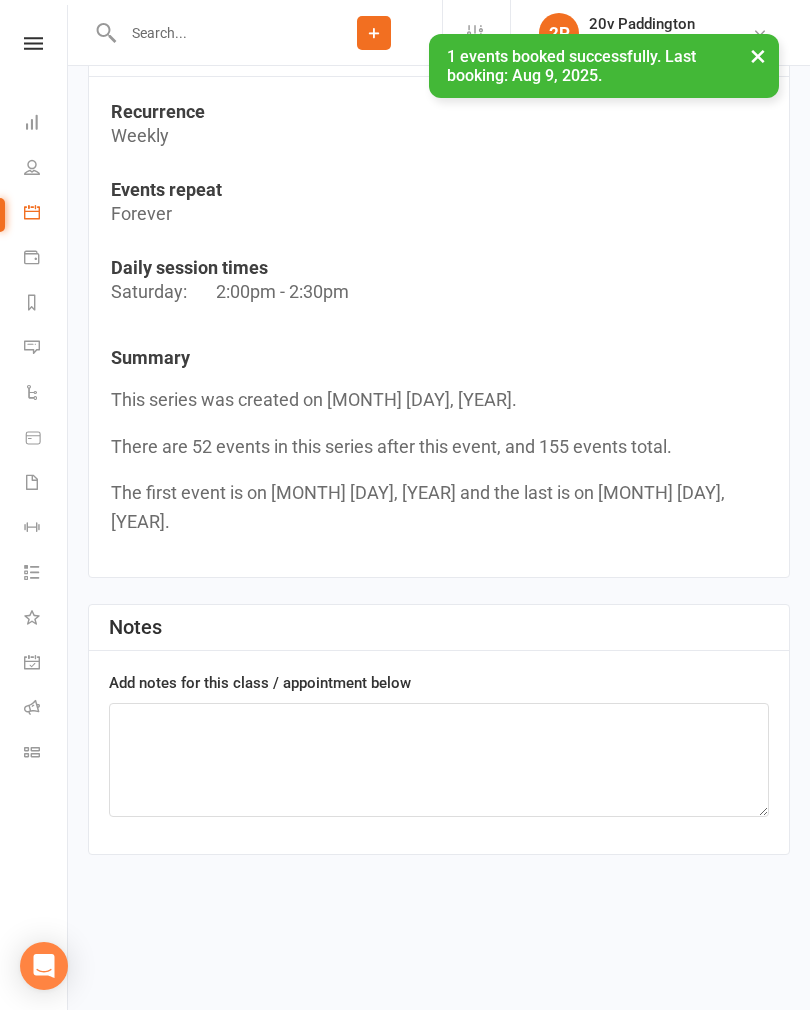 scroll, scrollTop: 0, scrollLeft: 0, axis: both 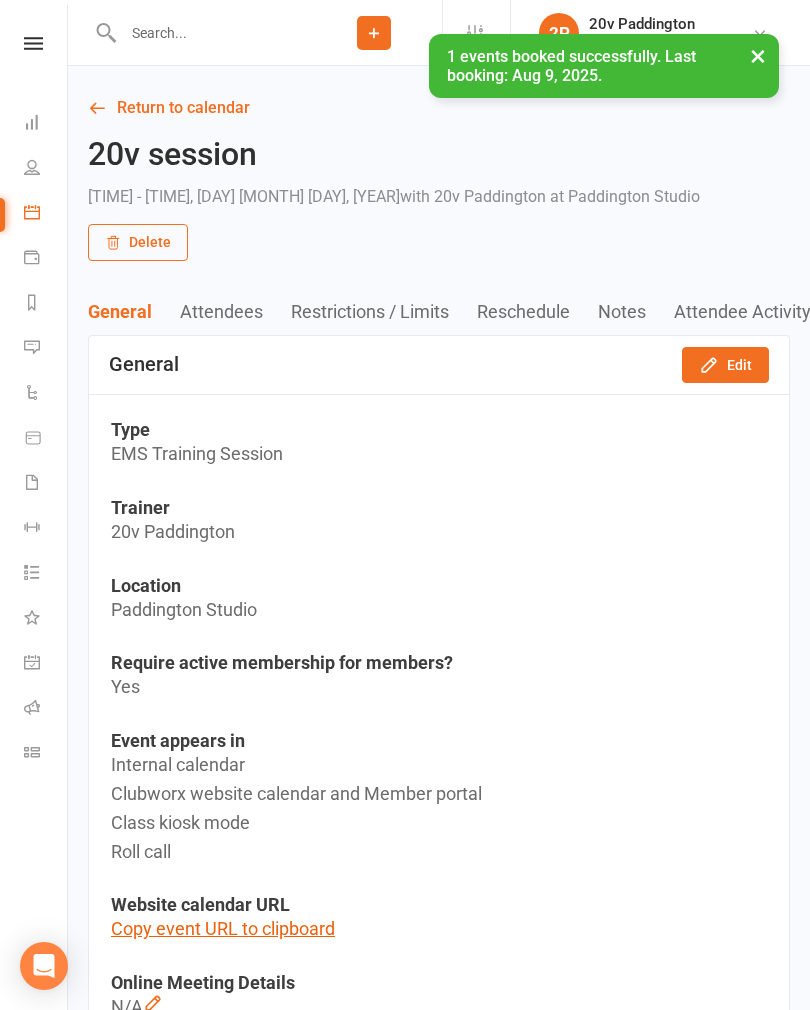click on "Edit" at bounding box center [725, 365] 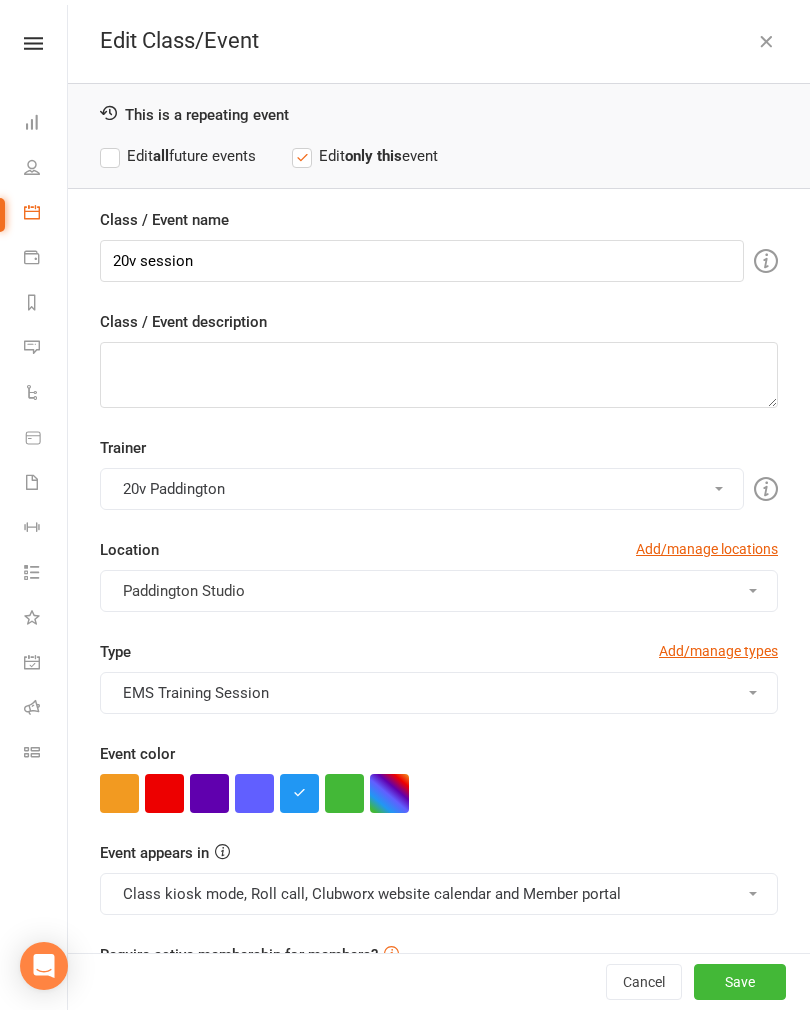 click at bounding box center (344, 793) 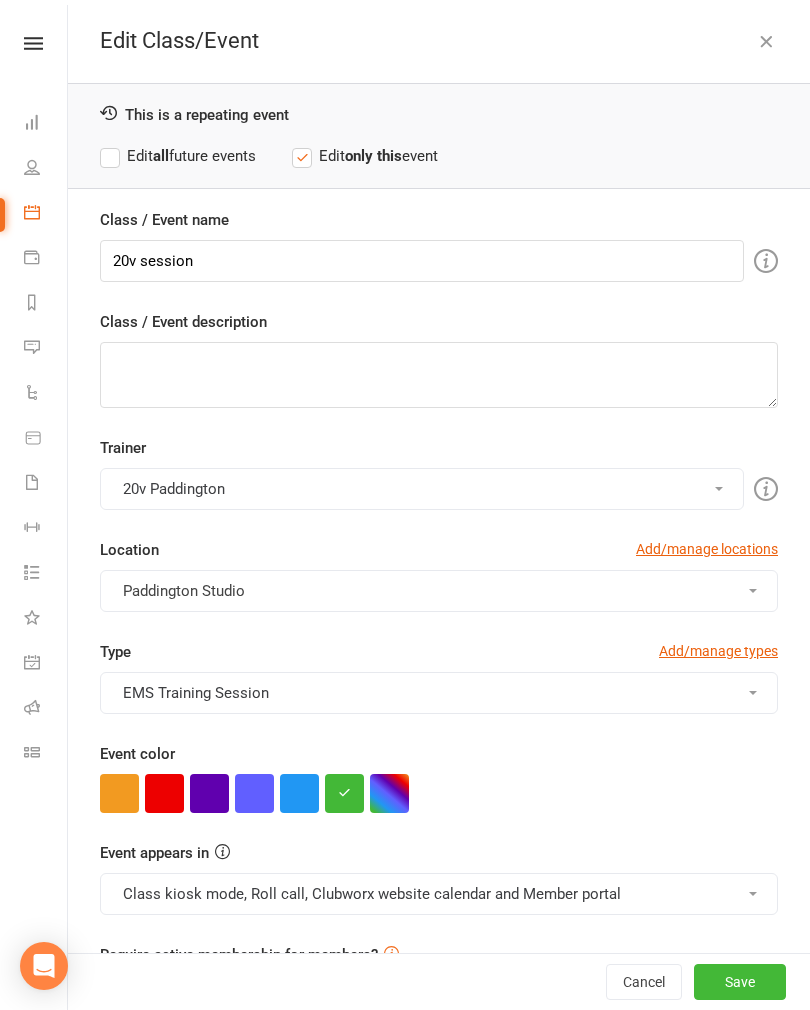 click on "Class kiosk mode, Roll call, Clubworx website calendar and Member portal" at bounding box center [439, 894] 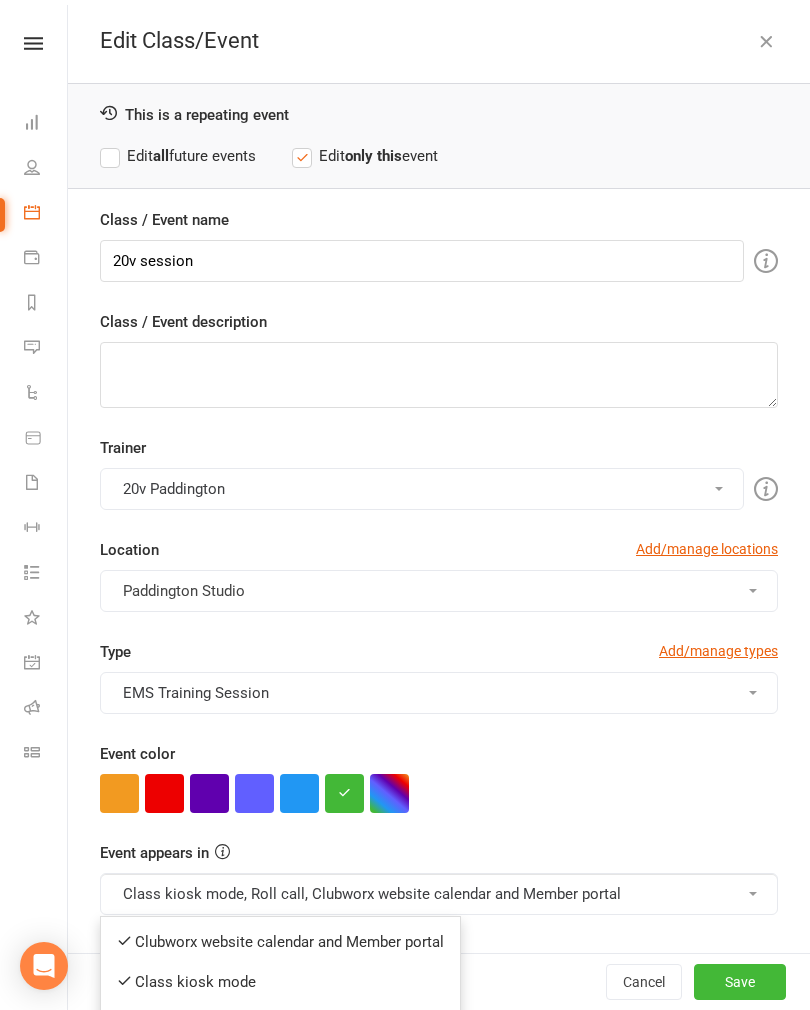 click on "Clubworx website calendar and Member portal" at bounding box center [280, 942] 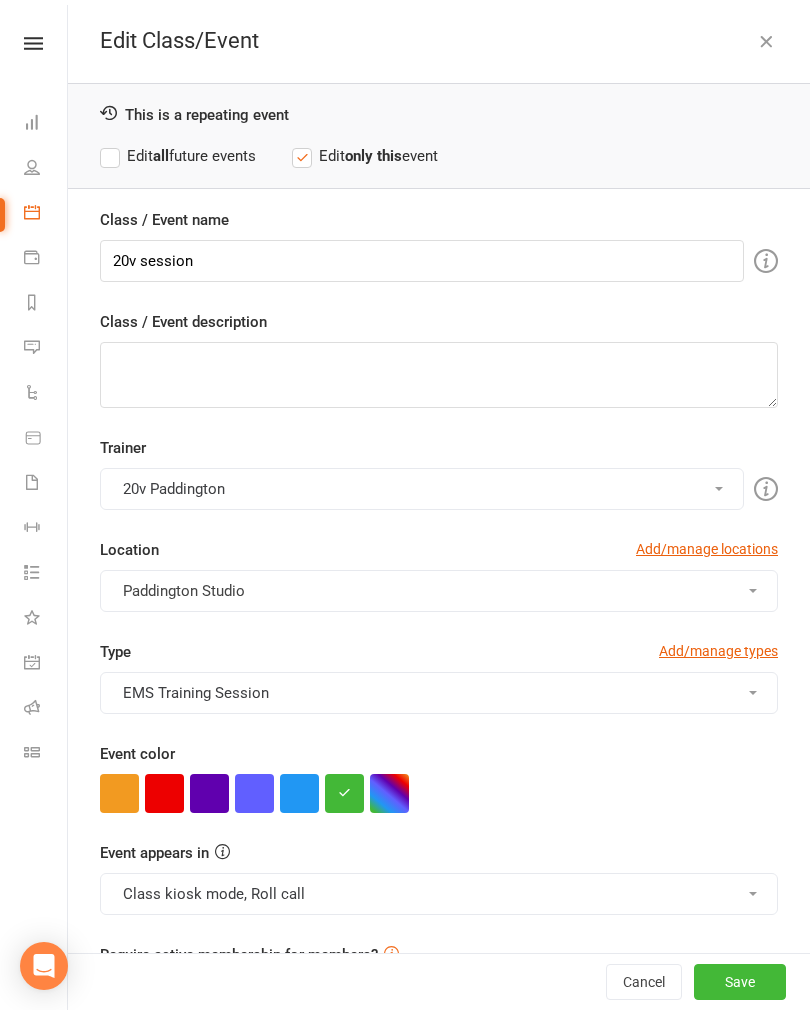 click at bounding box center [209, 793] 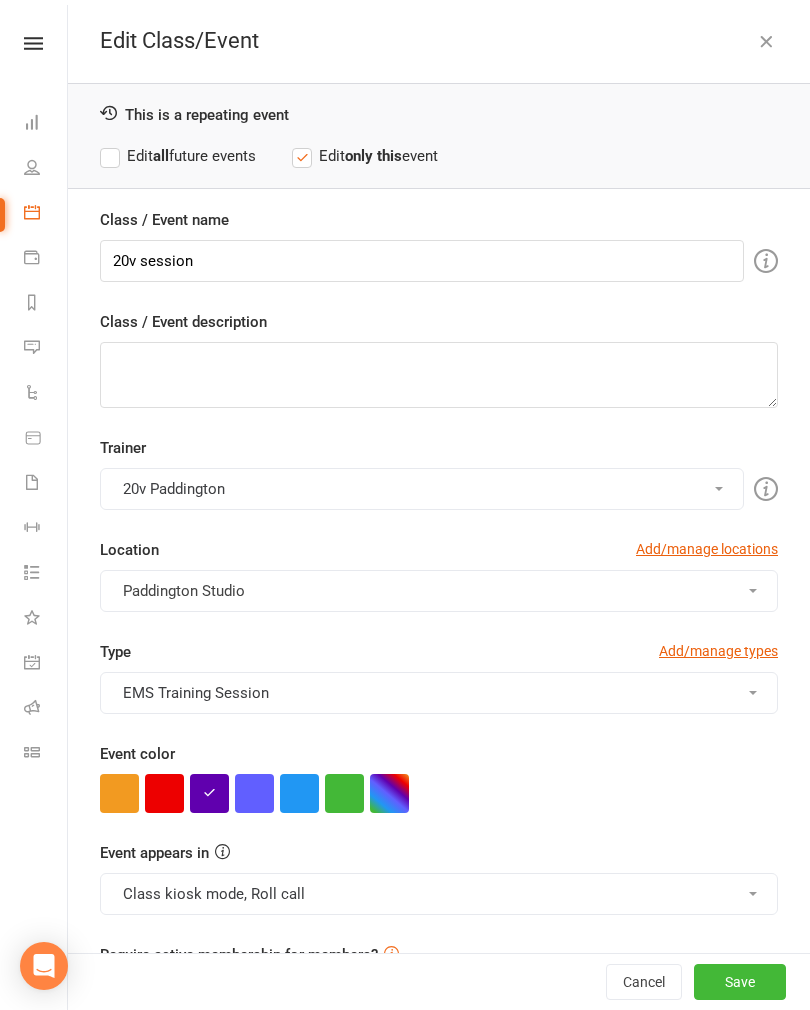 click on "Save" at bounding box center [740, 982] 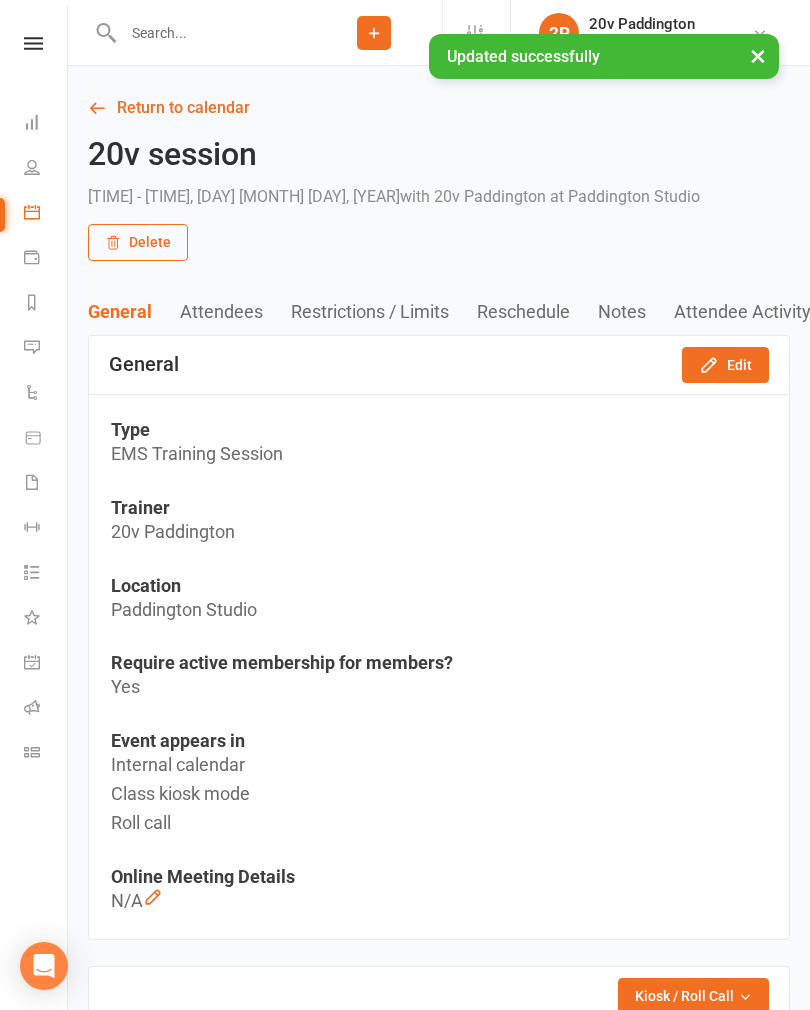 click on "×" at bounding box center [758, 55] 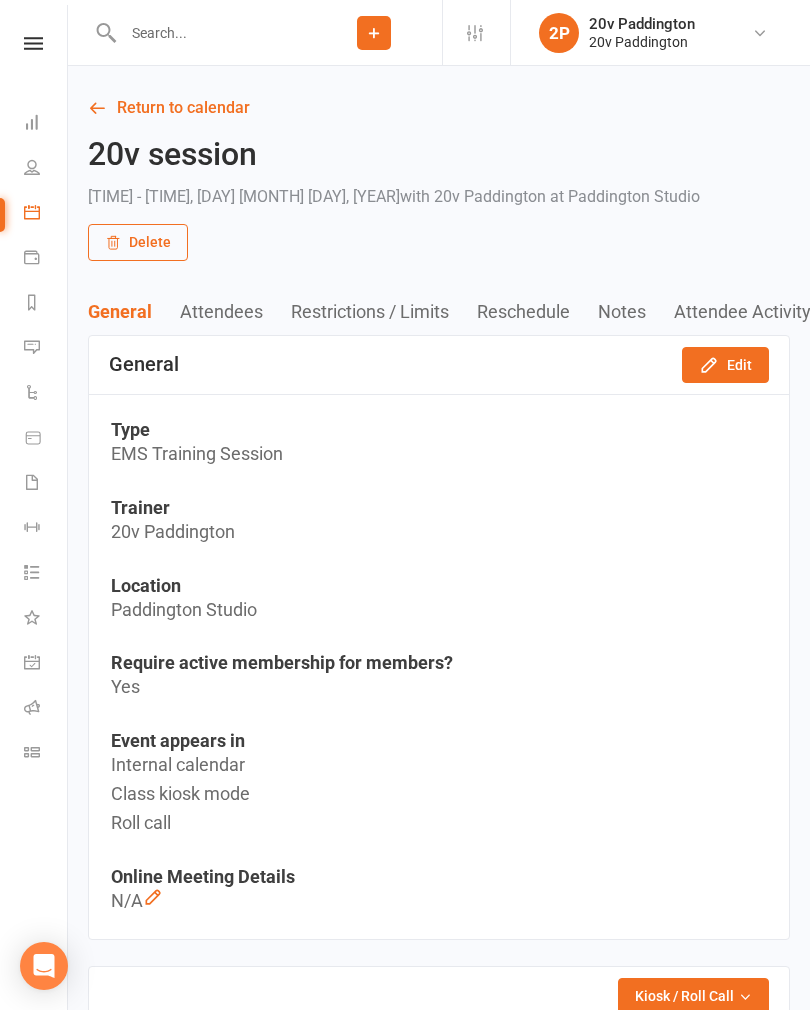 click on "Return to calendar" at bounding box center [439, 108] 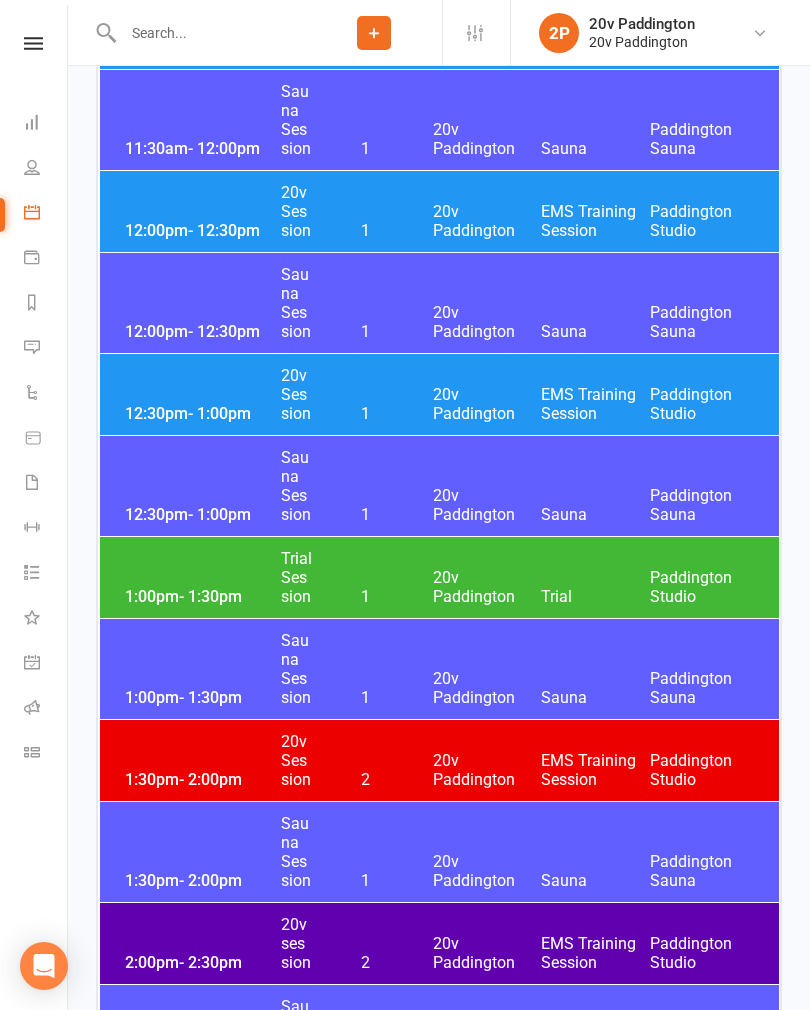 scroll, scrollTop: 2170, scrollLeft: 0, axis: vertical 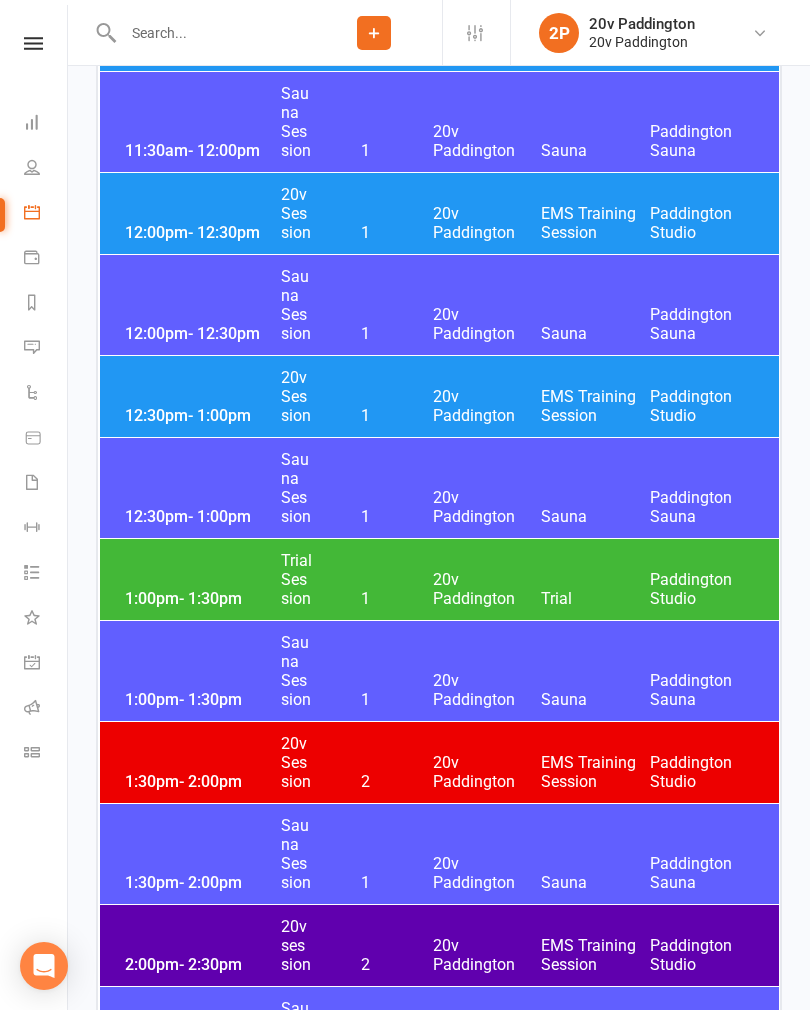 click on "- 1:30pm" at bounding box center [210, 598] 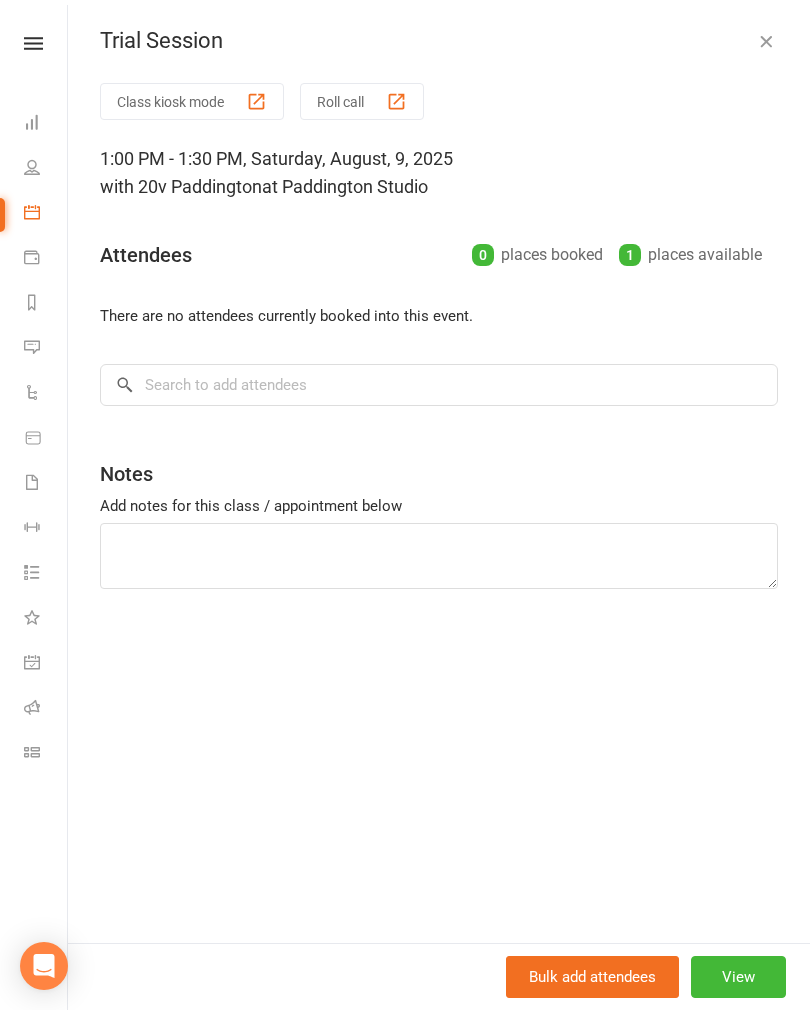 click at bounding box center [766, 41] 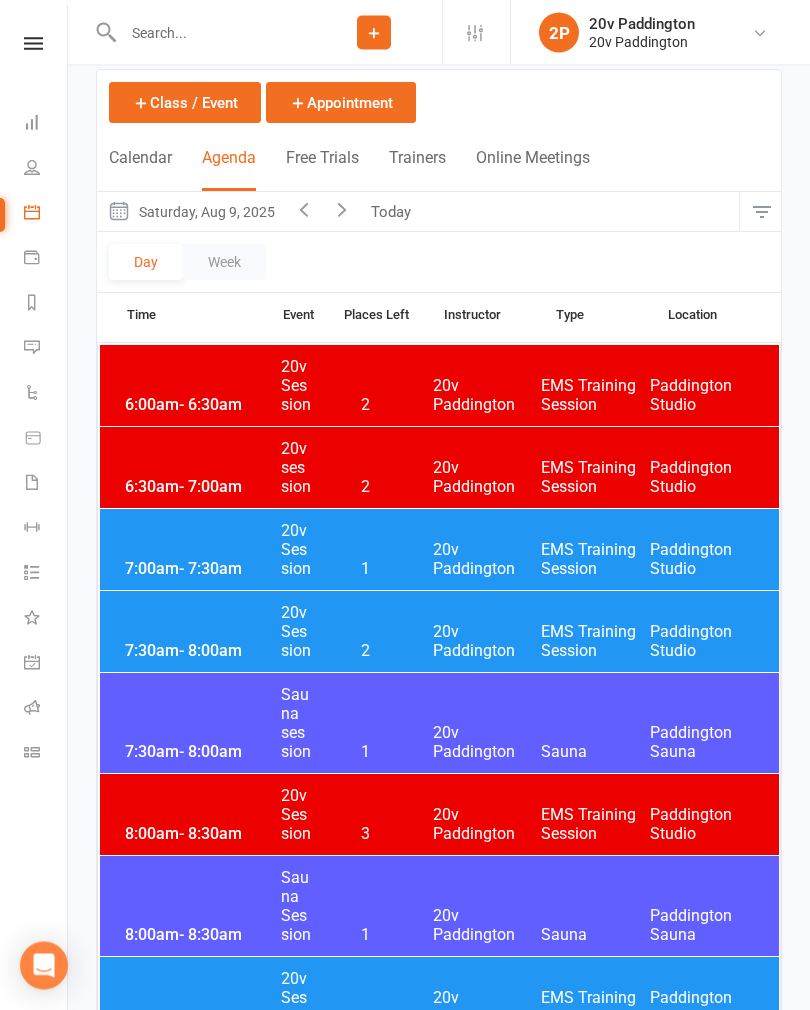 scroll, scrollTop: 0, scrollLeft: 0, axis: both 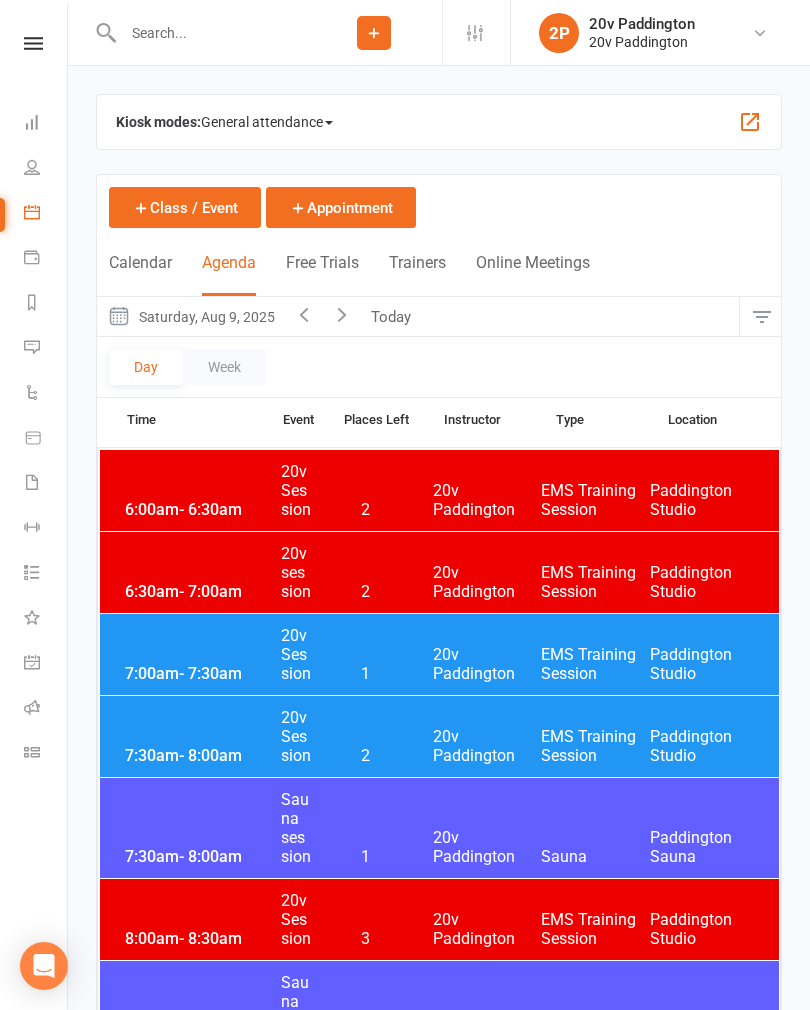 click on "Saturday, Aug 9, 2025" at bounding box center (191, 316) 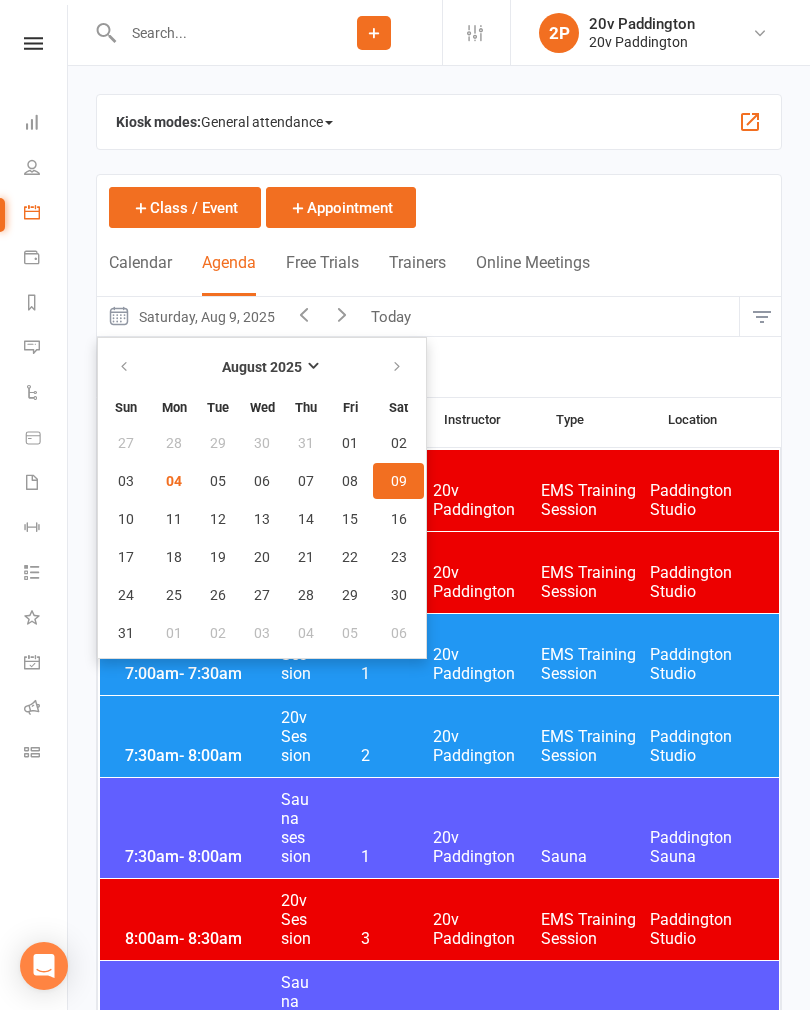 click on "11" at bounding box center [174, 519] 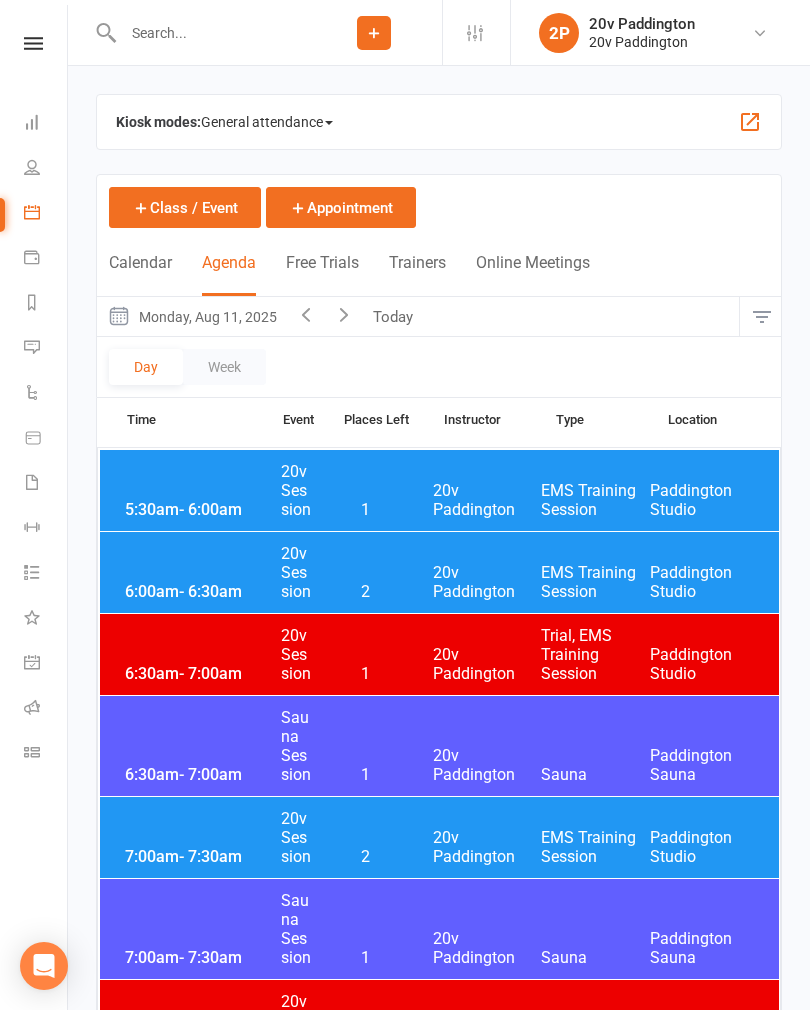 click at bounding box center [211, 33] 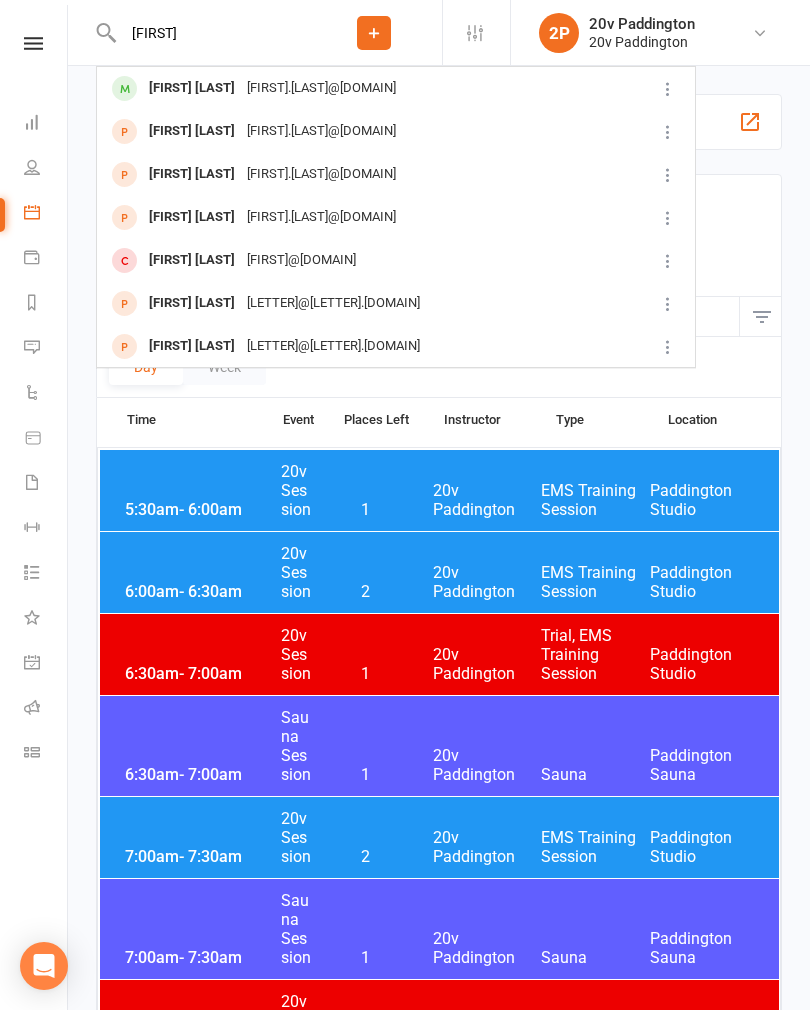 type on "[FIRST]" 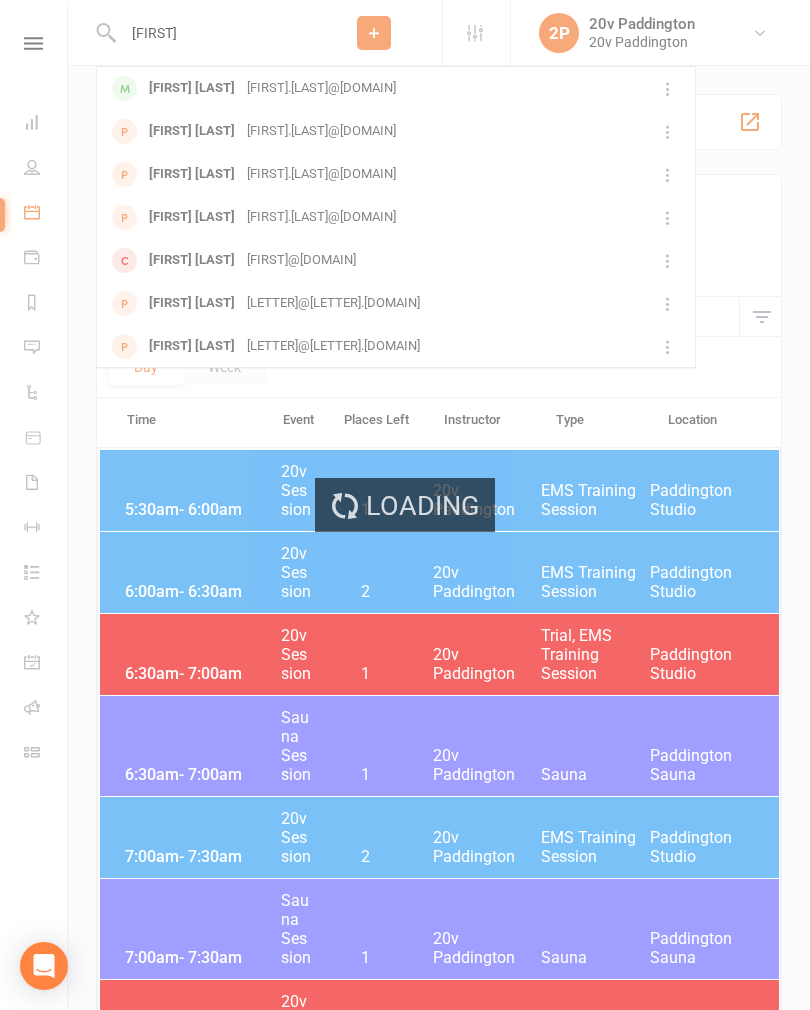 type 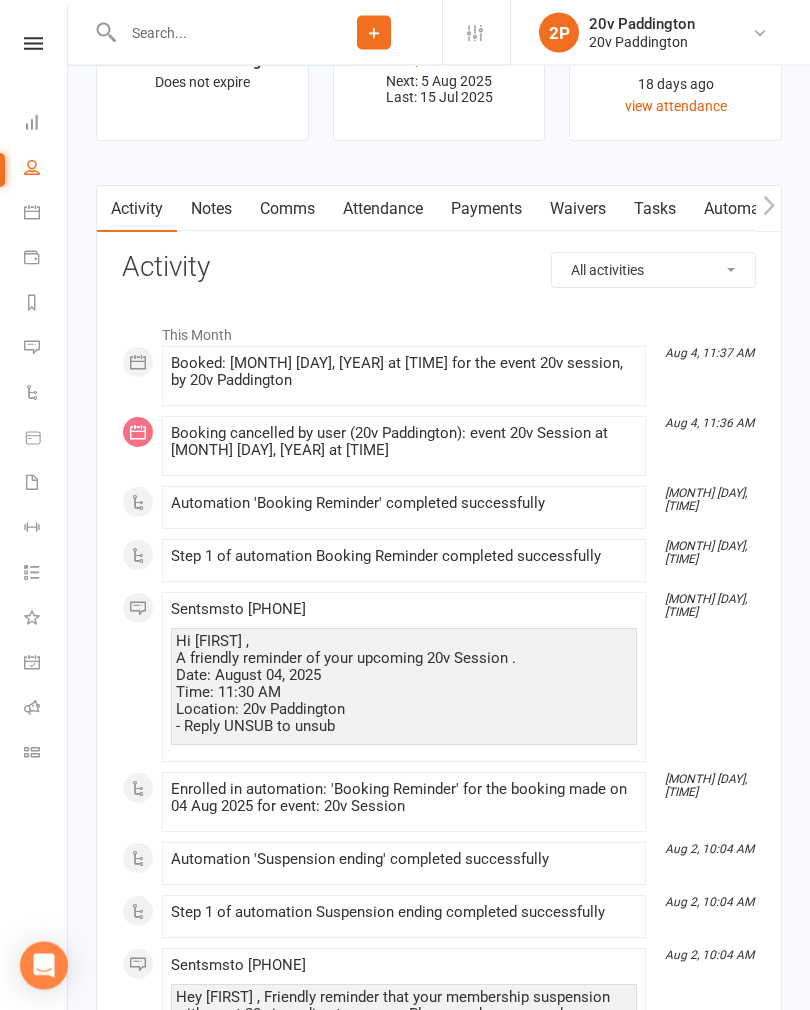 scroll, scrollTop: 2548, scrollLeft: 0, axis: vertical 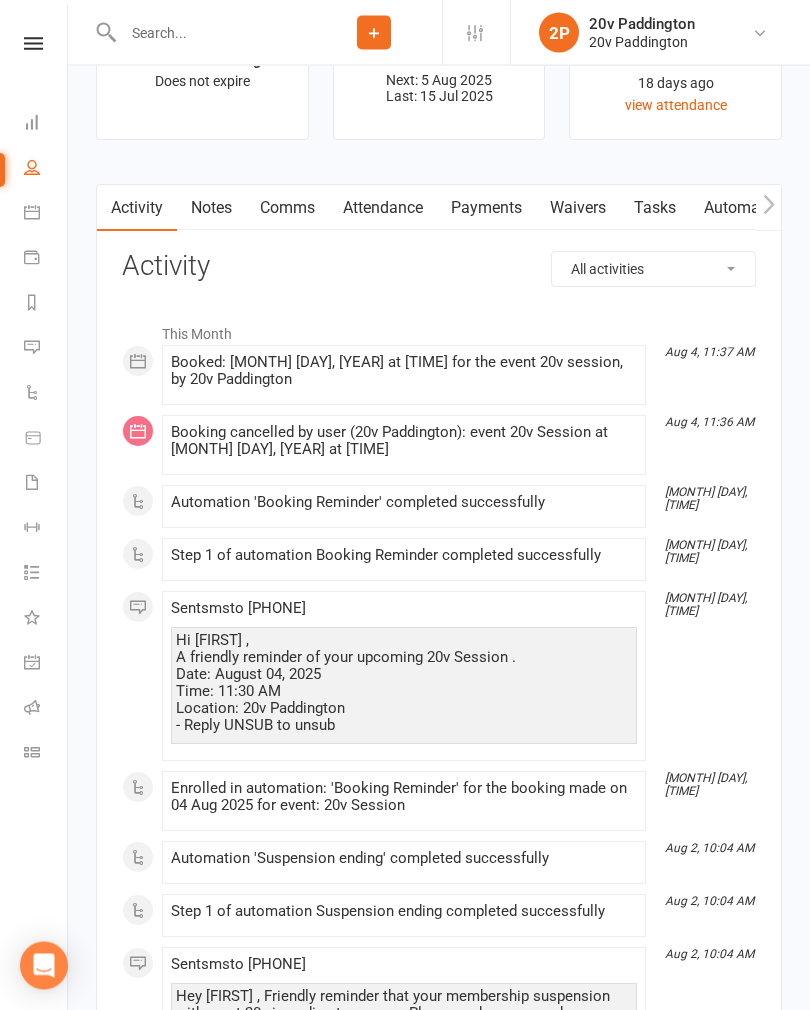 click on "Attendance" at bounding box center [383, 209] 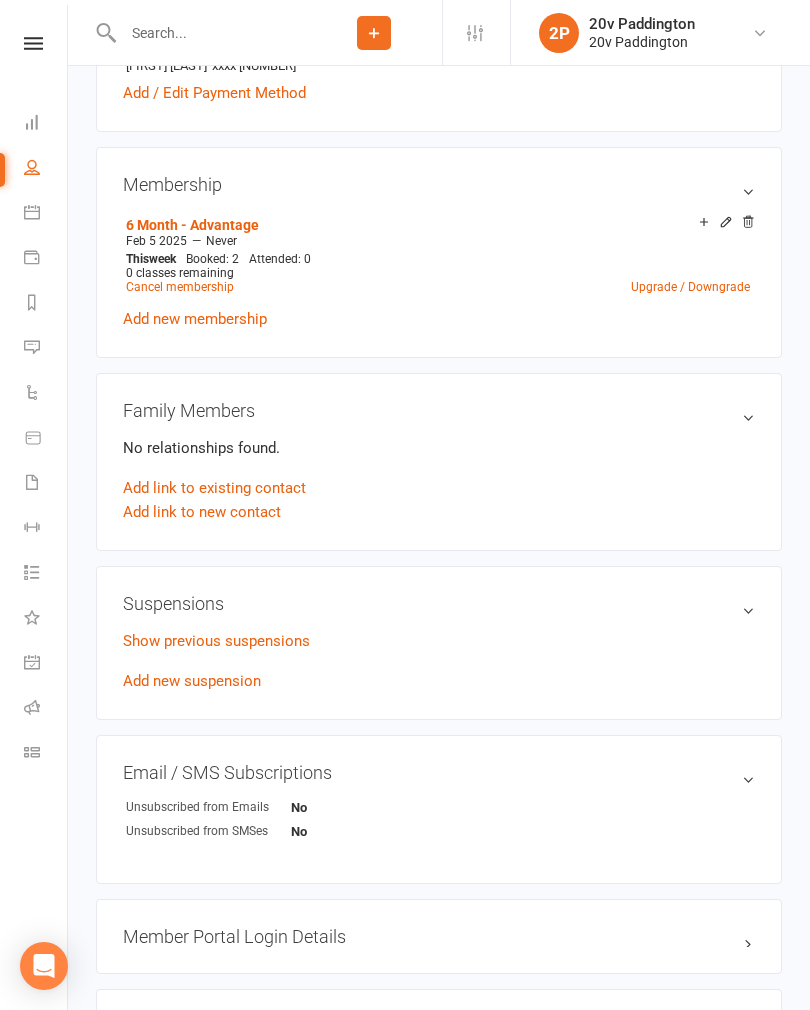 scroll, scrollTop: 1020, scrollLeft: 0, axis: vertical 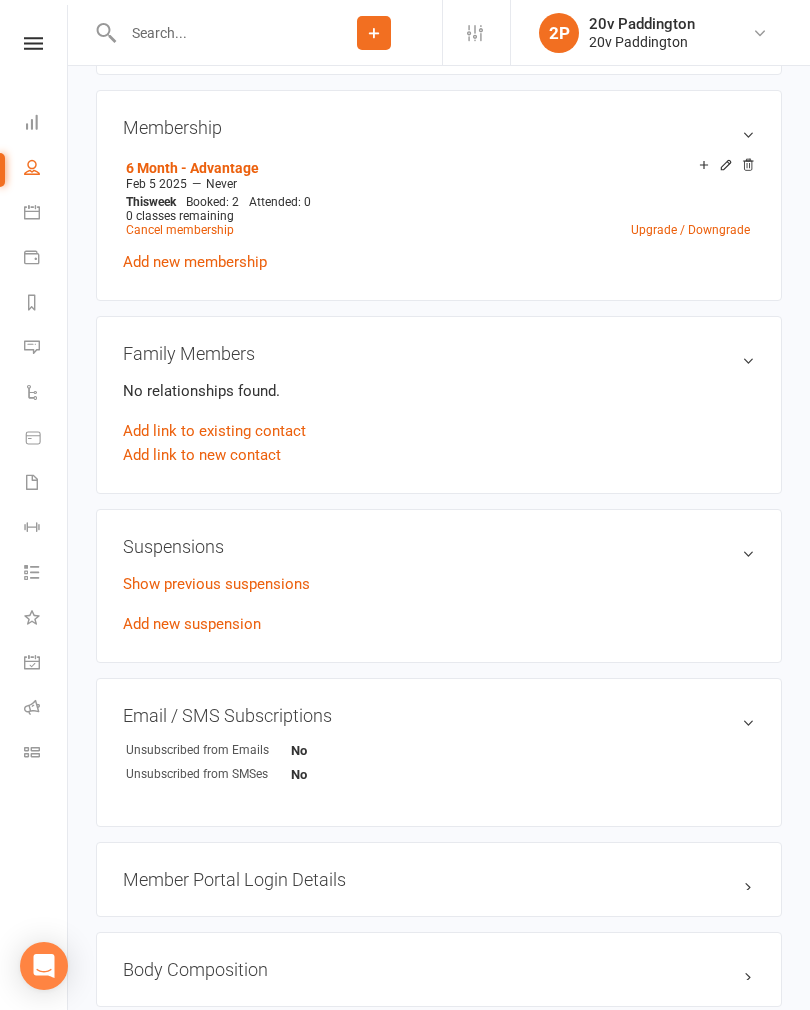 click on "Add new suspension" at bounding box center (192, 624) 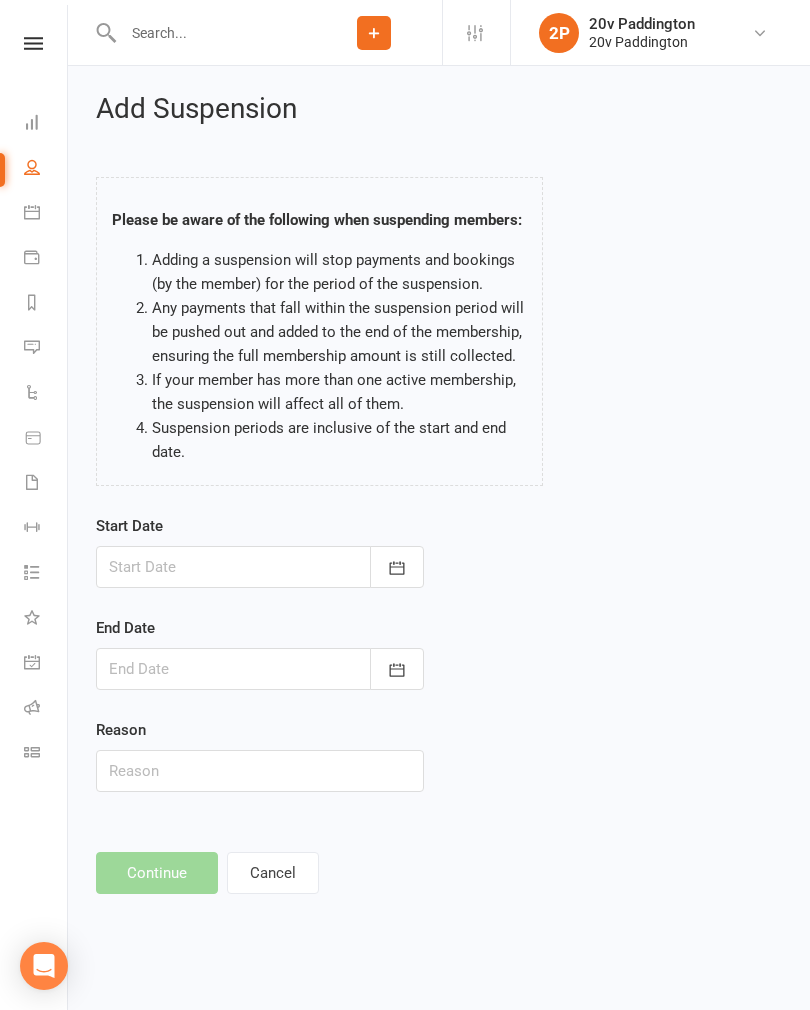 scroll, scrollTop: 0, scrollLeft: 0, axis: both 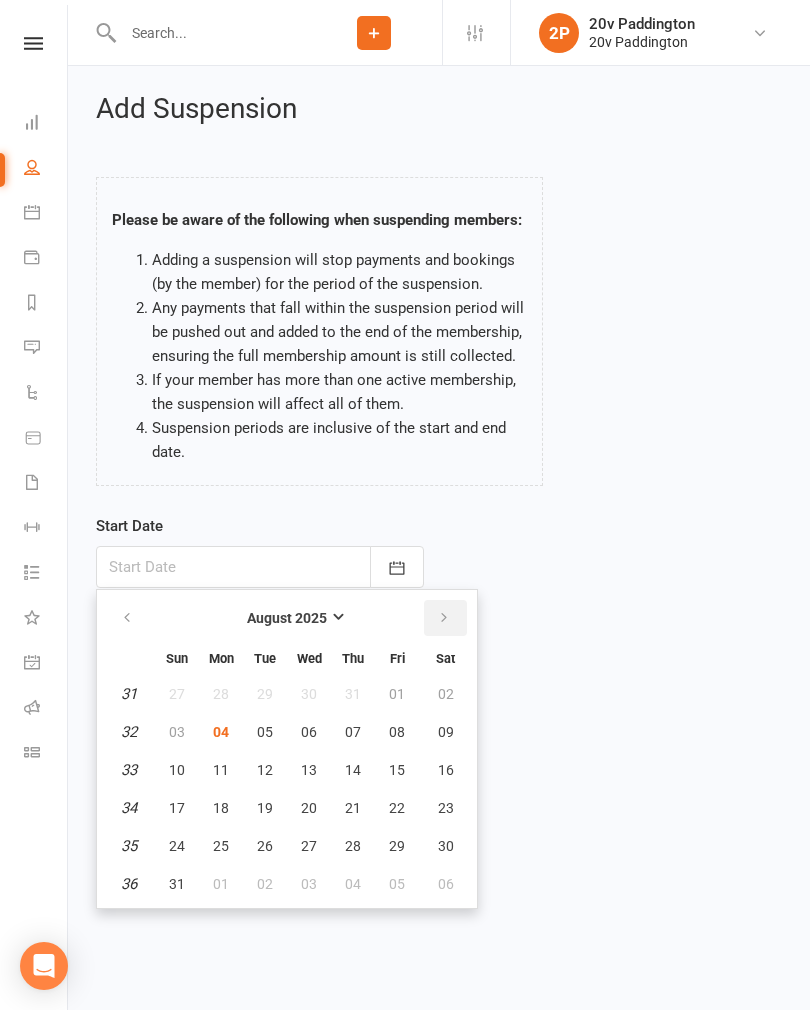 click at bounding box center (444, 618) 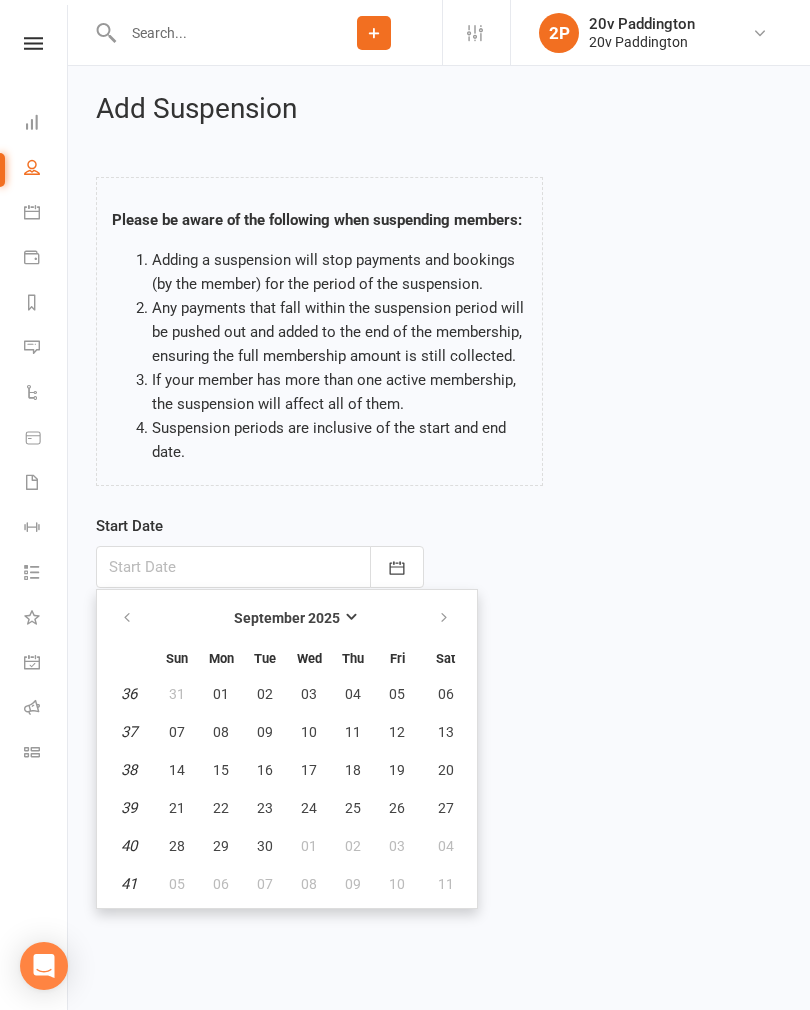 click on "31" at bounding box center (177, 694) 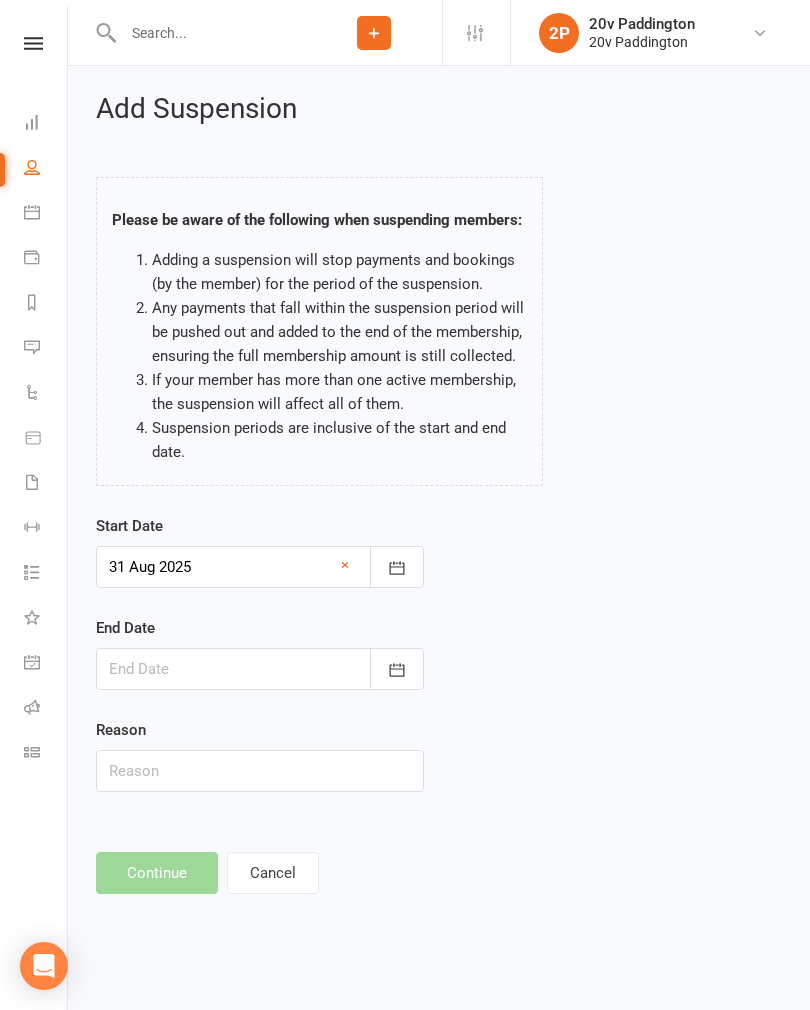 click at bounding box center [260, 669] 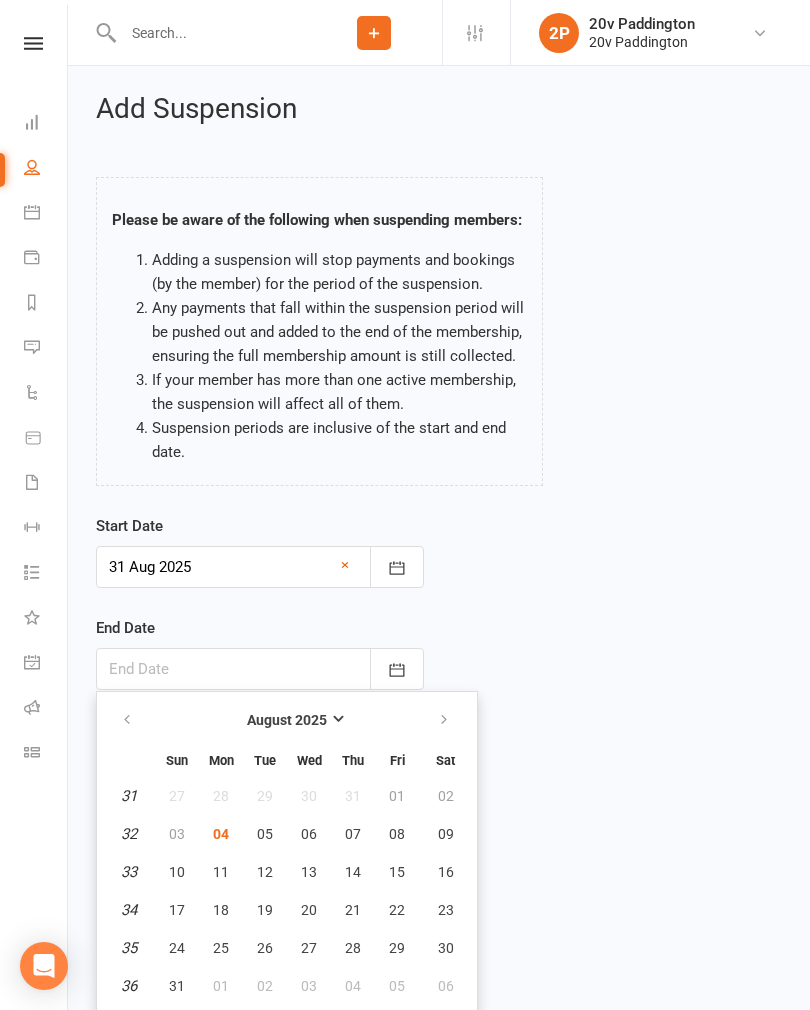 click at bounding box center [32, 212] 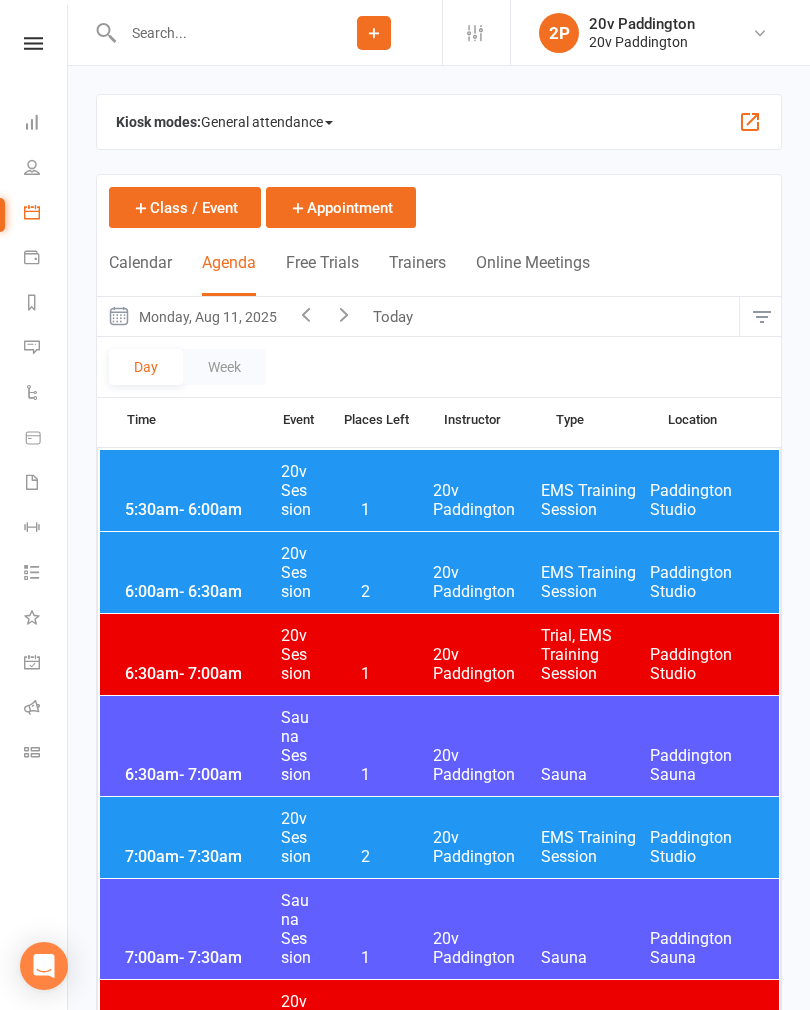 click on "Monday, Aug 11, 2025" at bounding box center (192, 316) 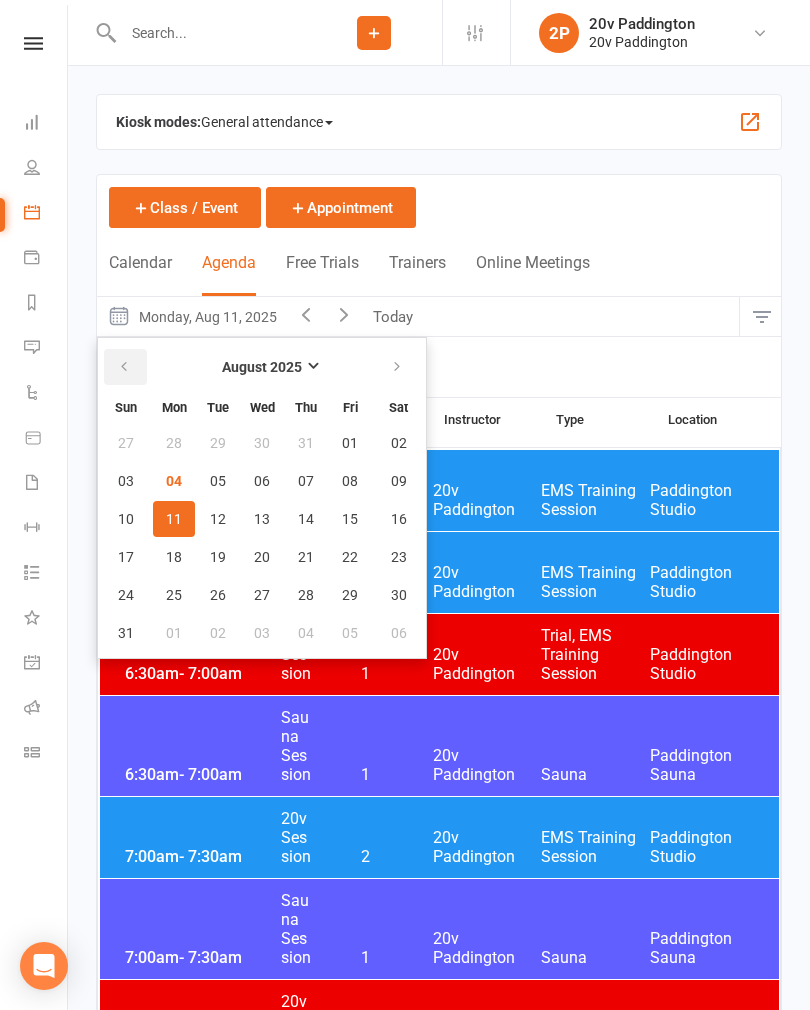 click at bounding box center [125, 367] 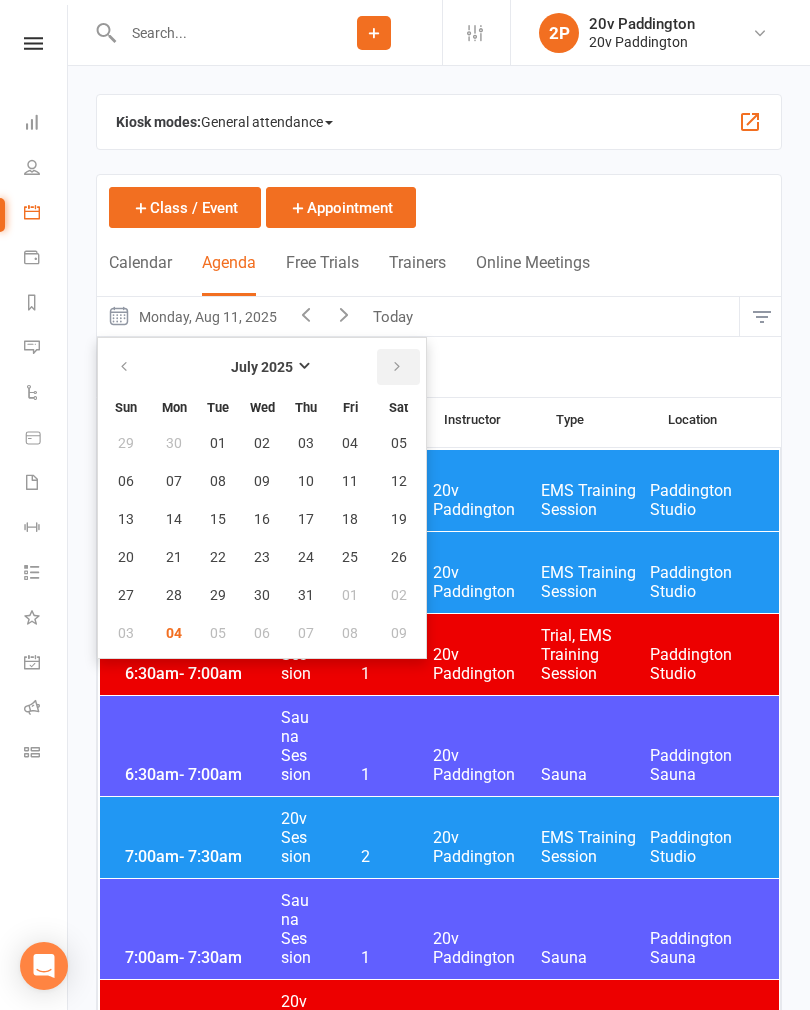 click at bounding box center [397, 367] 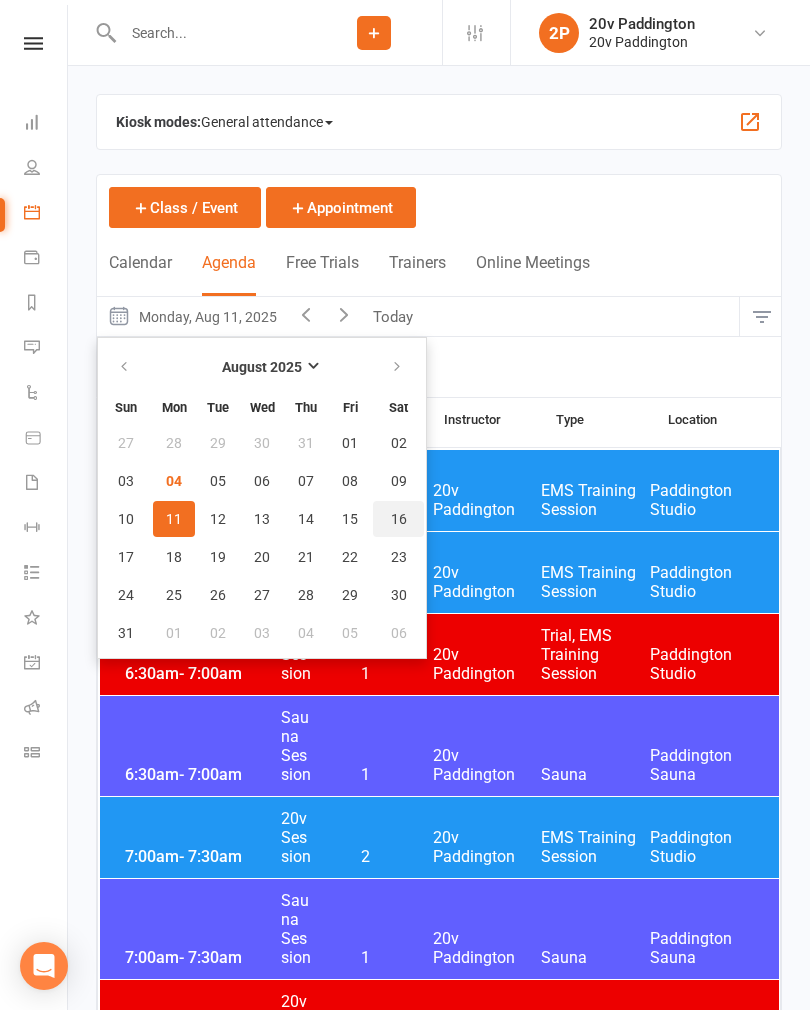 click on "16" at bounding box center (399, 519) 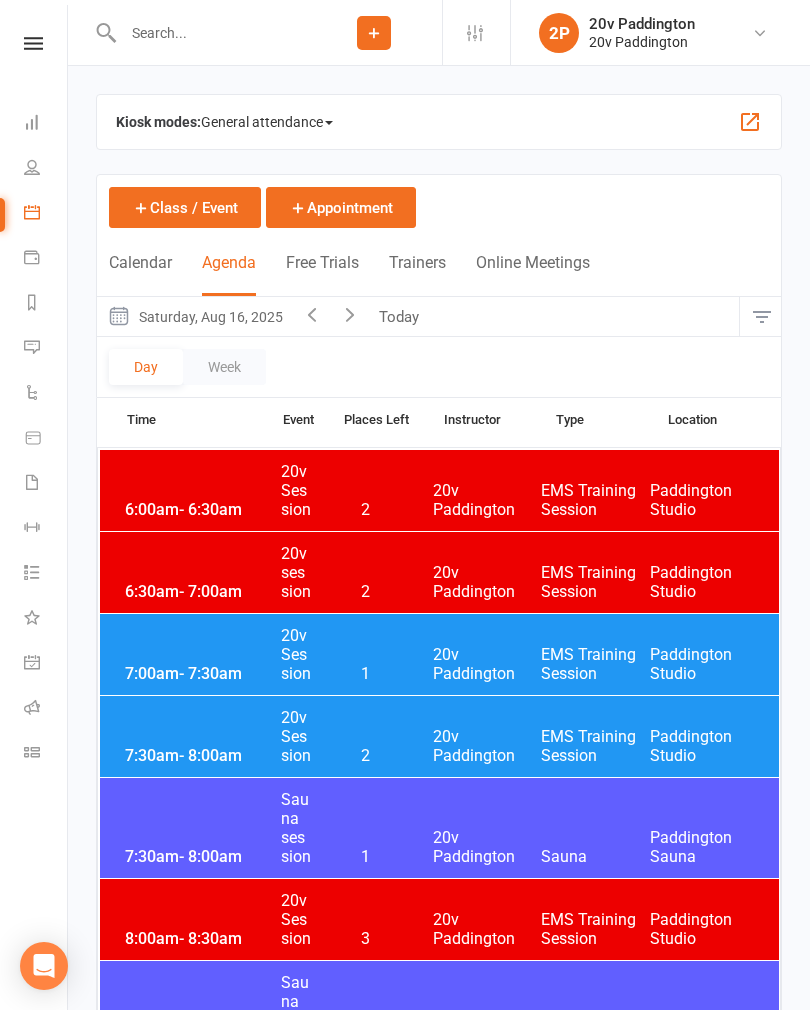 click on "Saturday, Aug 16, 2025" at bounding box center (195, 316) 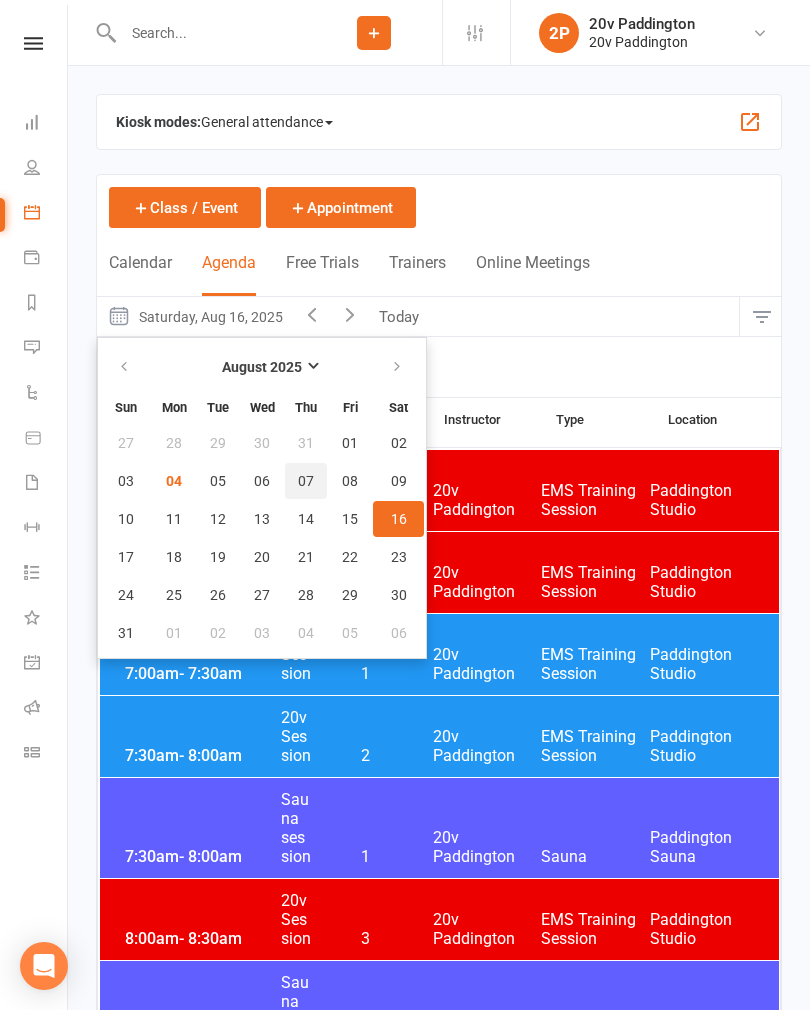 click on "07" at bounding box center [306, 481] 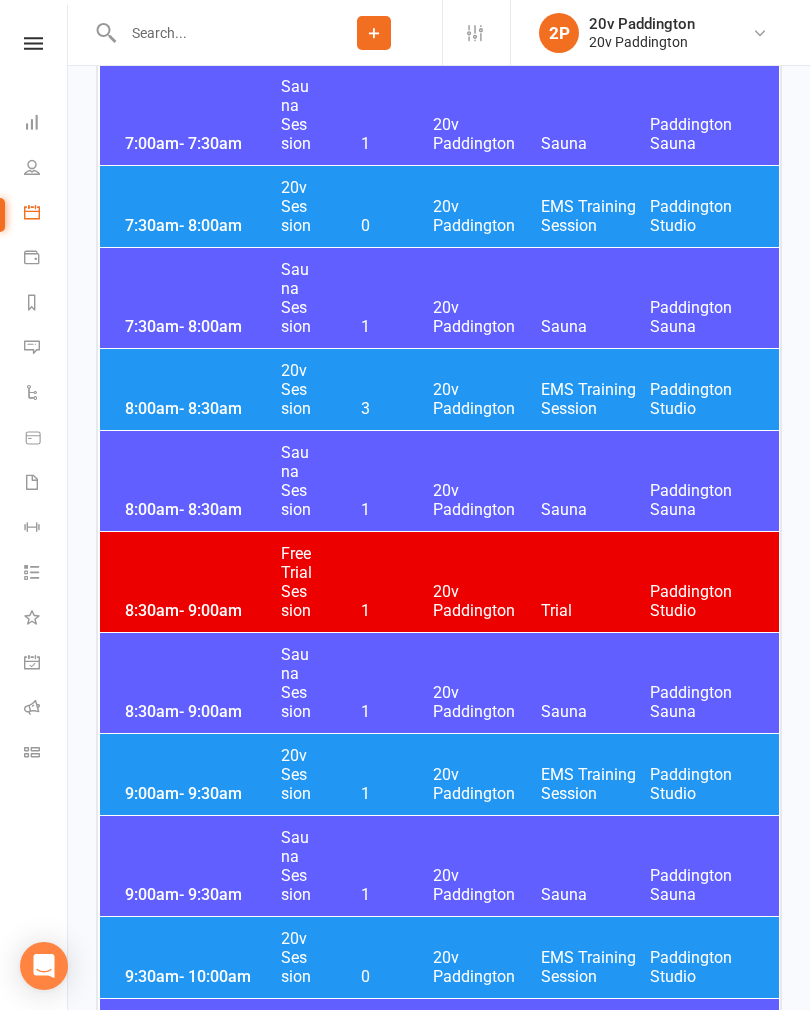scroll, scrollTop: 0, scrollLeft: 0, axis: both 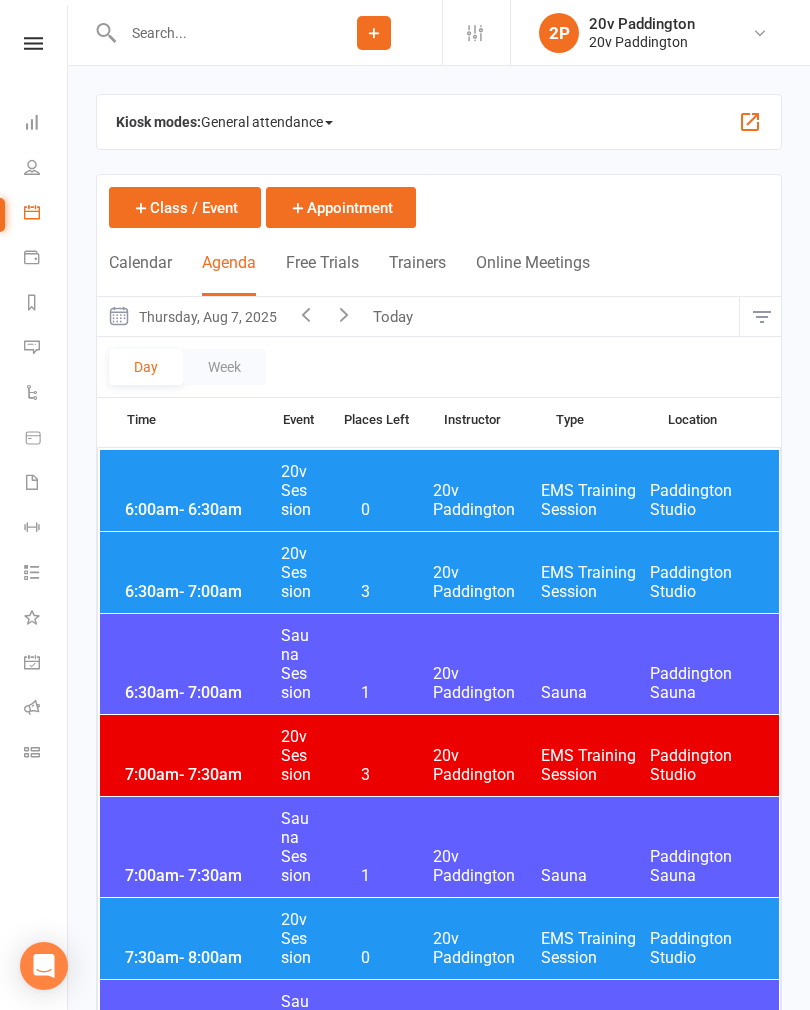 click on "Thursday, Aug 7, 2025" at bounding box center [192, 316] 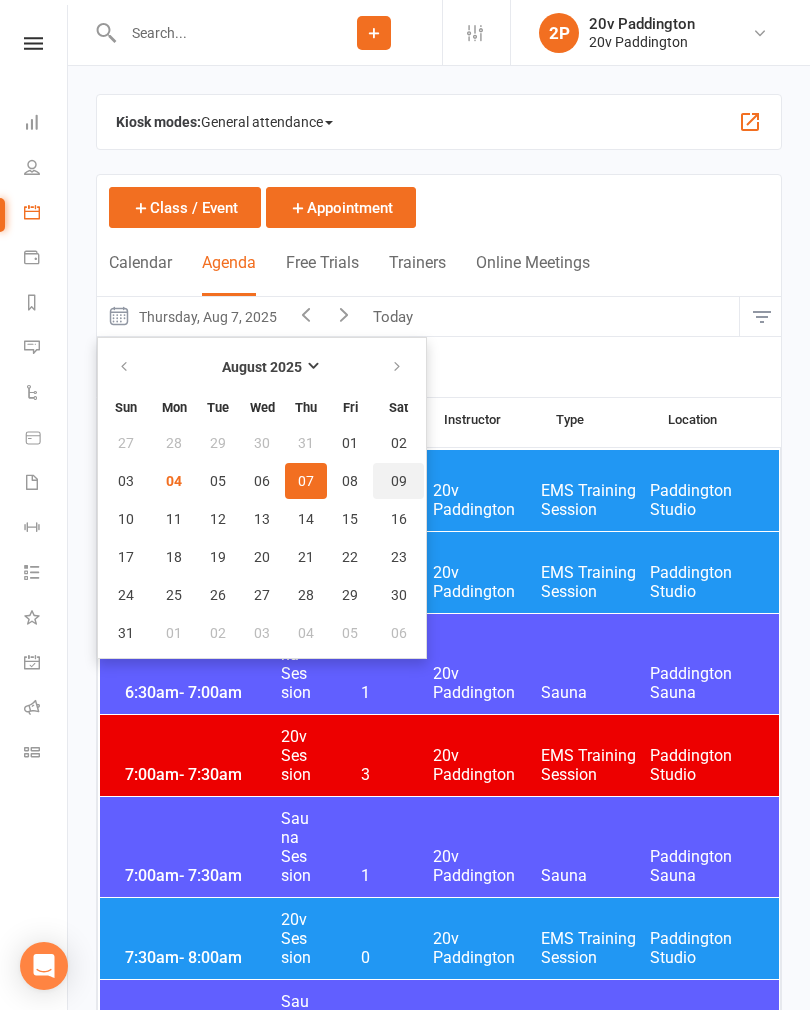 click on "09" at bounding box center (399, 481) 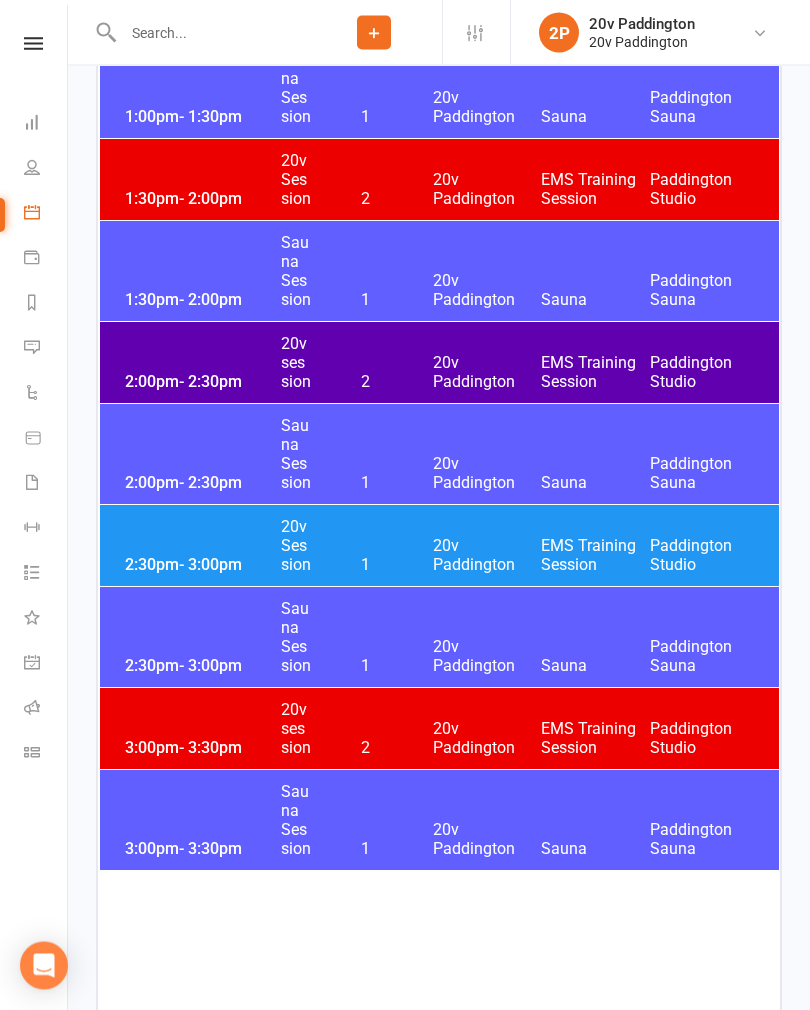 scroll, scrollTop: 2753, scrollLeft: 0, axis: vertical 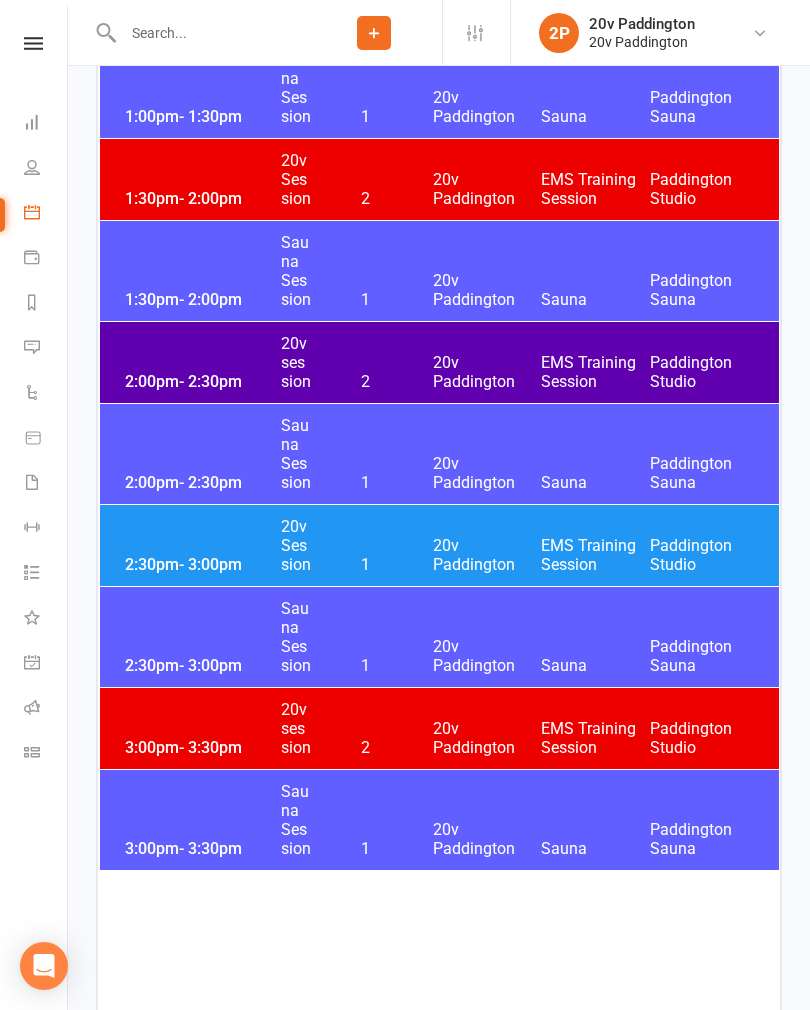 click on "20v Paddington" at bounding box center [487, 372] 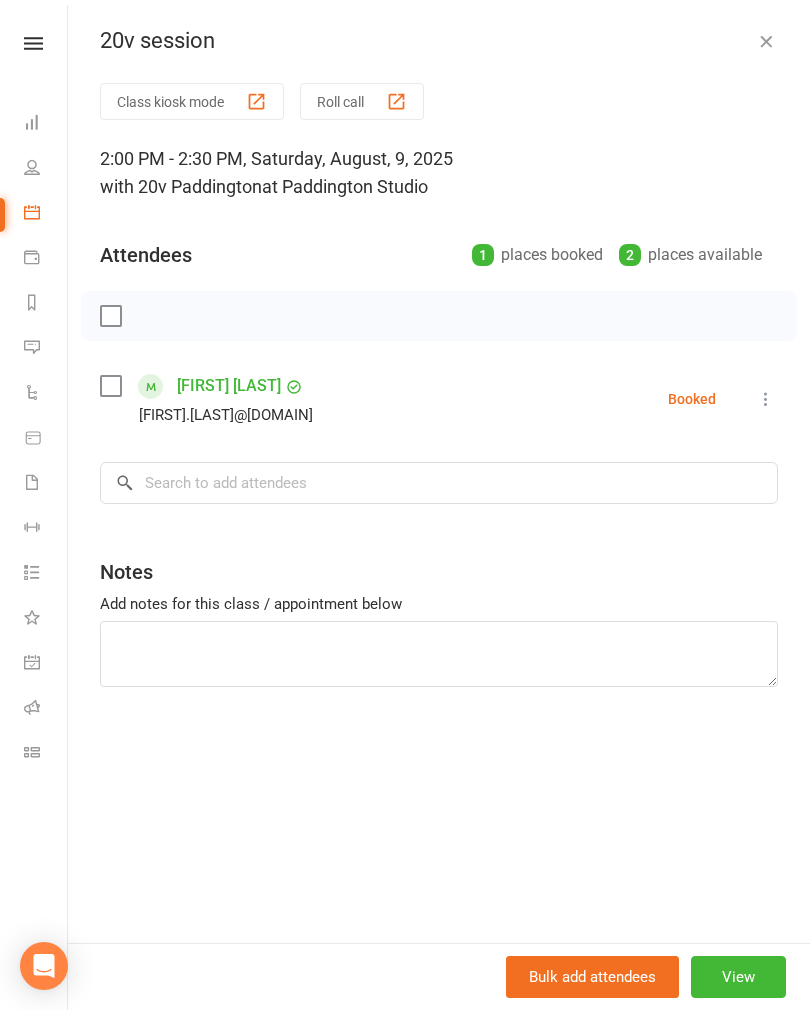 click at bounding box center (766, 399) 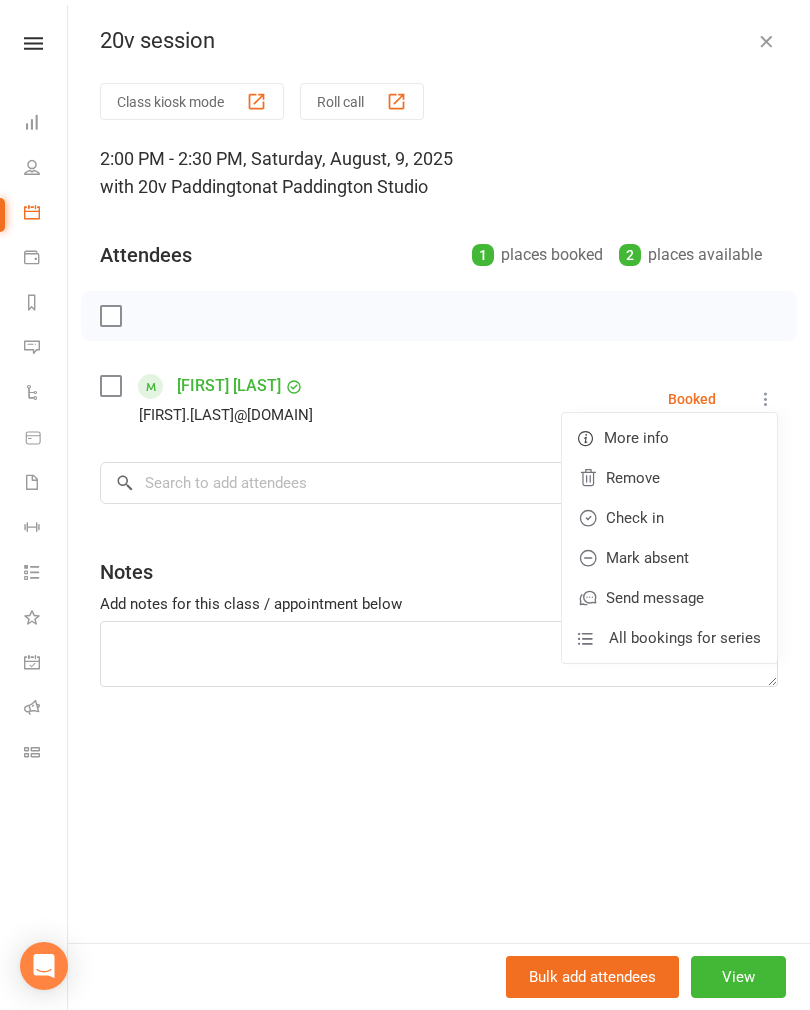 click on "Remove" at bounding box center [669, 478] 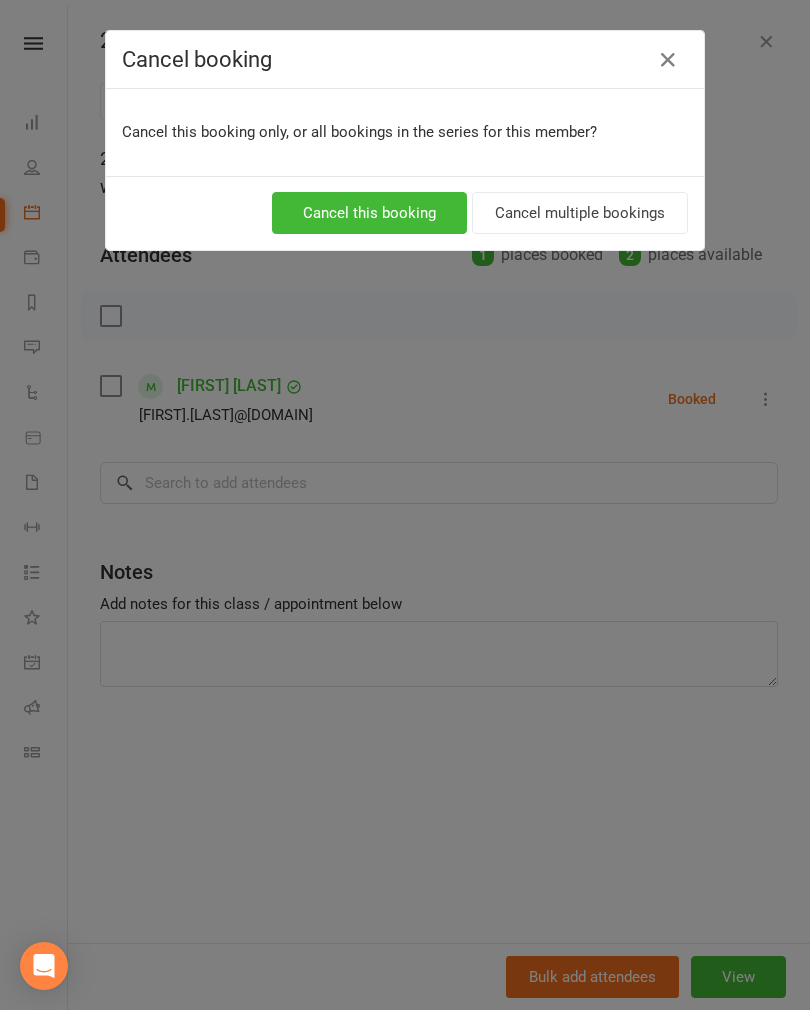 click on "Cancel this booking" at bounding box center [369, 213] 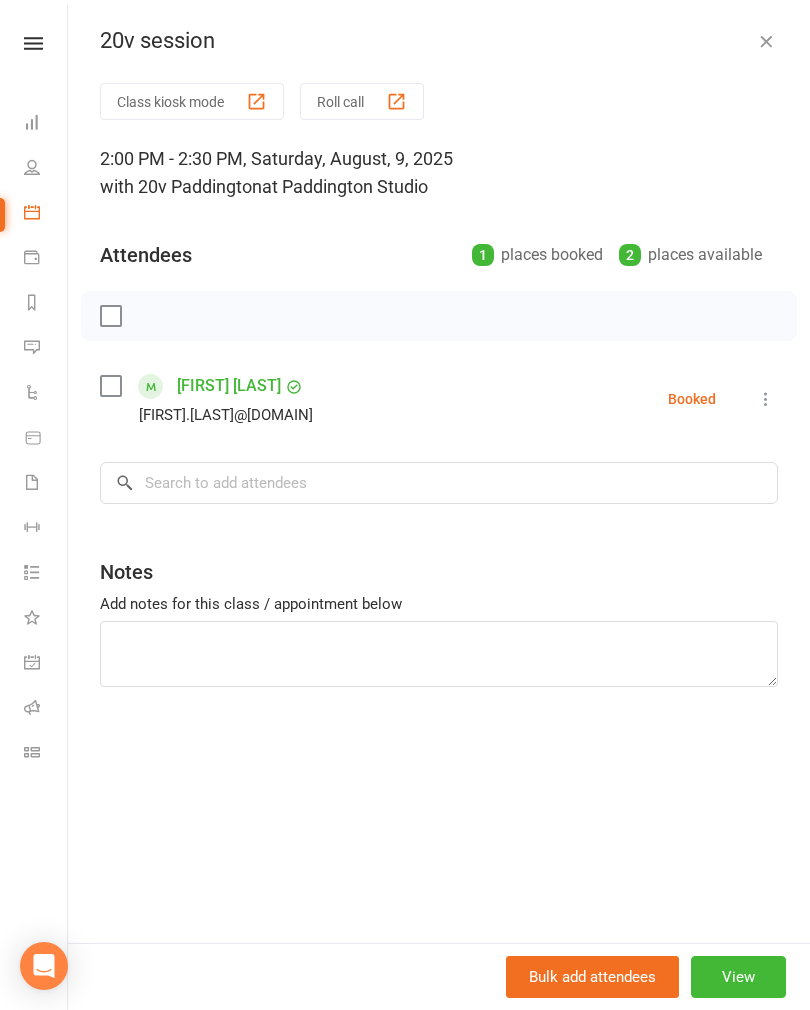 click on "View" at bounding box center (738, 977) 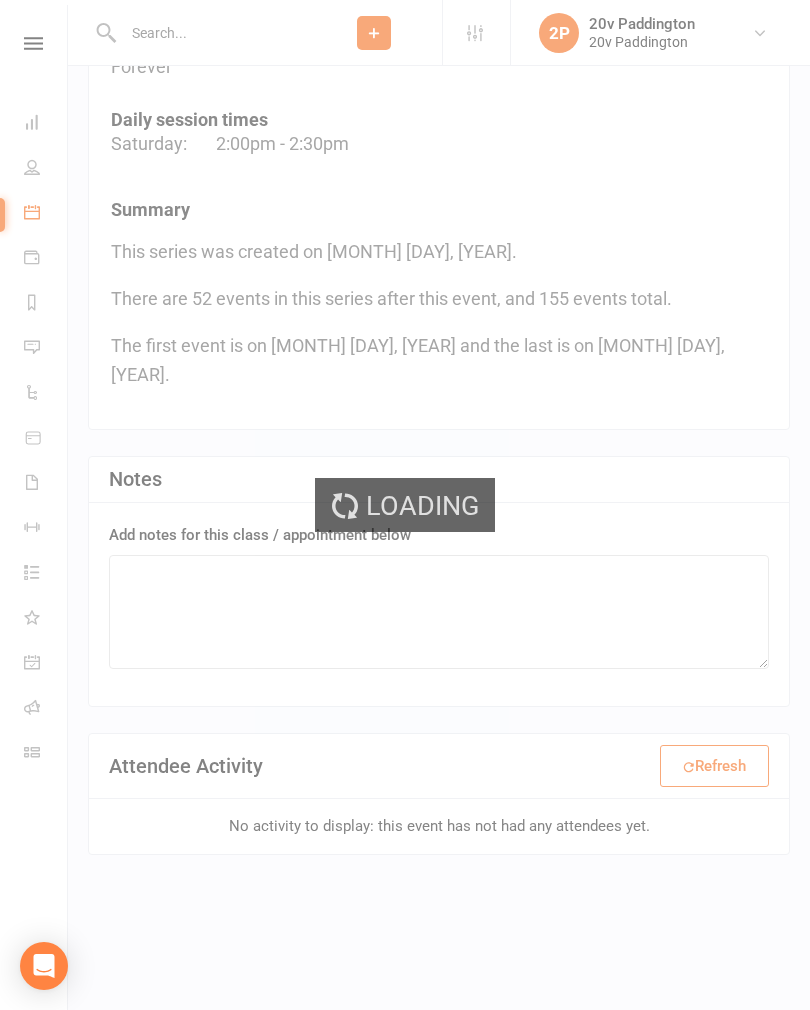 scroll, scrollTop: 0, scrollLeft: 0, axis: both 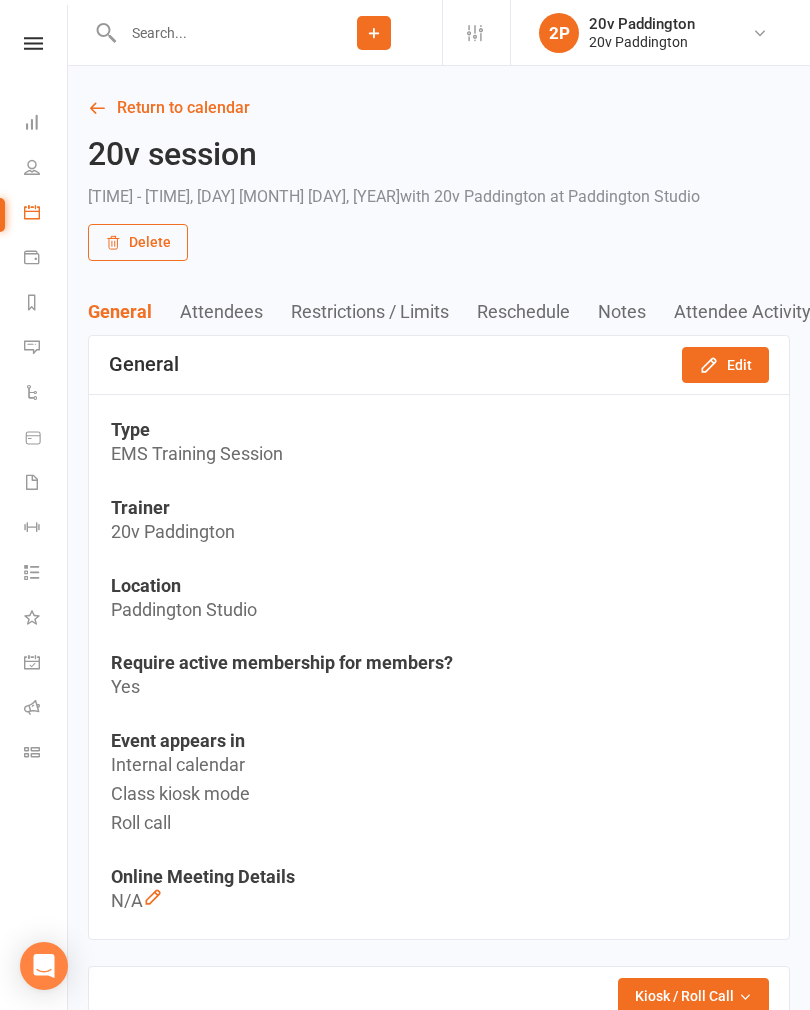 click on "Edit" at bounding box center [725, 365] 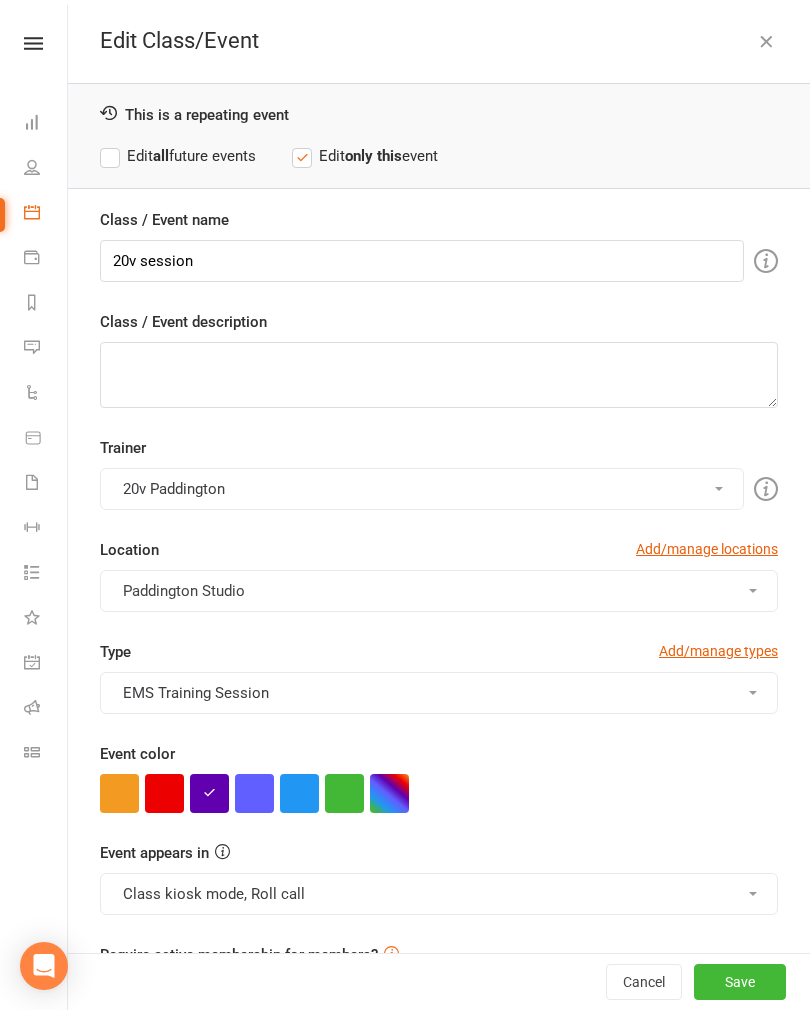 click at bounding box center (299, 793) 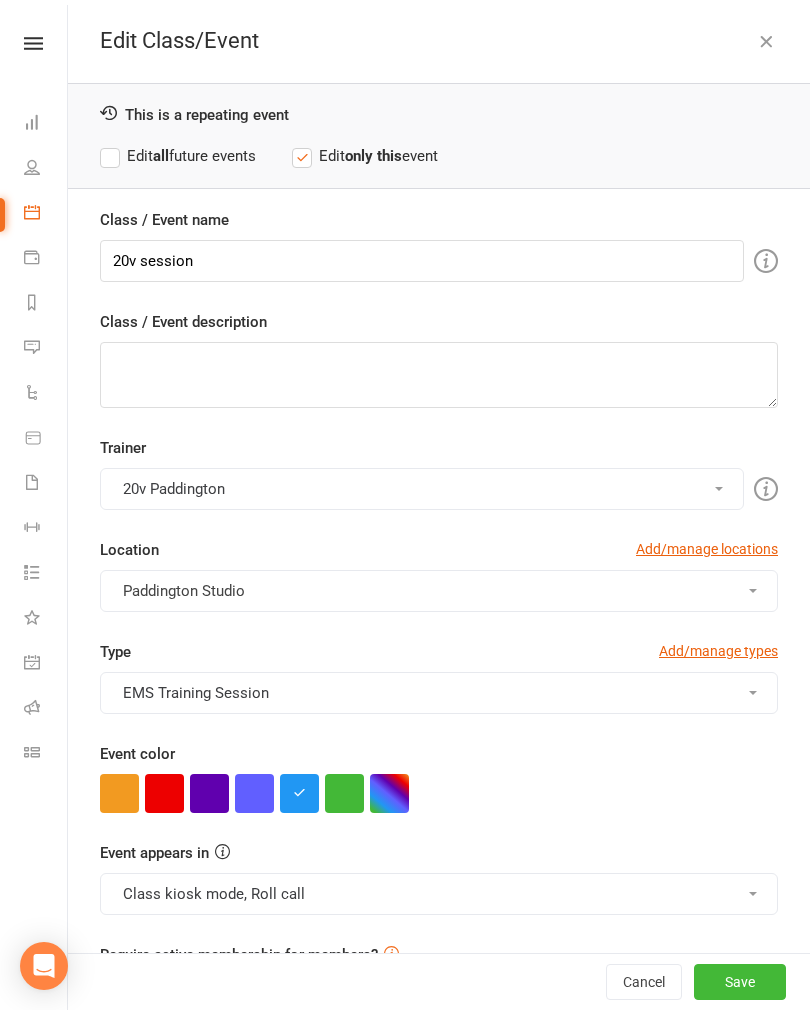 click on "Class kiosk mode, Roll call" at bounding box center [439, 894] 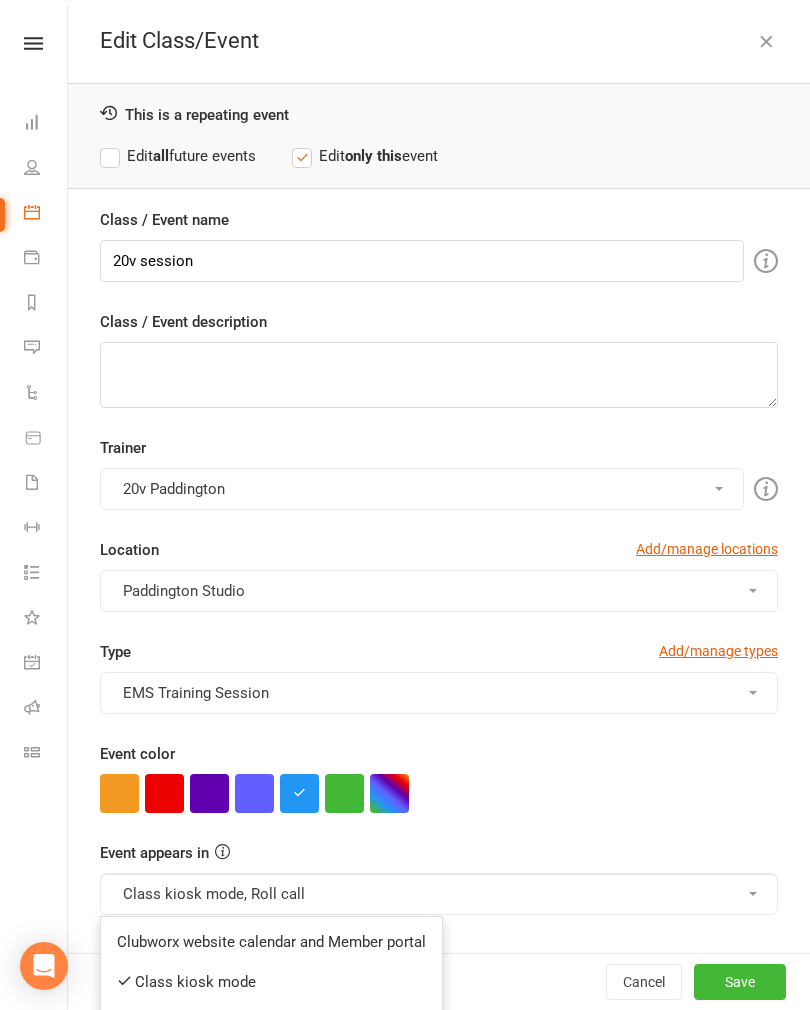 click on "Clubworx website calendar and Member portal" at bounding box center (271, 942) 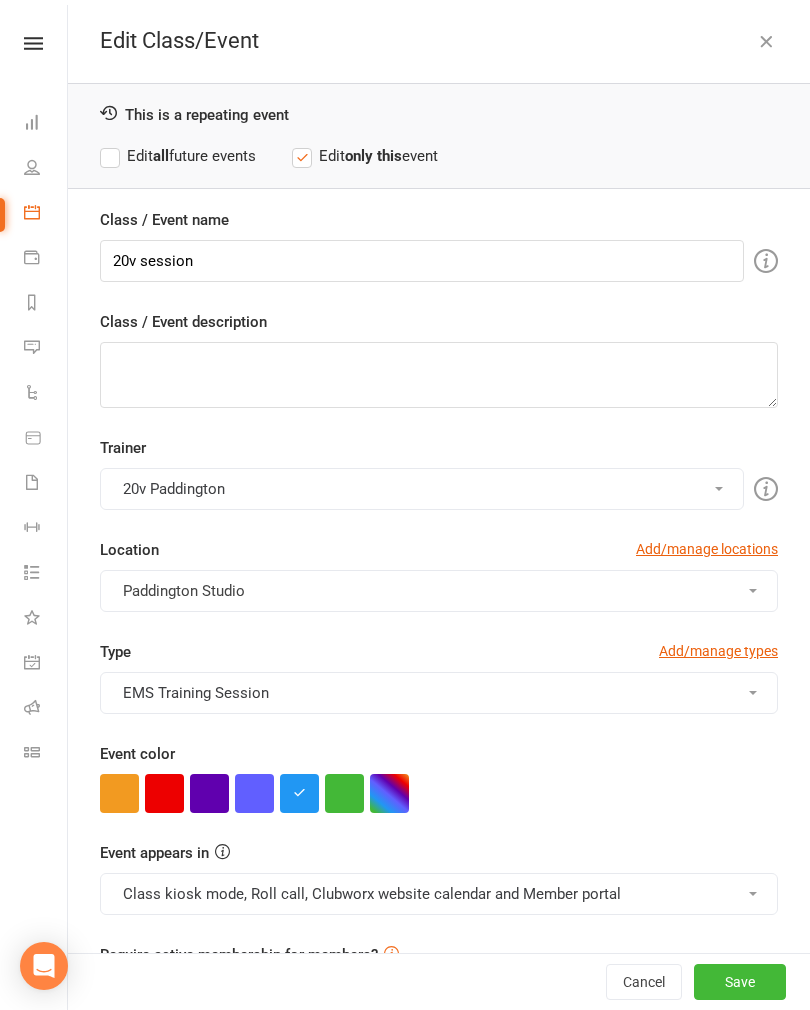 click on "Save" at bounding box center (740, 982) 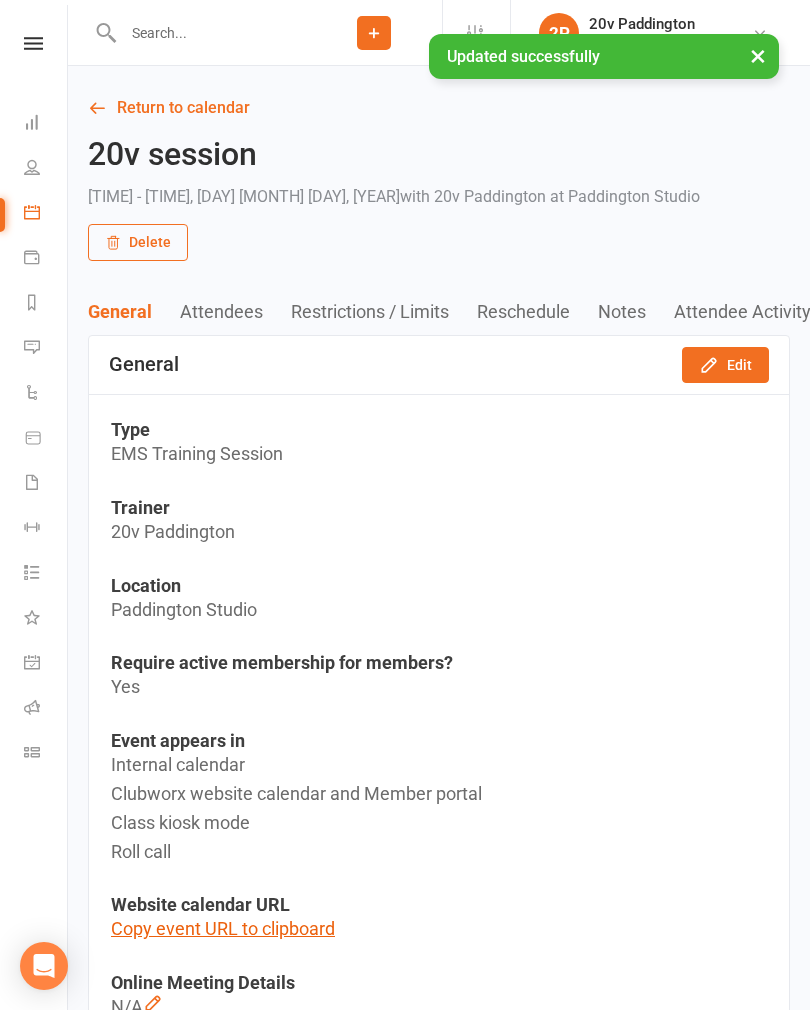click on "Return to calendar" at bounding box center [439, 108] 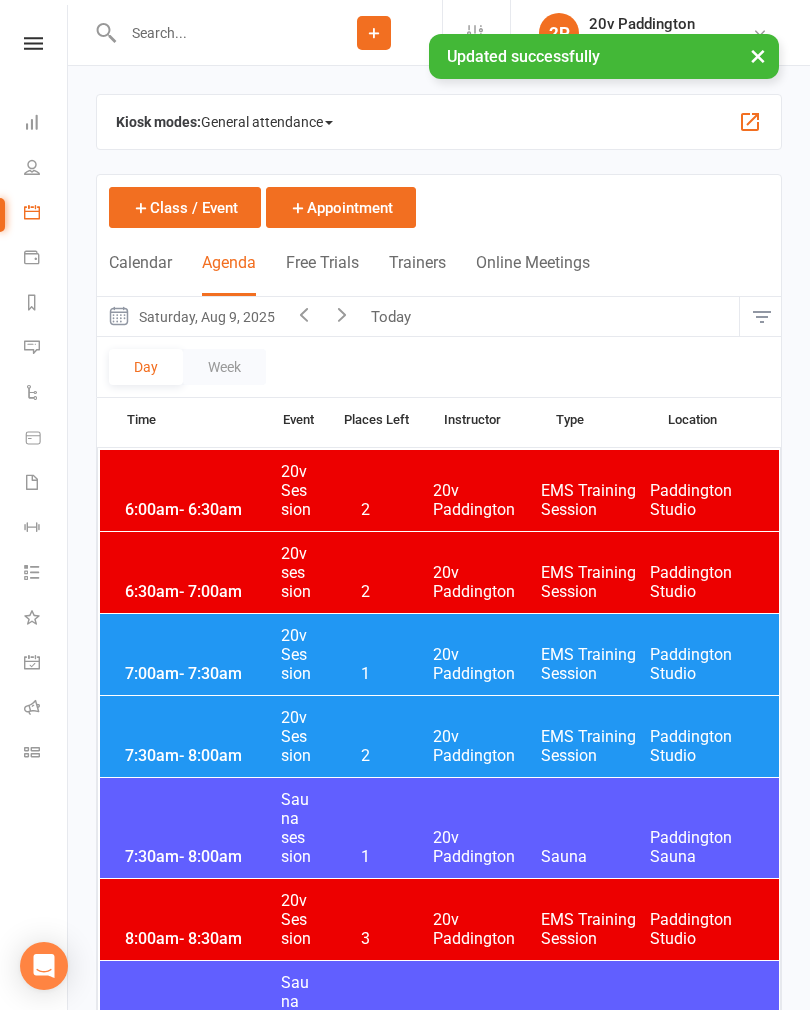 click on "Saturday, Aug 9, 2025" at bounding box center (191, 316) 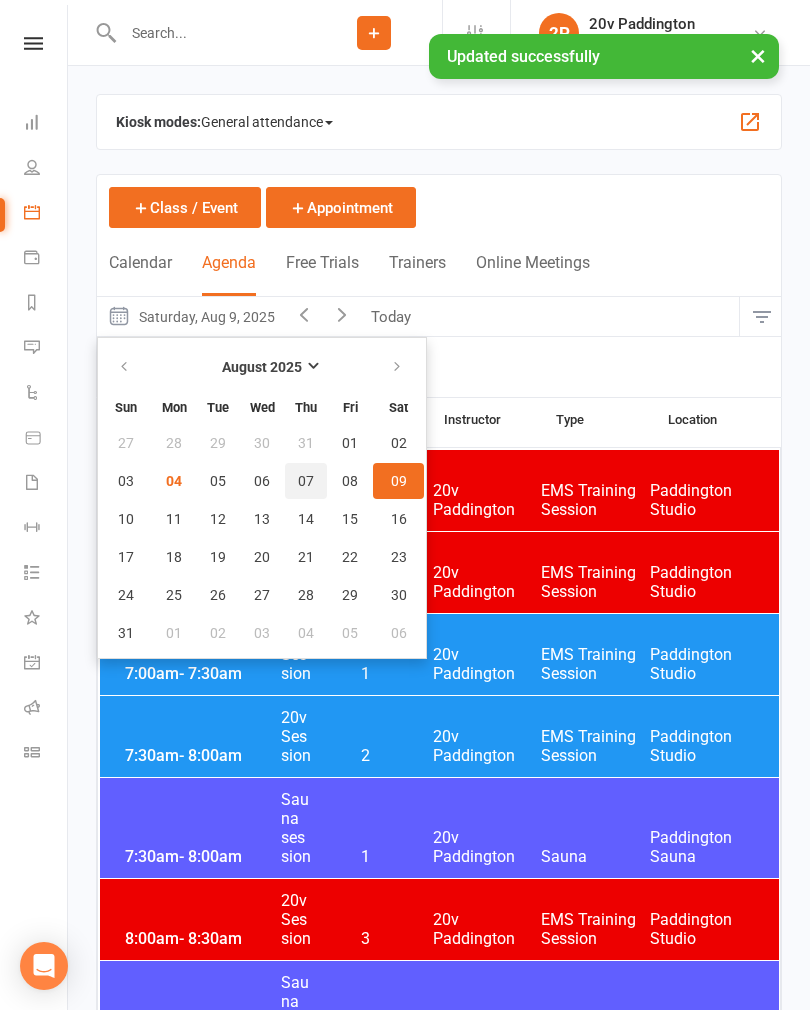 click on "07" at bounding box center (306, 481) 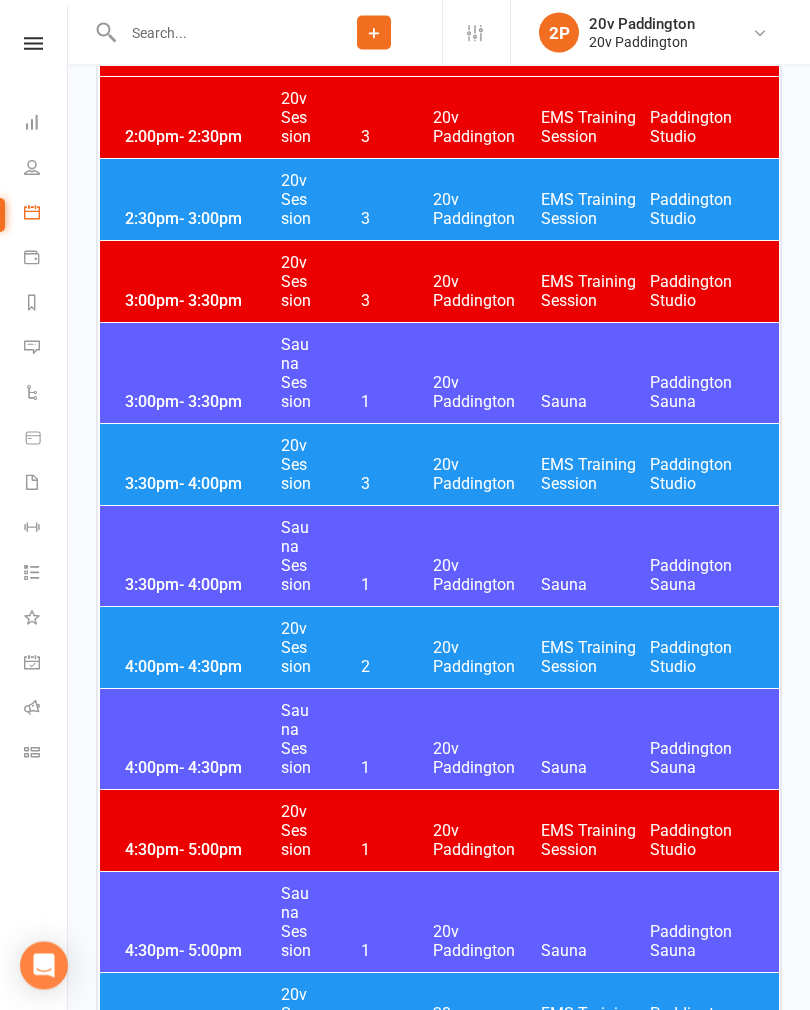 click on "[TIME] - [TIME] [EVENT] [NUMBER] [LOCATION] [EVENT] [LOCATION]" at bounding box center (439, 465) 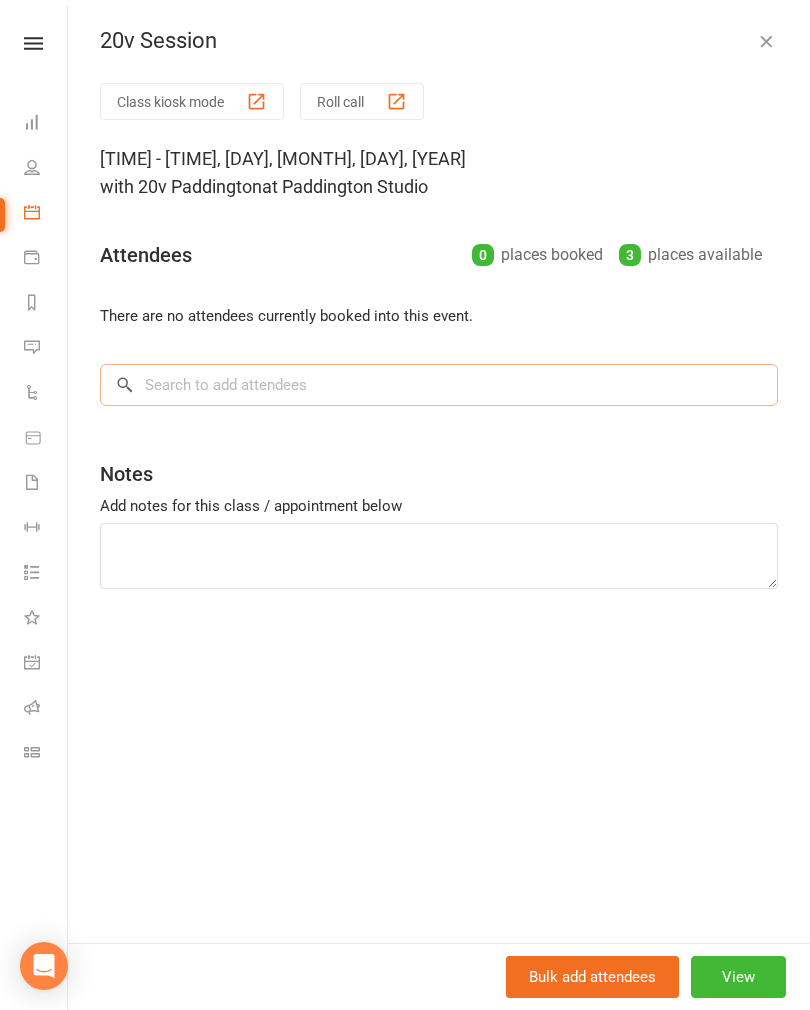 click at bounding box center [439, 385] 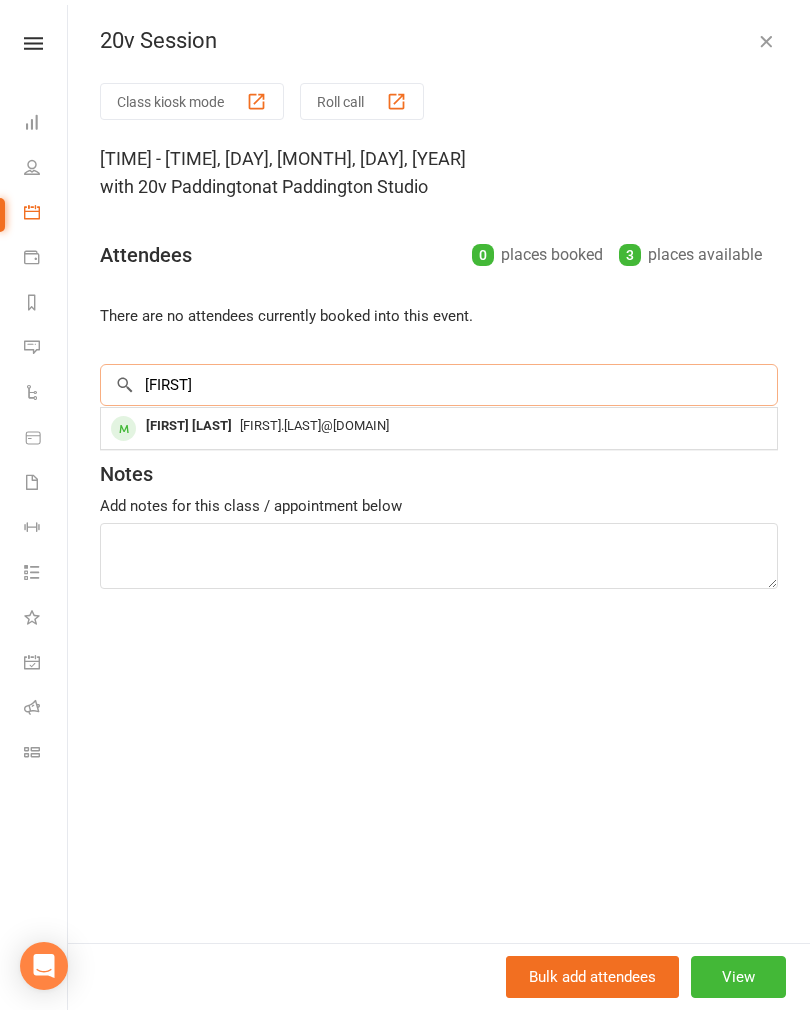 type on "[FIRST]" 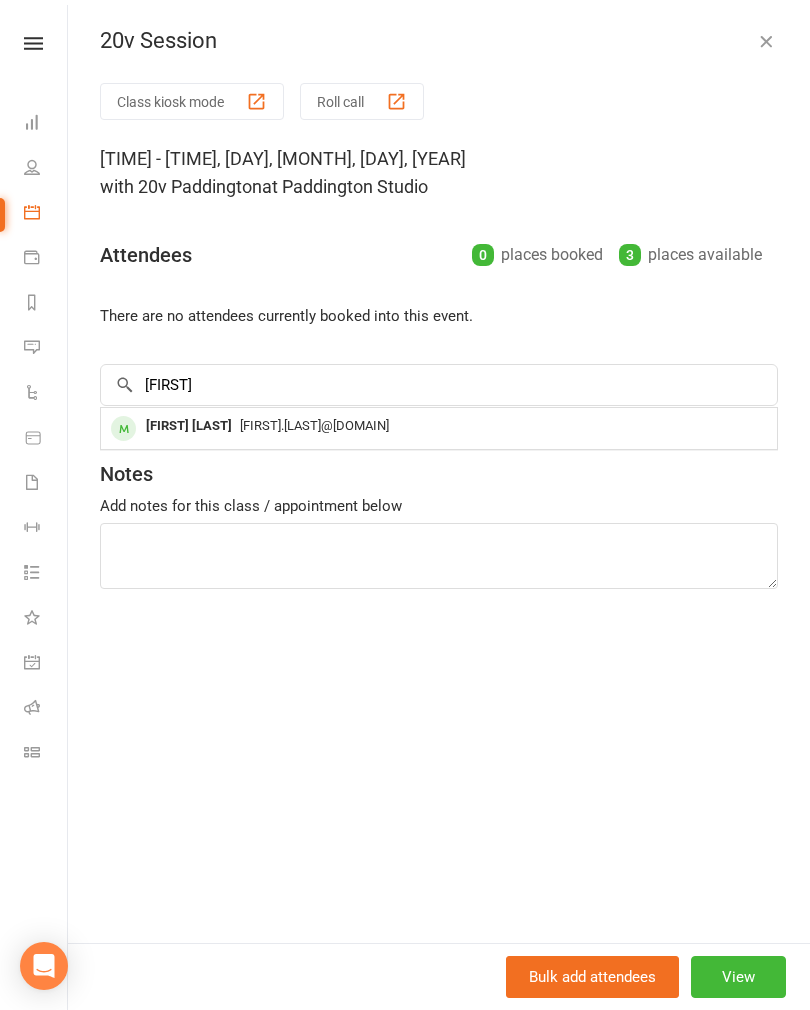 click on "[FIRST] [LAST]" at bounding box center (189, 426) 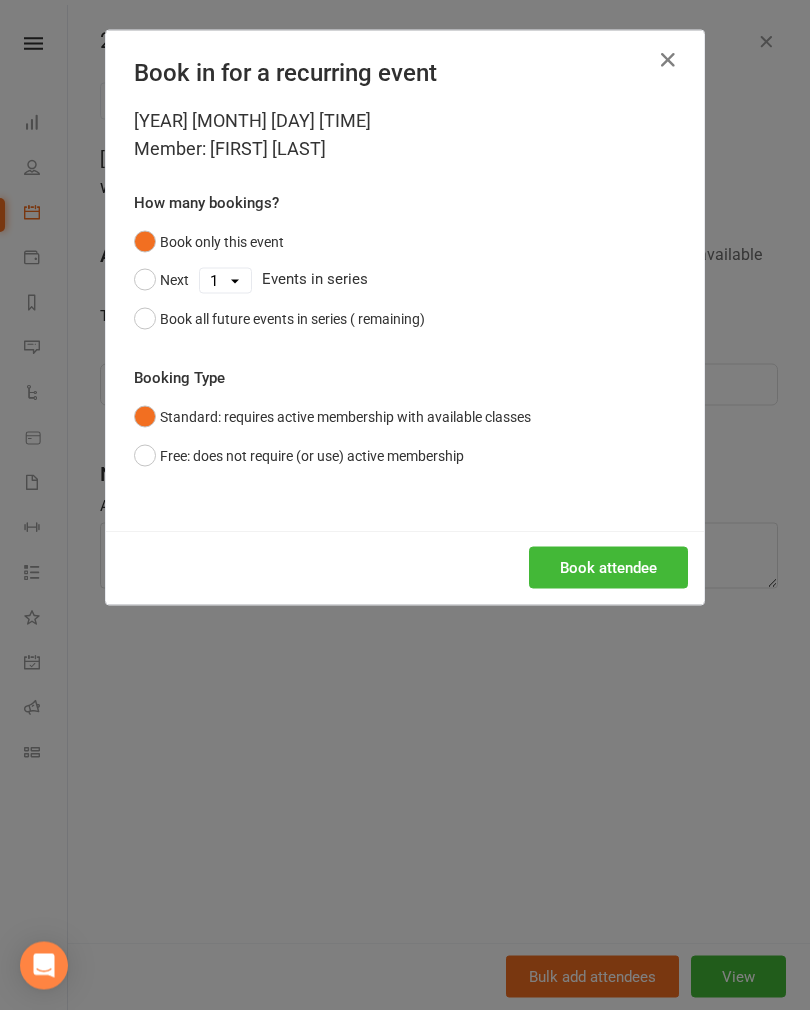 scroll, scrollTop: 2916, scrollLeft: 0, axis: vertical 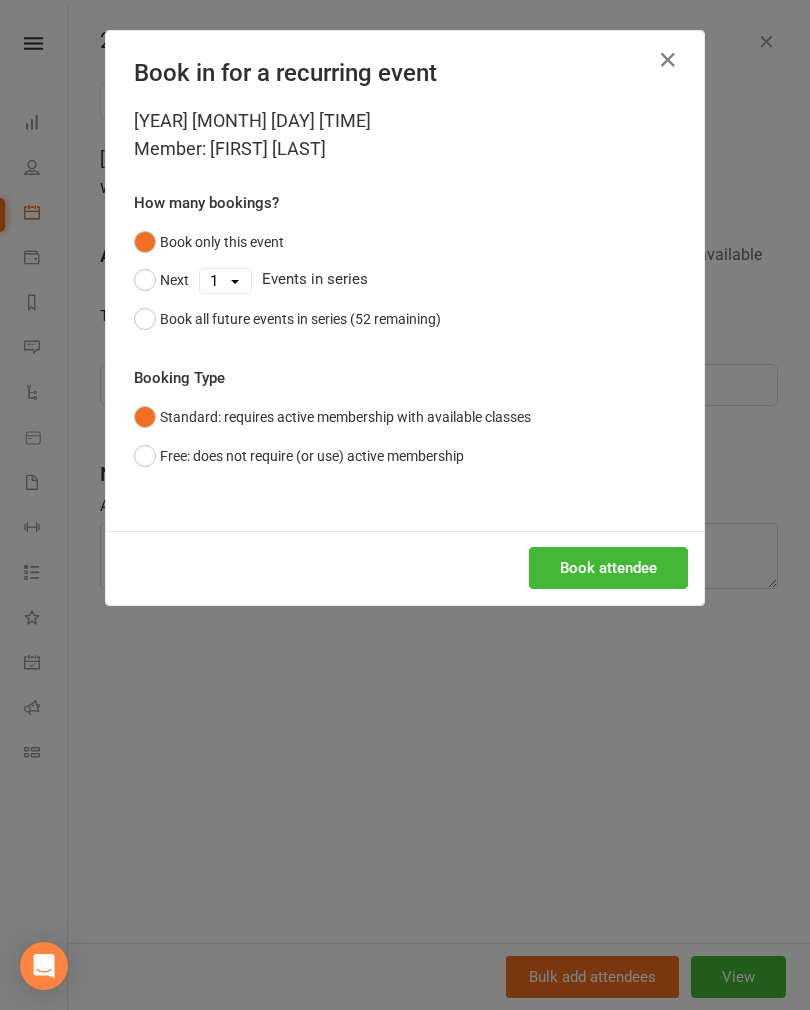 click on "Book attendee" at bounding box center (608, 568) 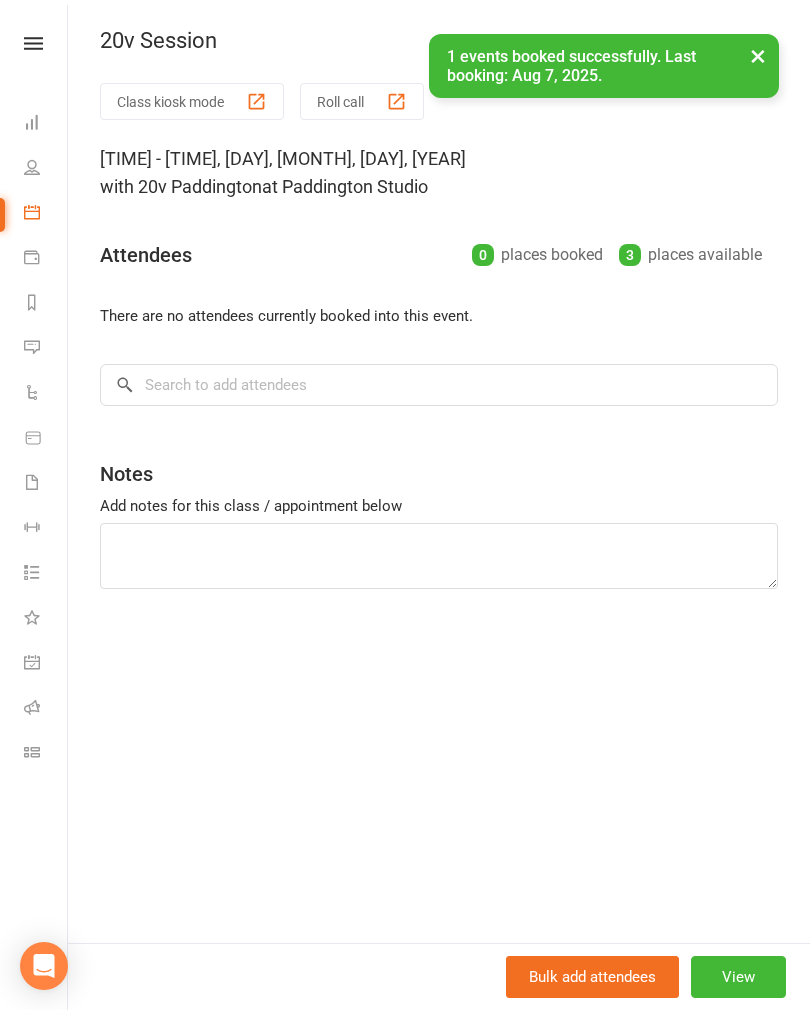 click on "View" at bounding box center (738, 977) 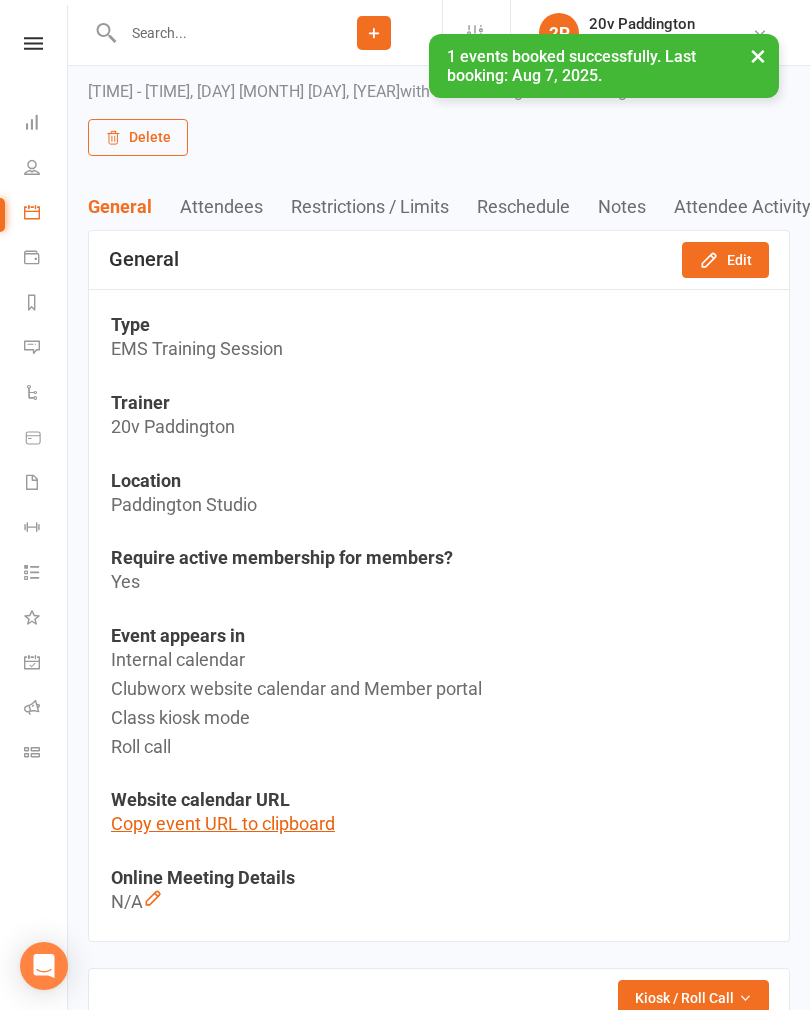 scroll, scrollTop: 159, scrollLeft: 0, axis: vertical 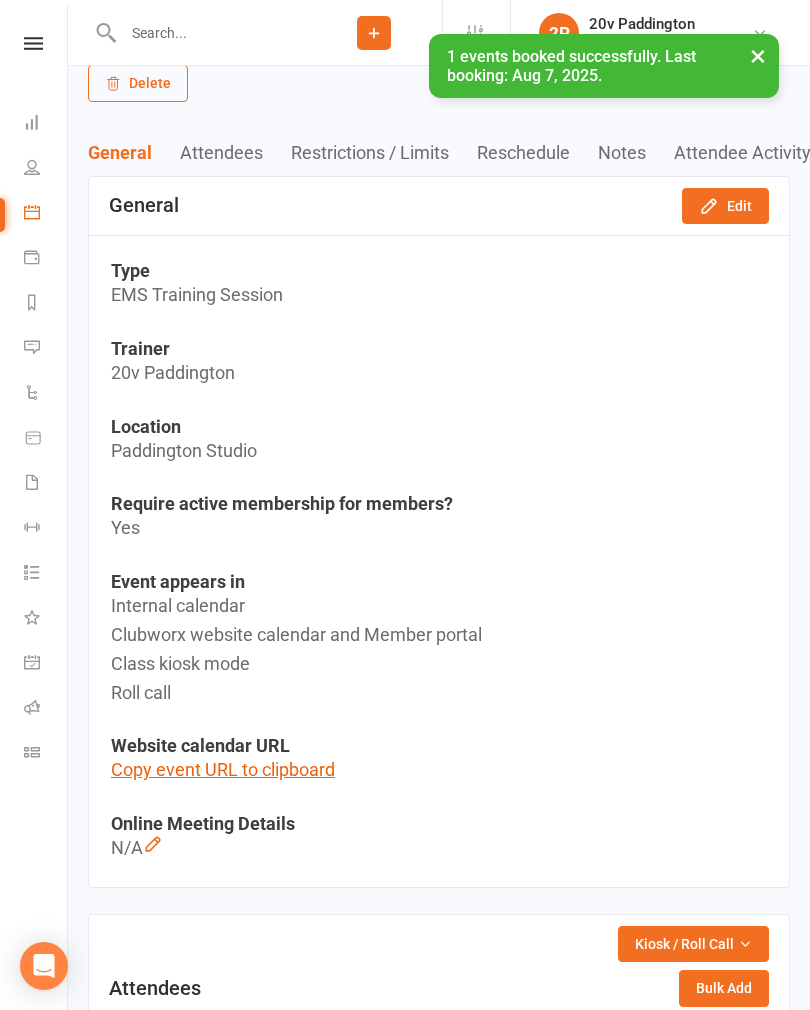 click on "Edit" at bounding box center [725, 206] 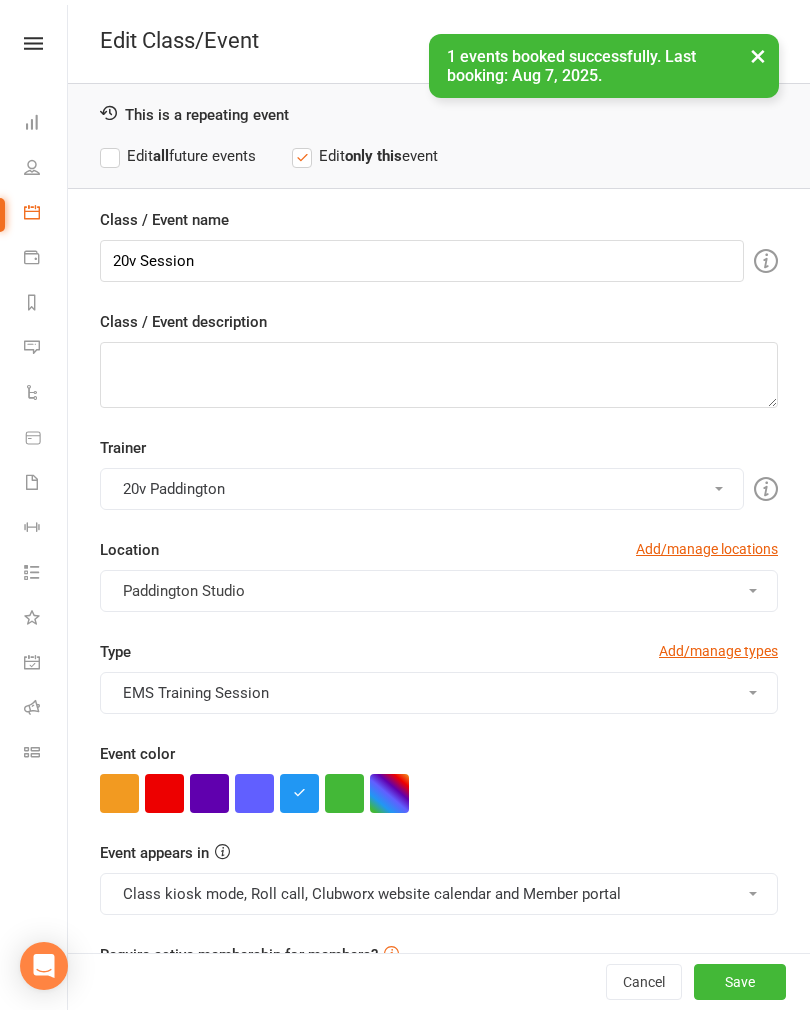 click at bounding box center (209, 793) 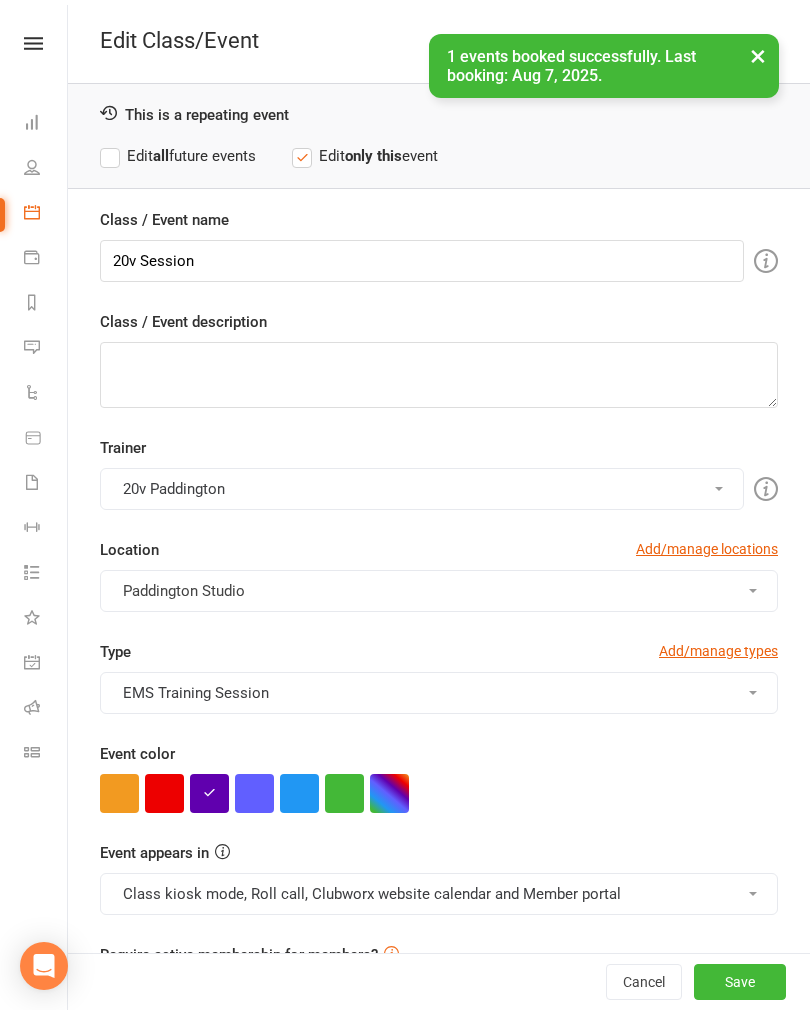 click on "Class kiosk mode, Roll call, Clubworx website calendar and Member portal" at bounding box center [439, 894] 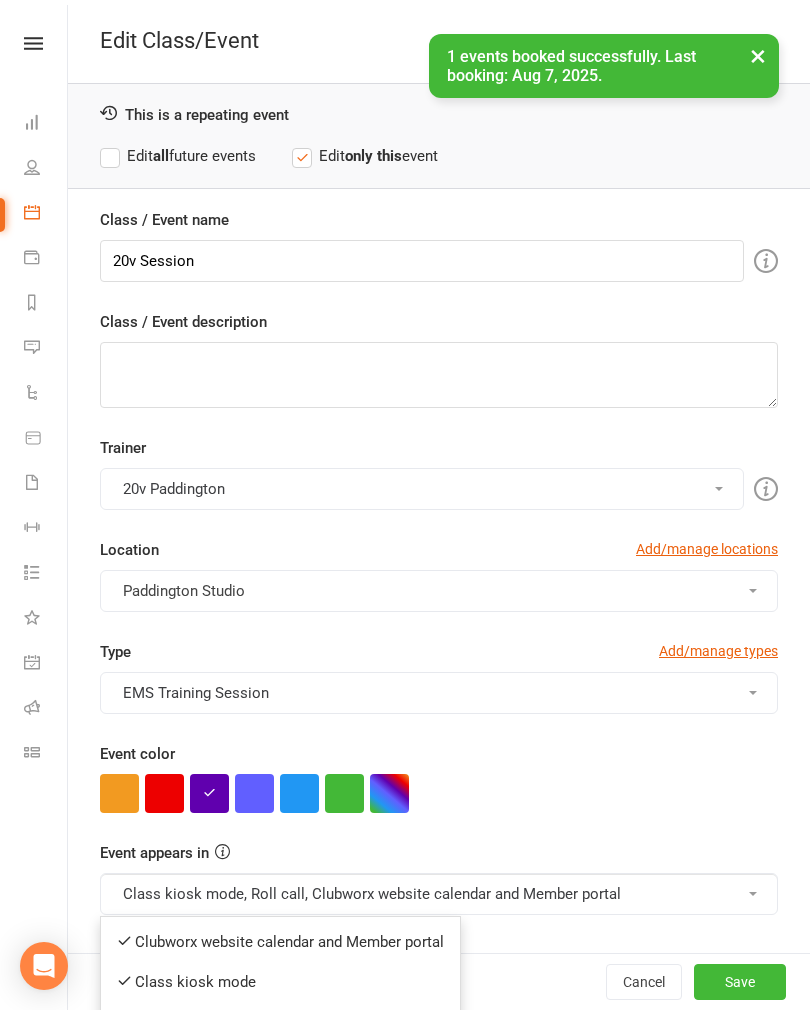 click on "Clubworx website calendar and Member portal" at bounding box center [280, 942] 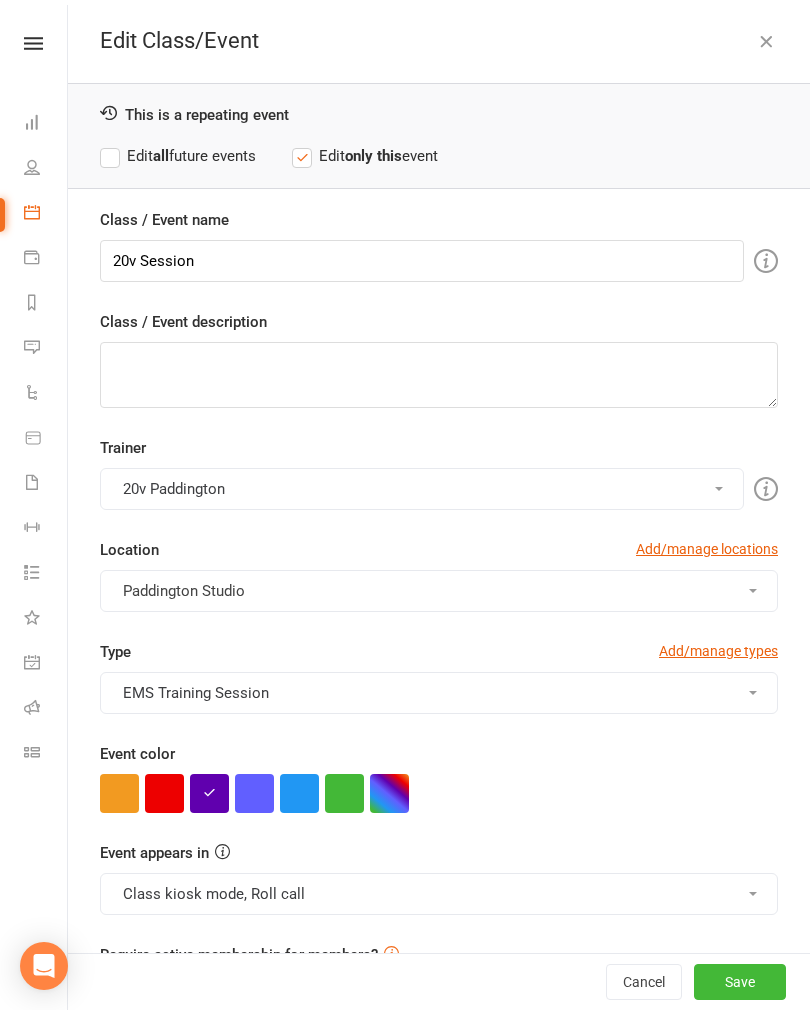 click on "Save" at bounding box center (740, 982) 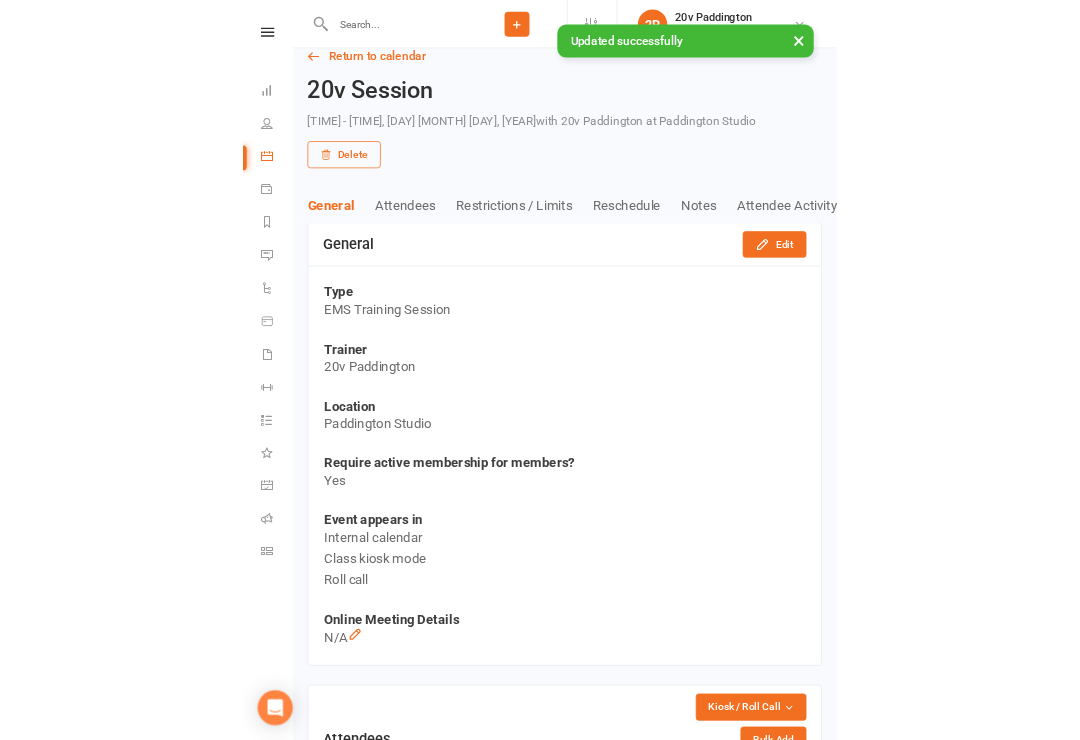 scroll, scrollTop: 0, scrollLeft: 0, axis: both 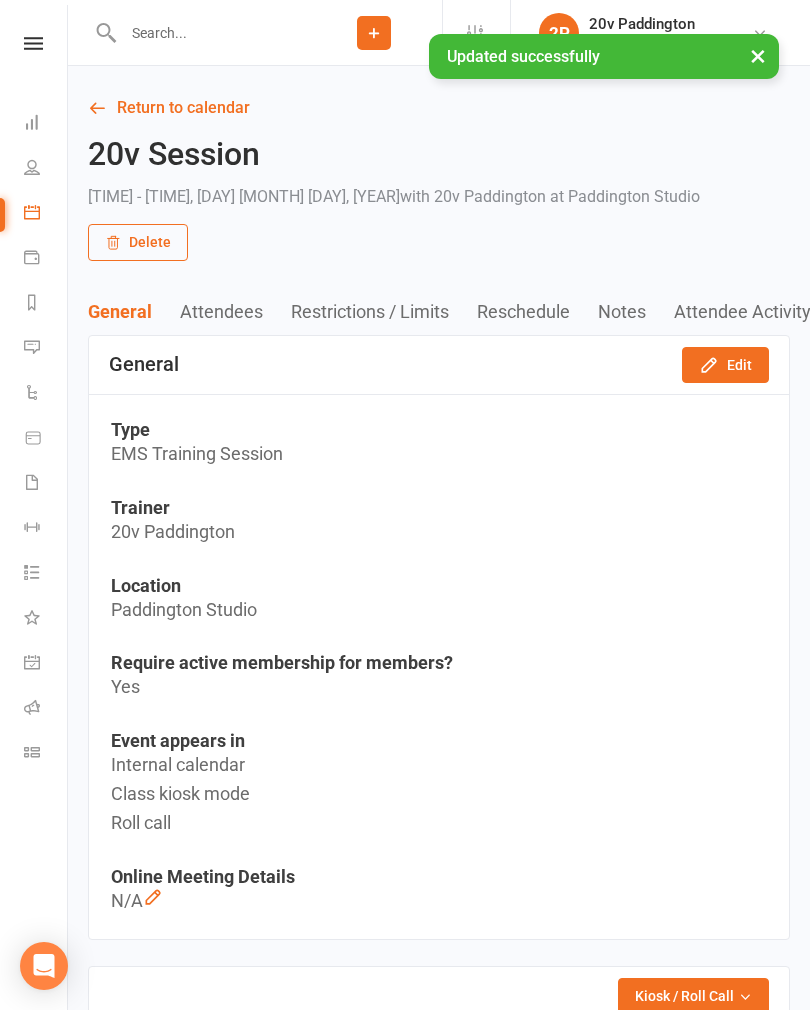 click on "Return to calendar" at bounding box center (439, 108) 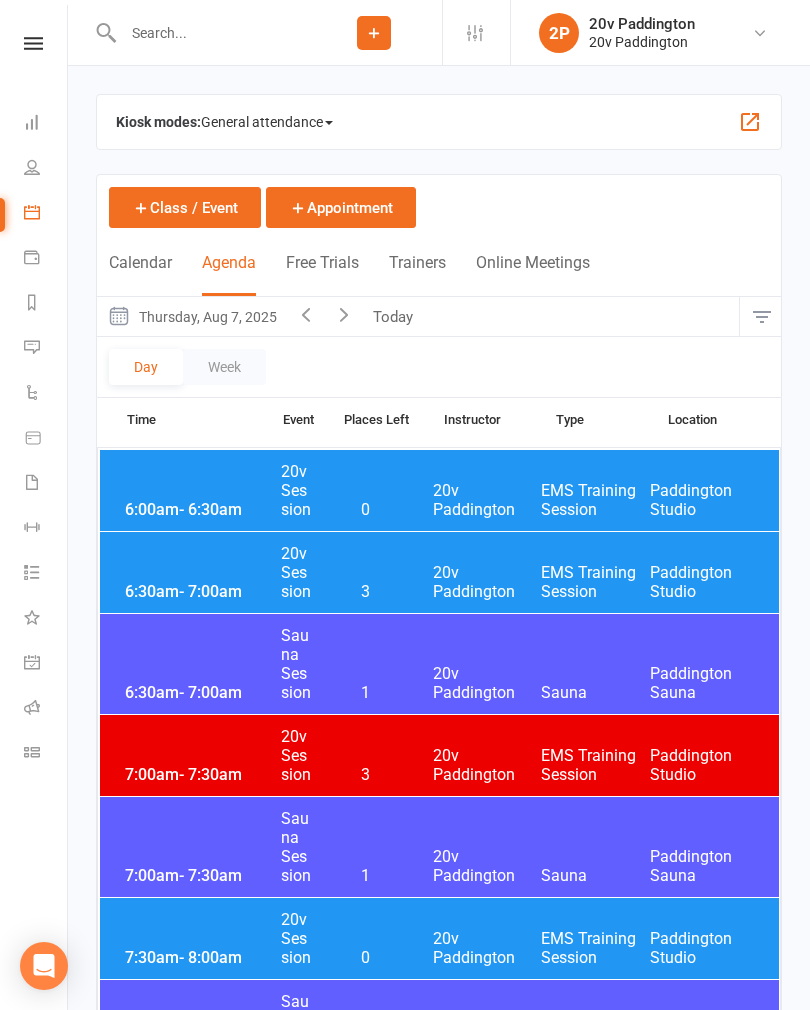 click on "Thursday, Aug 7, 2025" at bounding box center (192, 316) 